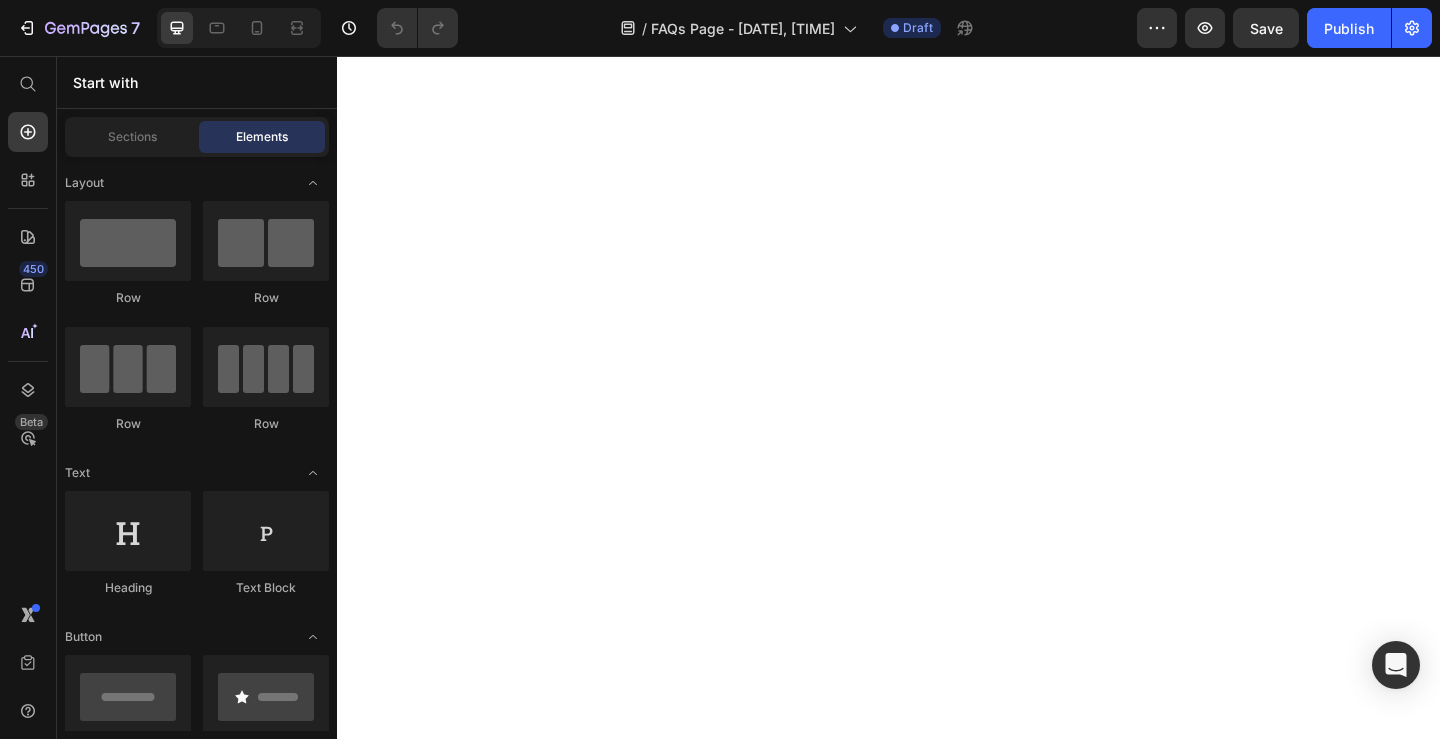 scroll, scrollTop: 0, scrollLeft: 0, axis: both 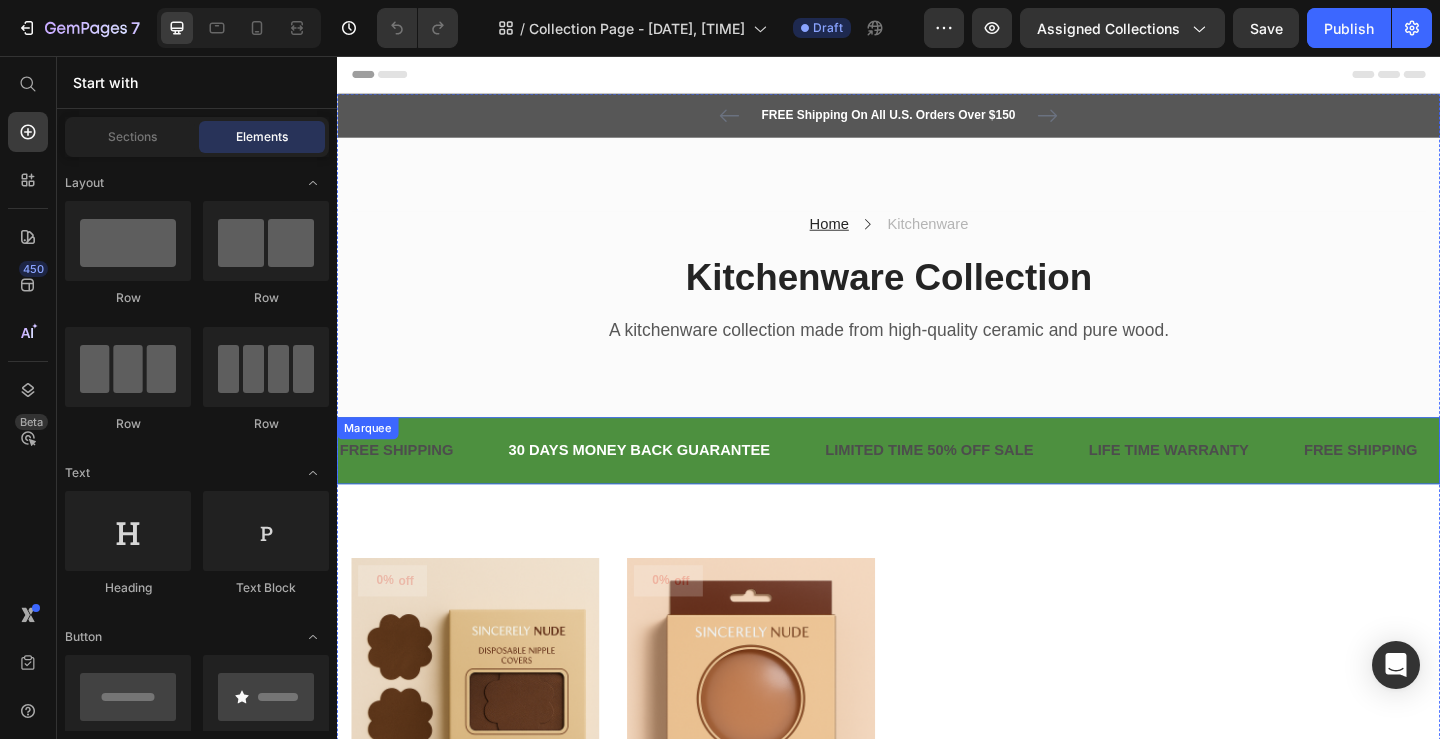 click on "30 DAYS MONEY BACK GUARANTEE Text" at bounding box center (694, 485) 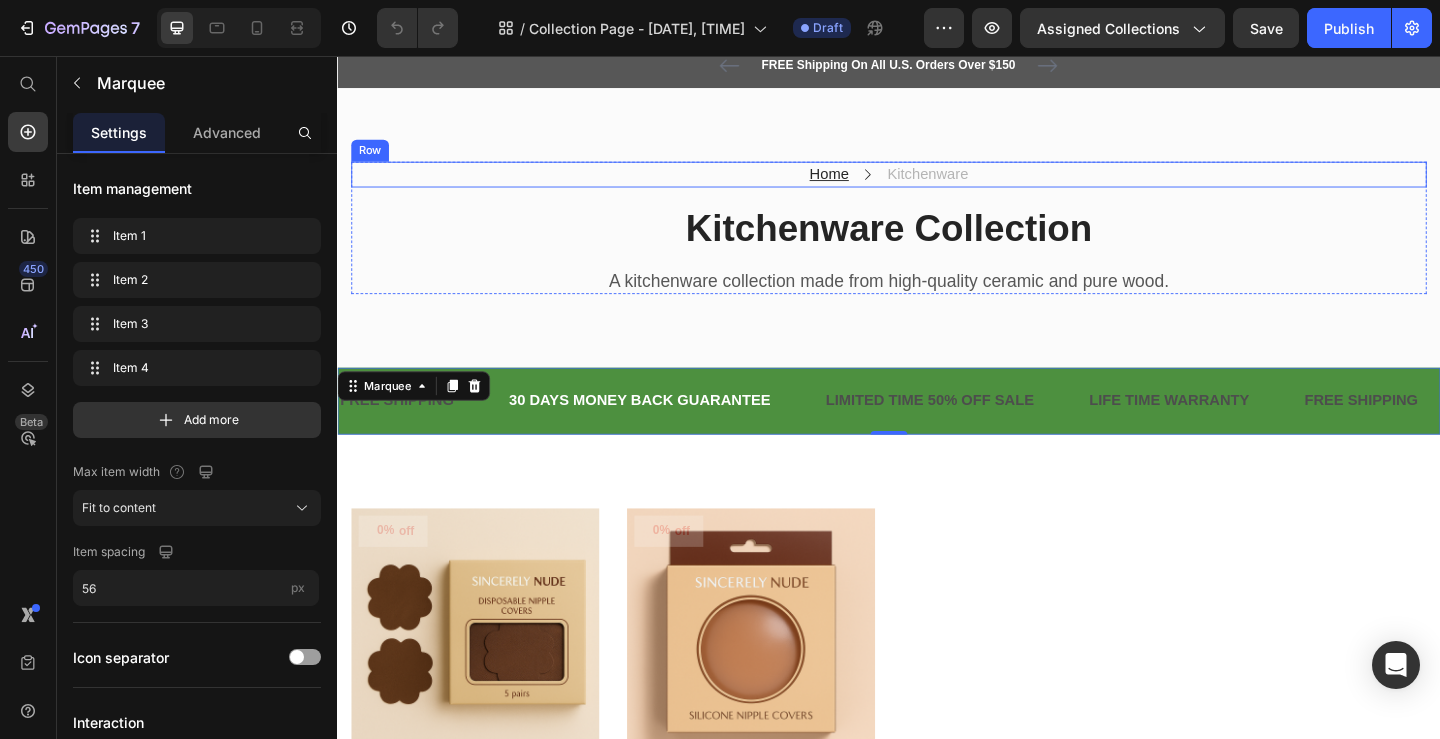 scroll, scrollTop: 0, scrollLeft: 0, axis: both 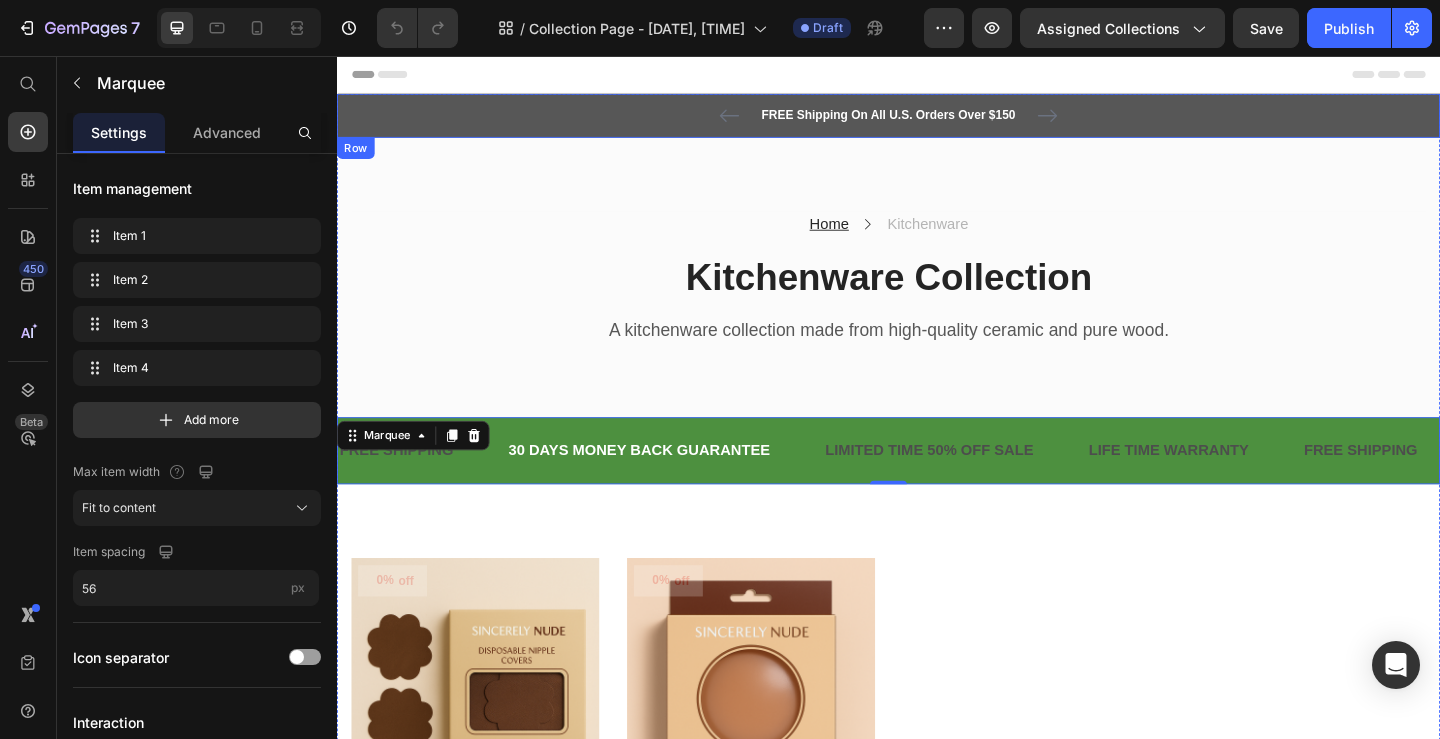 click on "FREE Shipping On All U.S. Orders Over $150 Text block 5000+ Text block                Icon                Icon                Icon                Icon                Icon Icon List Hoz REVIEWS Text block Row 60-DAY FREE RETURNS Text block
Carousel Row" at bounding box center (937, 121) 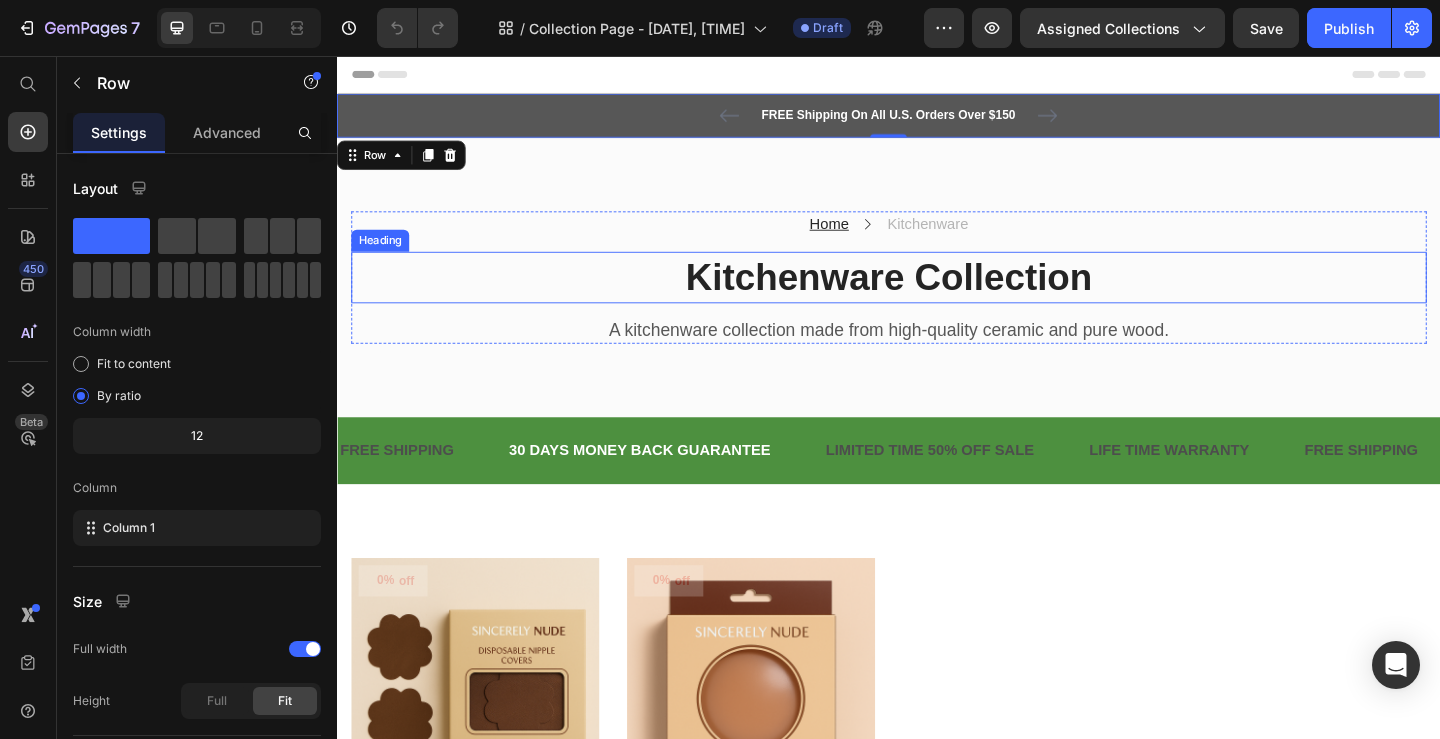 click on "Kitchenware Collection" at bounding box center (937, 297) 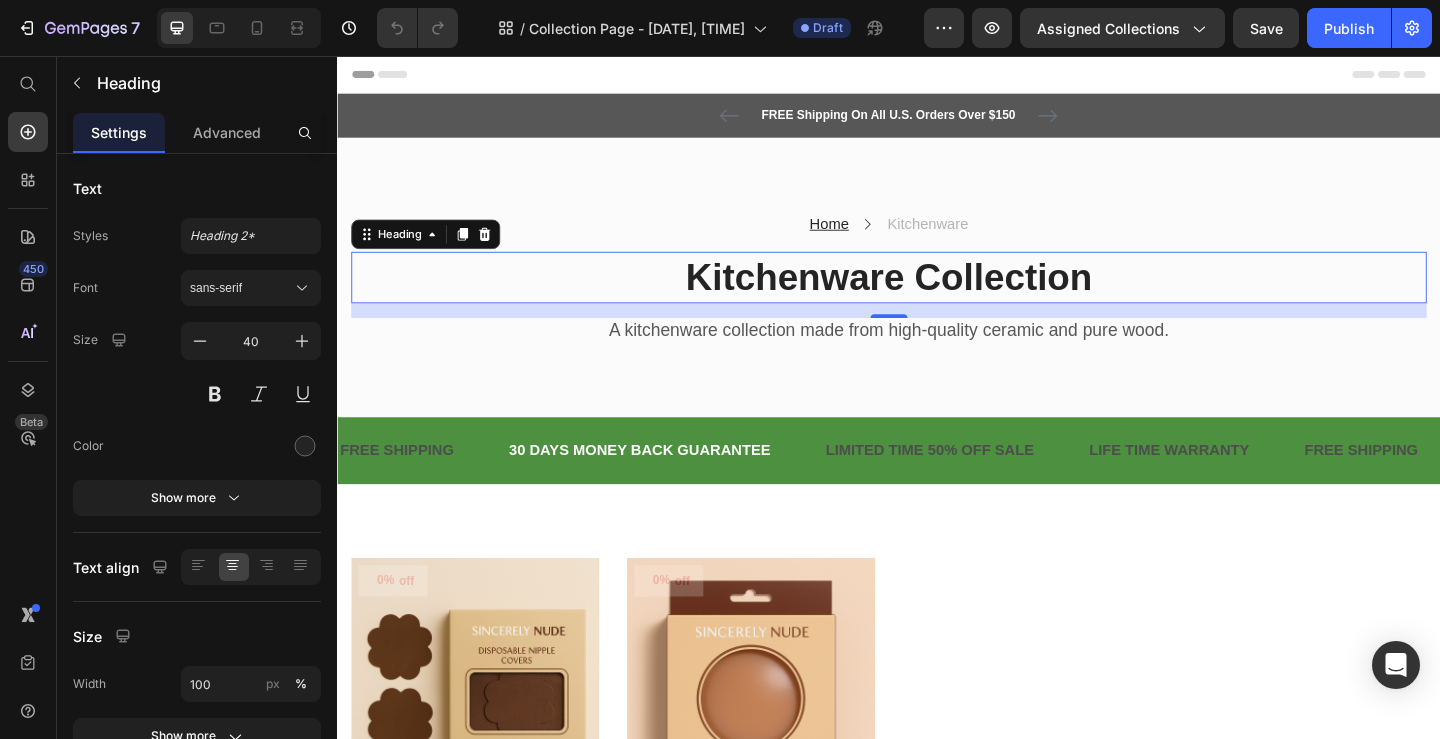 click on "Kitchenware Collection" at bounding box center [937, 297] 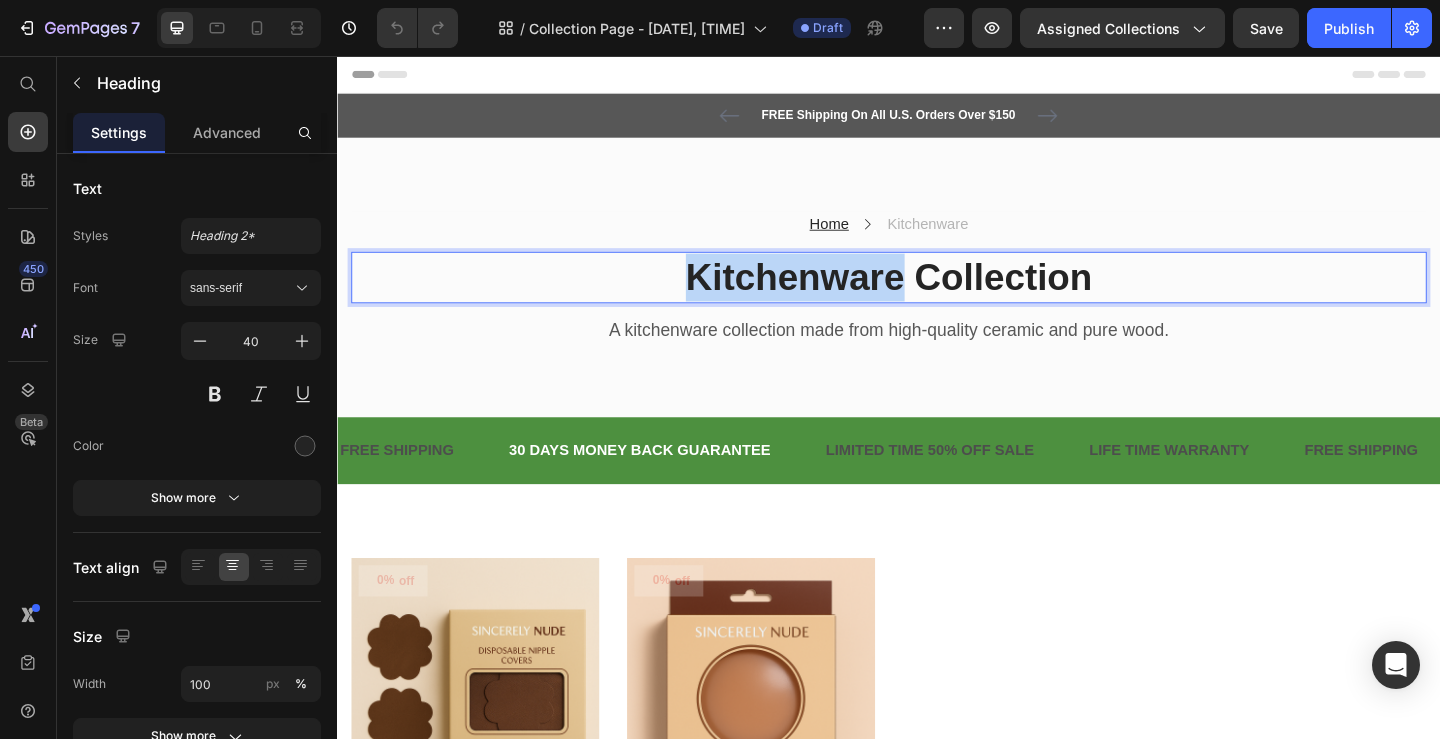click on "Kitchenware Collection" at bounding box center (937, 297) 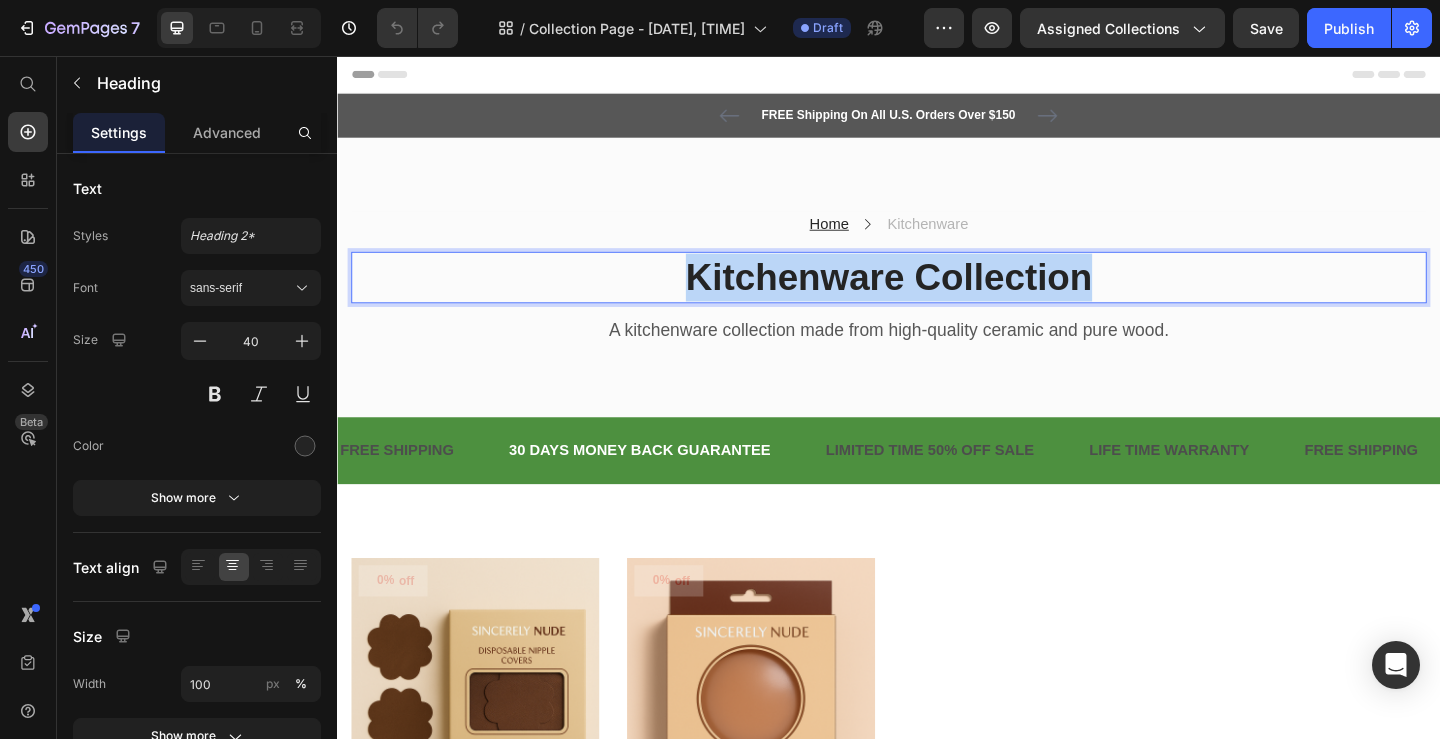 click on "Kitchenware Collection" at bounding box center [937, 297] 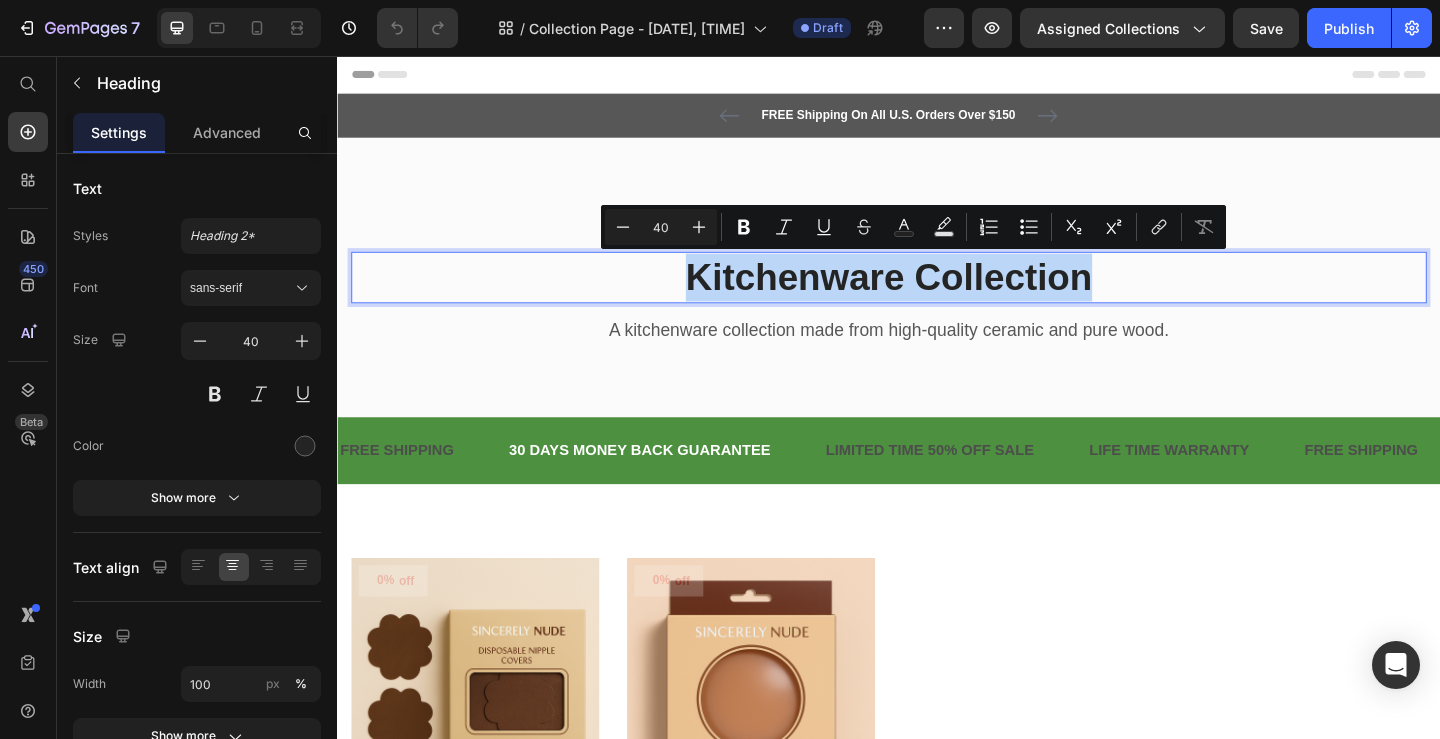 click on "Kitchenware Collection" at bounding box center [937, 297] 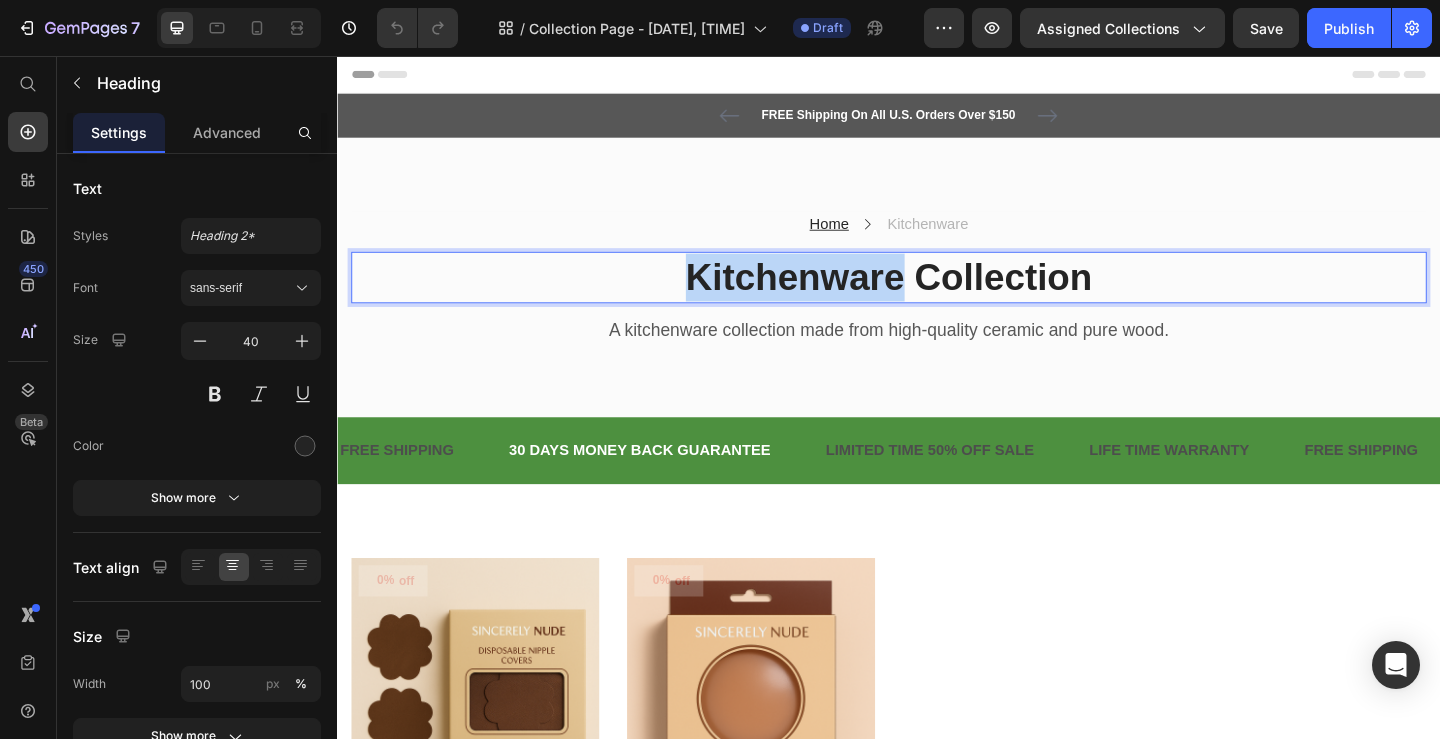 click on "Kitchenware Collection" at bounding box center [937, 297] 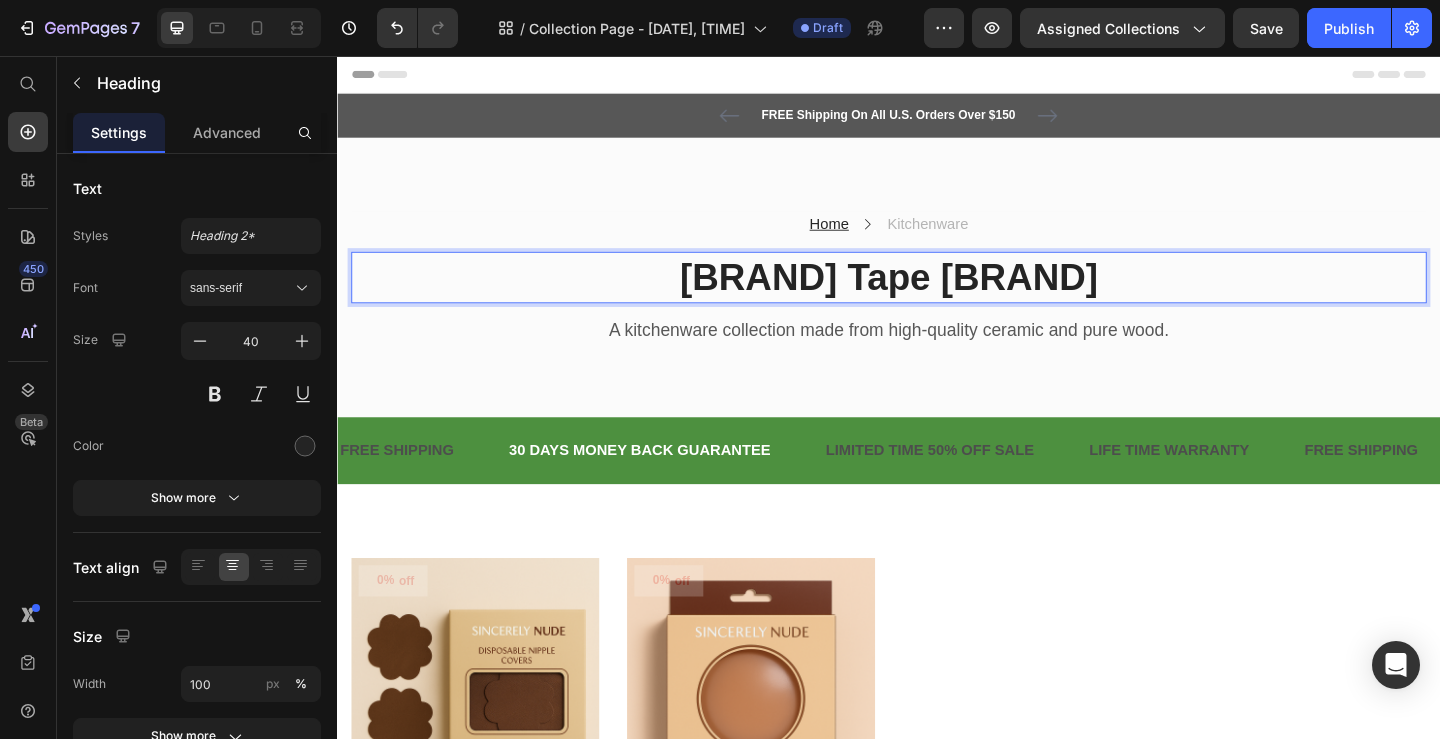 click on "Home Text block Icon Kitchenware Text block Row [BRAND] Tape [BRAND] Heading 16 A kitchenware collection made from high-quality ceramic and pure wood. Text block" at bounding box center [937, 297] 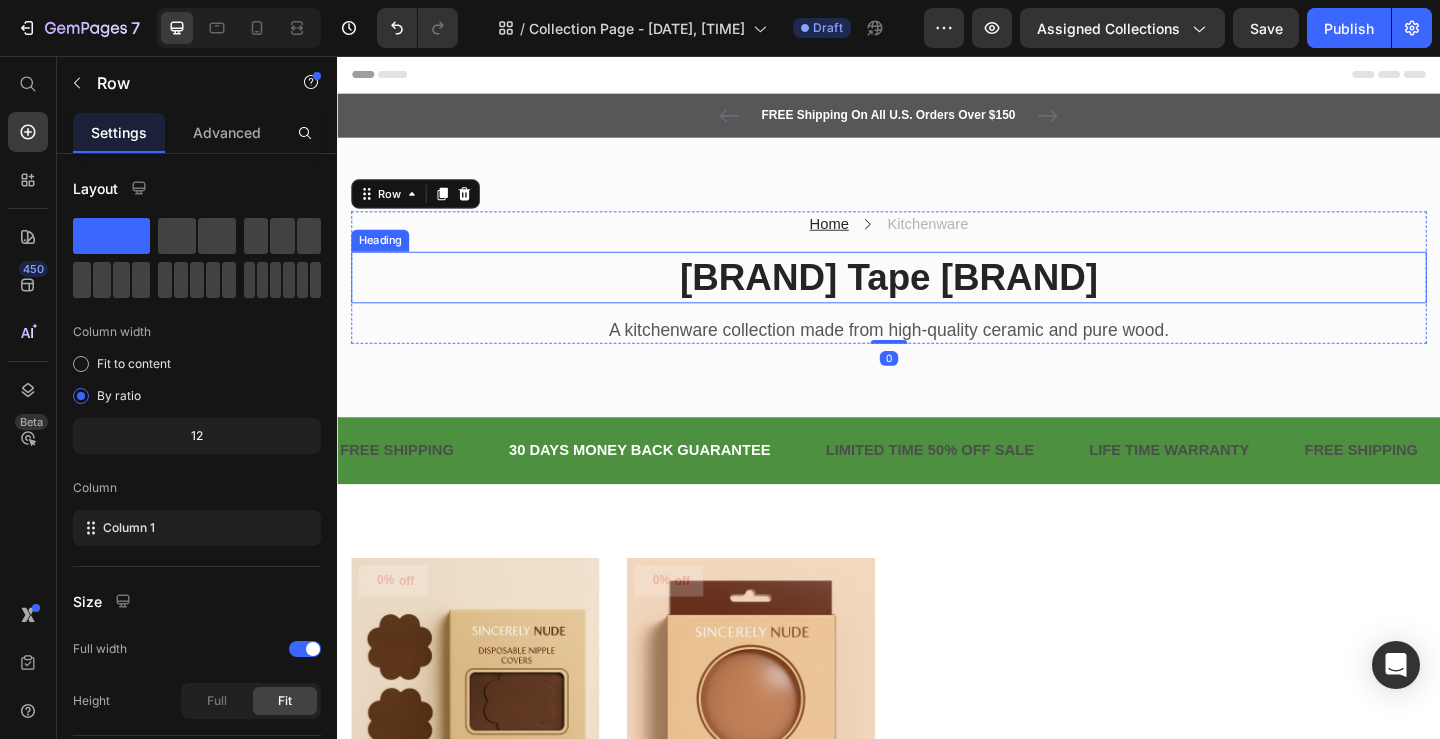 click on "[BRAND] Tape [BRAND]" at bounding box center [937, 297] 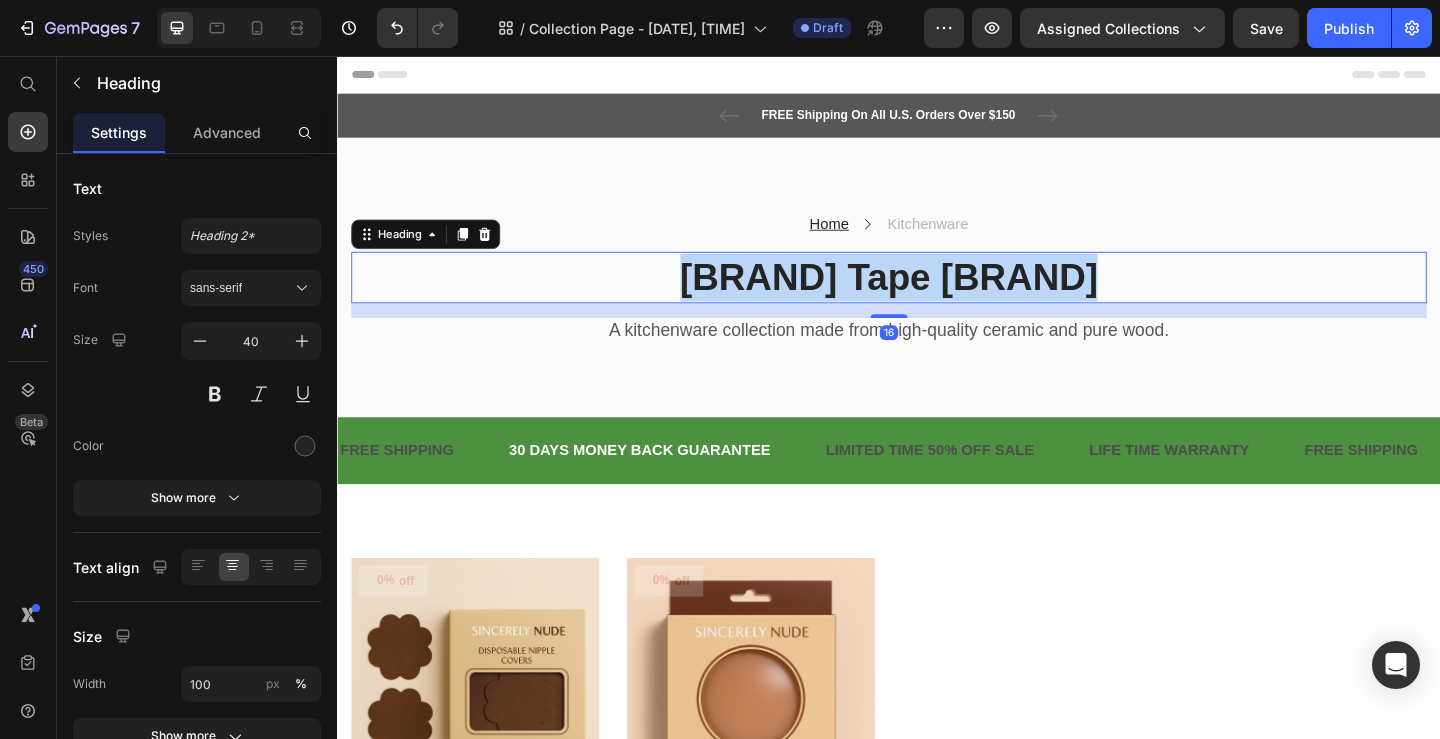 click on "[BRAND] Tape [BRAND]" at bounding box center (937, 297) 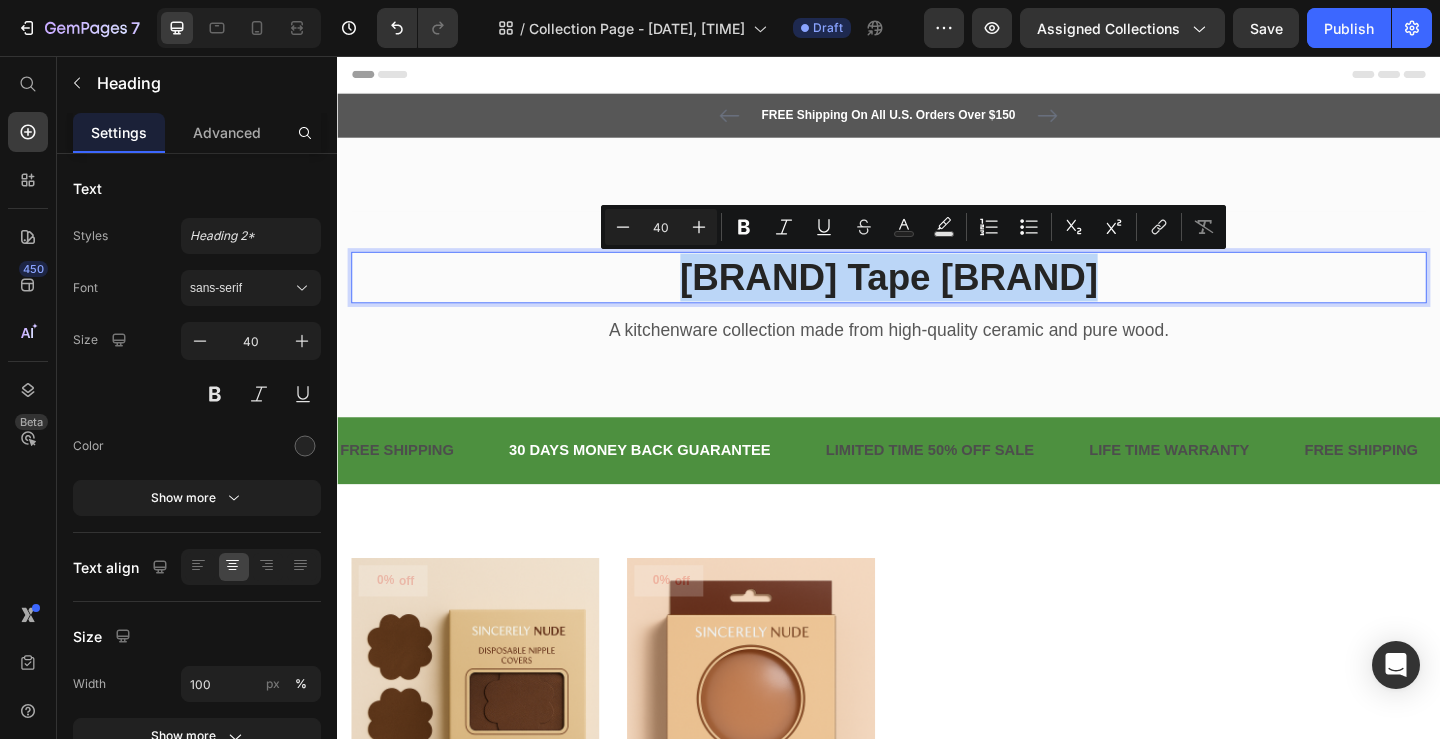 click on "[BRAND] Tape [BRAND]" at bounding box center (937, 297) 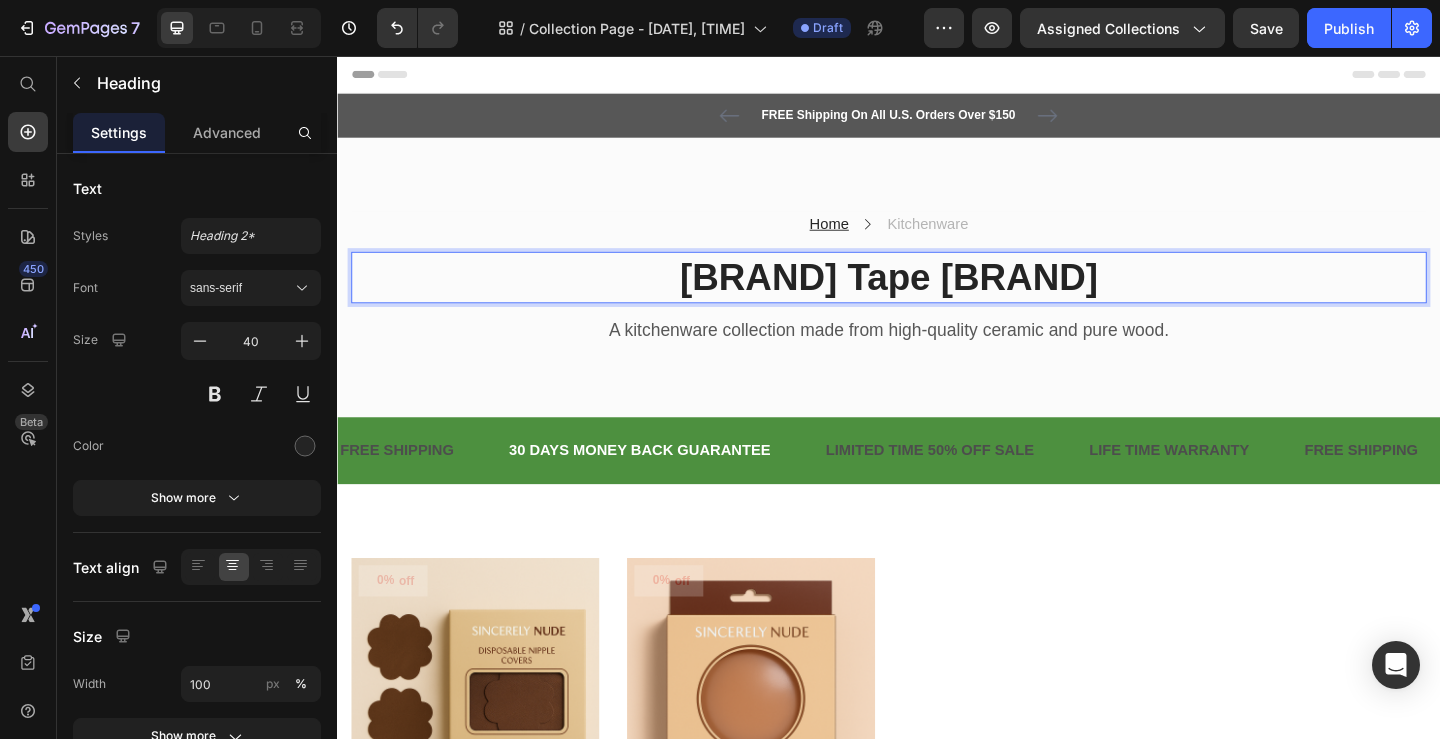 click on "[BRAND] Tape [BRAND]" at bounding box center [937, 297] 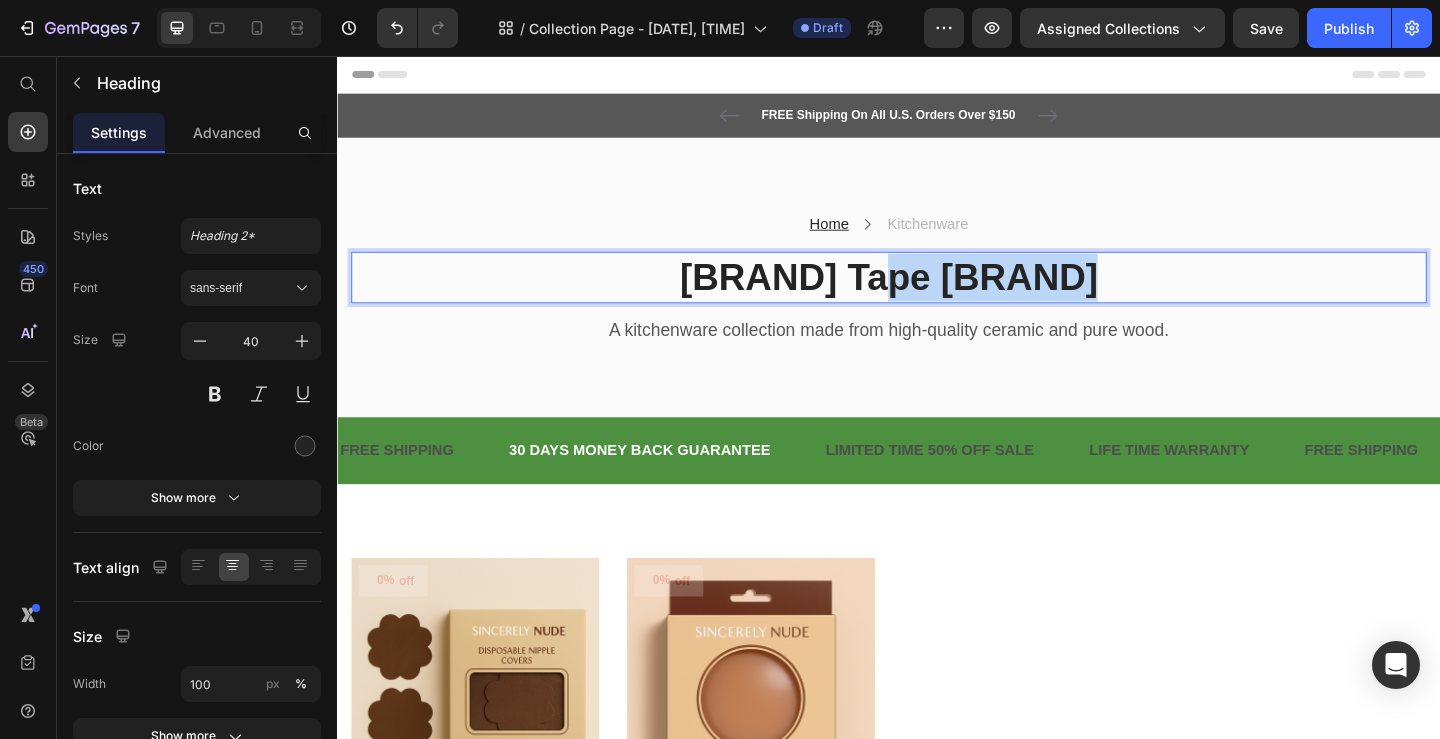 click on "[BRAND] Tape [BRAND]" at bounding box center (937, 297) 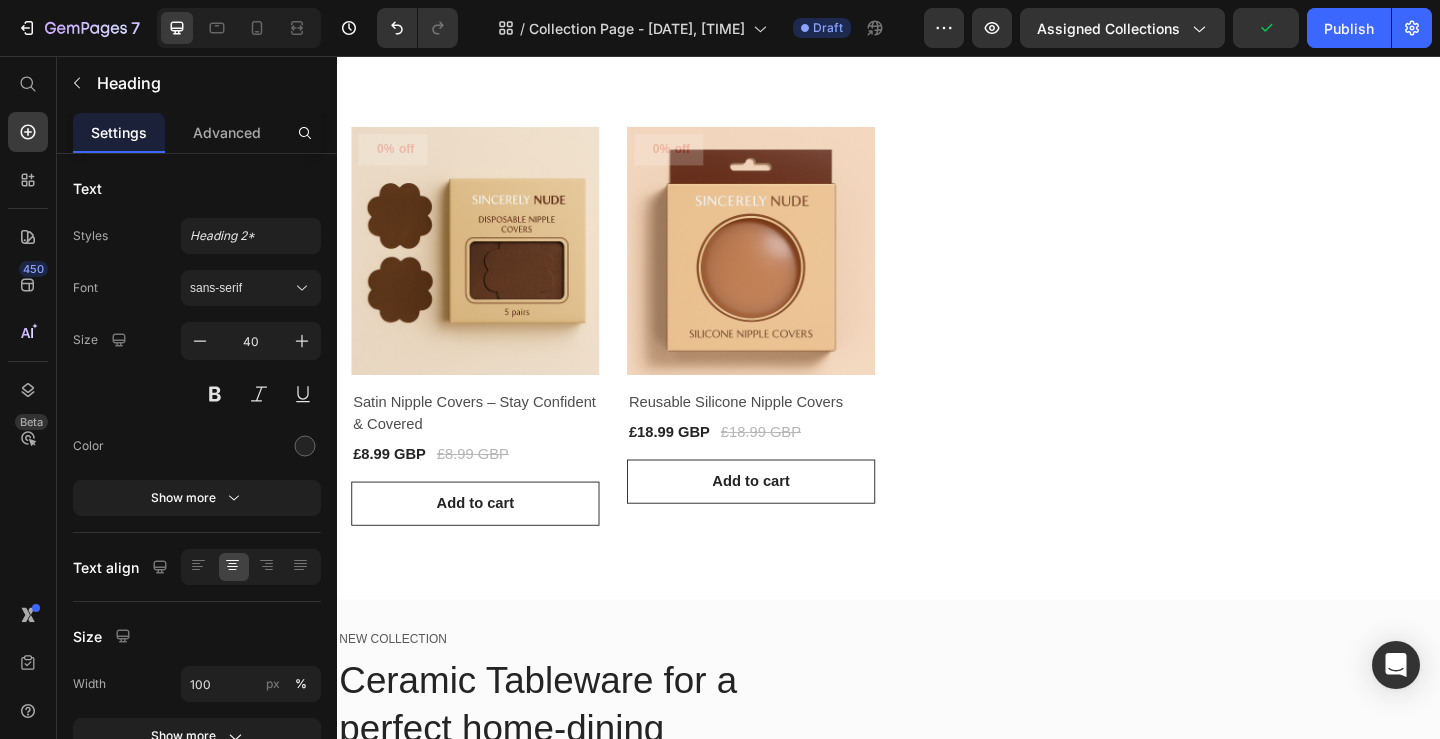 scroll, scrollTop: 0, scrollLeft: 0, axis: both 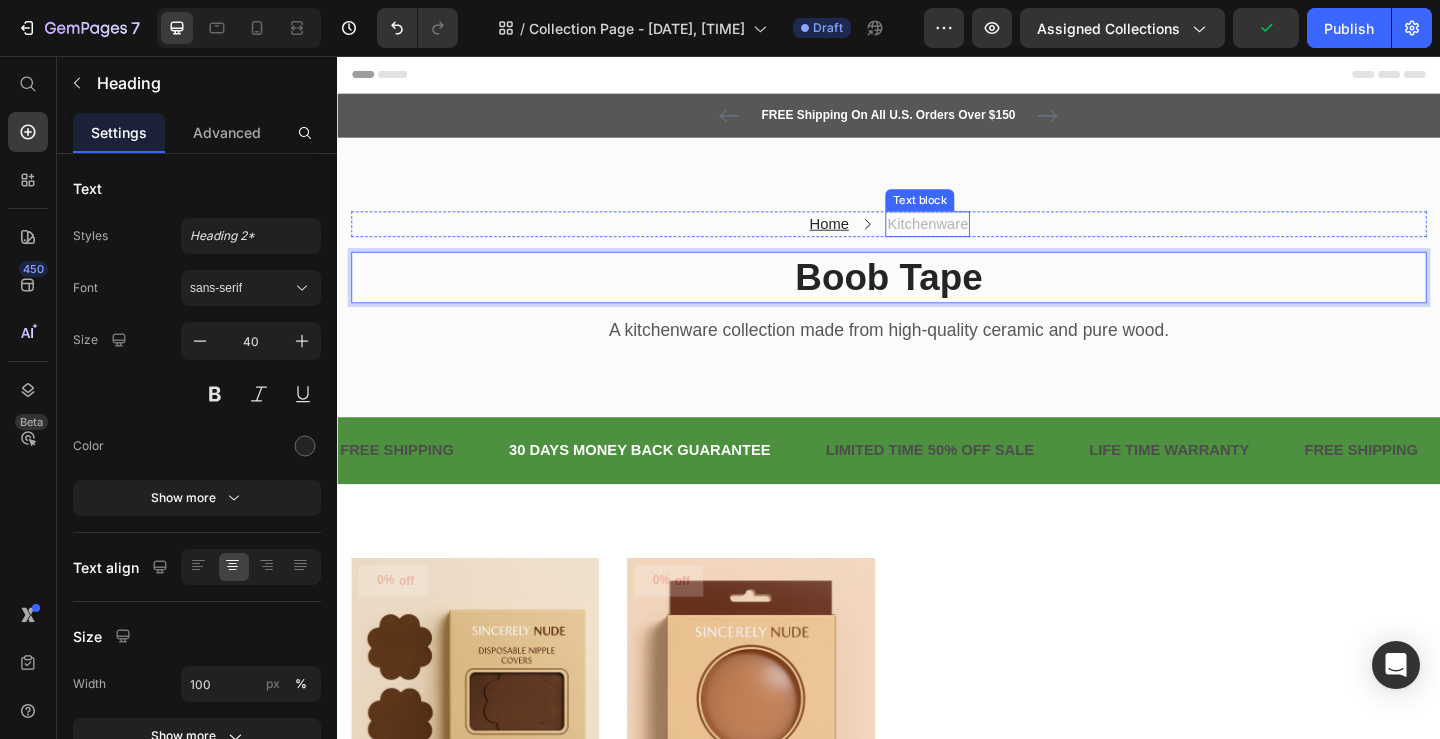 click on "Kitchenware" at bounding box center [979, 239] 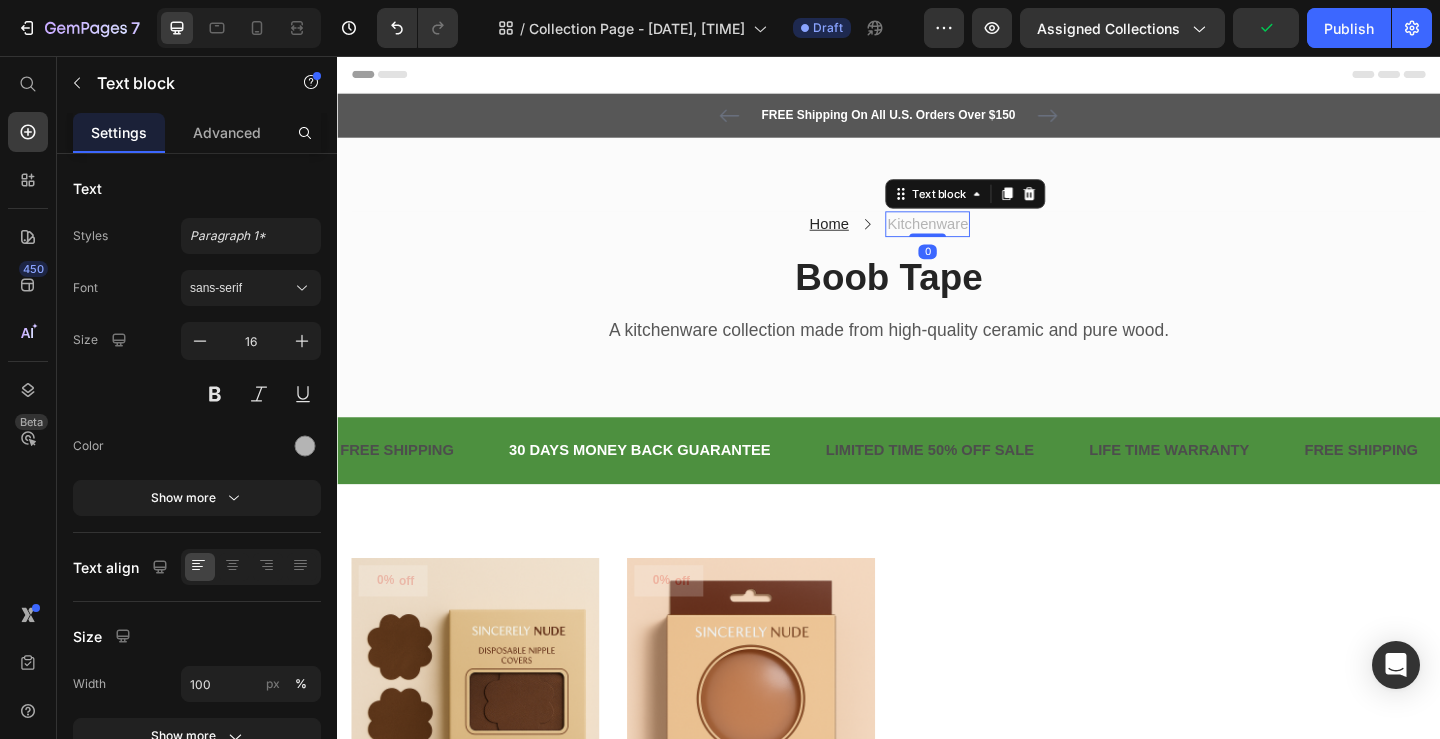 click on "Kitchenware" at bounding box center [979, 239] 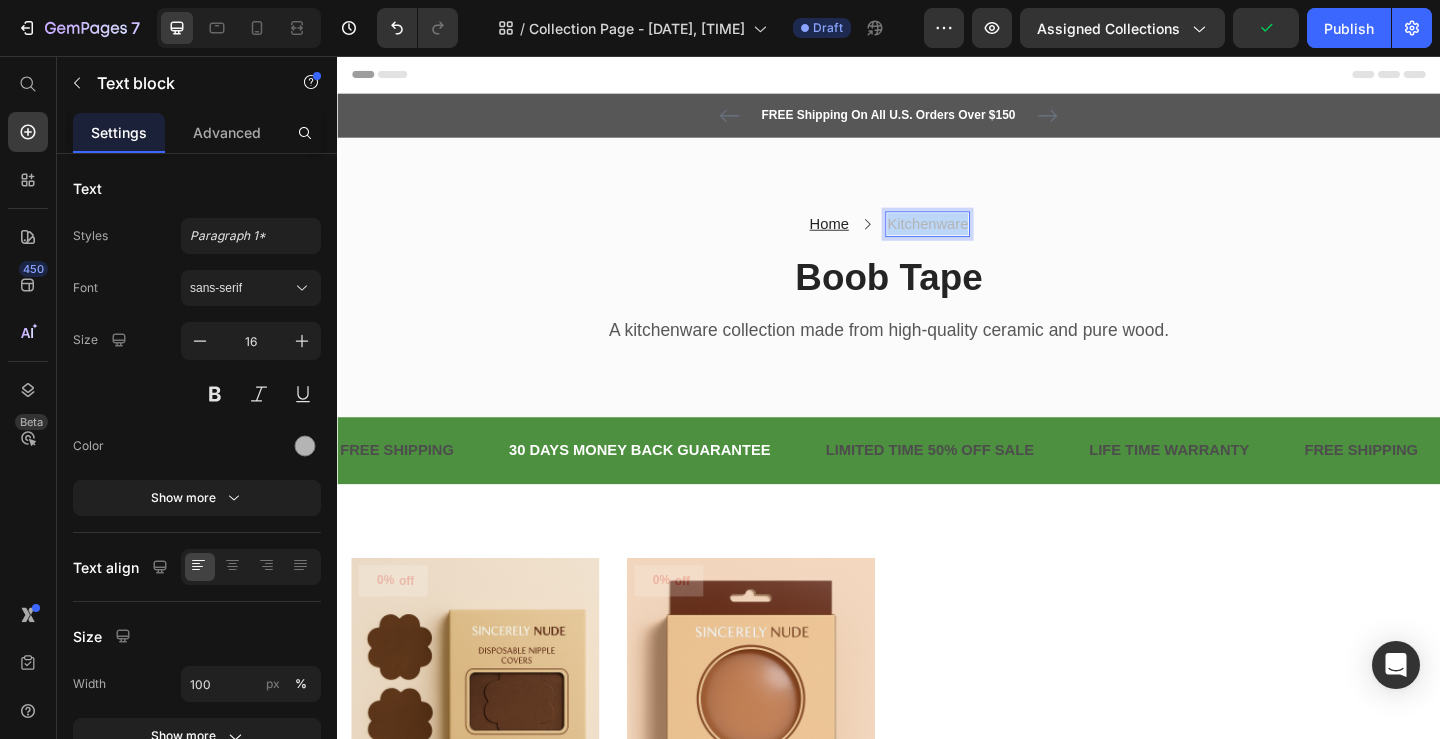 click on "Kitchenware" at bounding box center [979, 239] 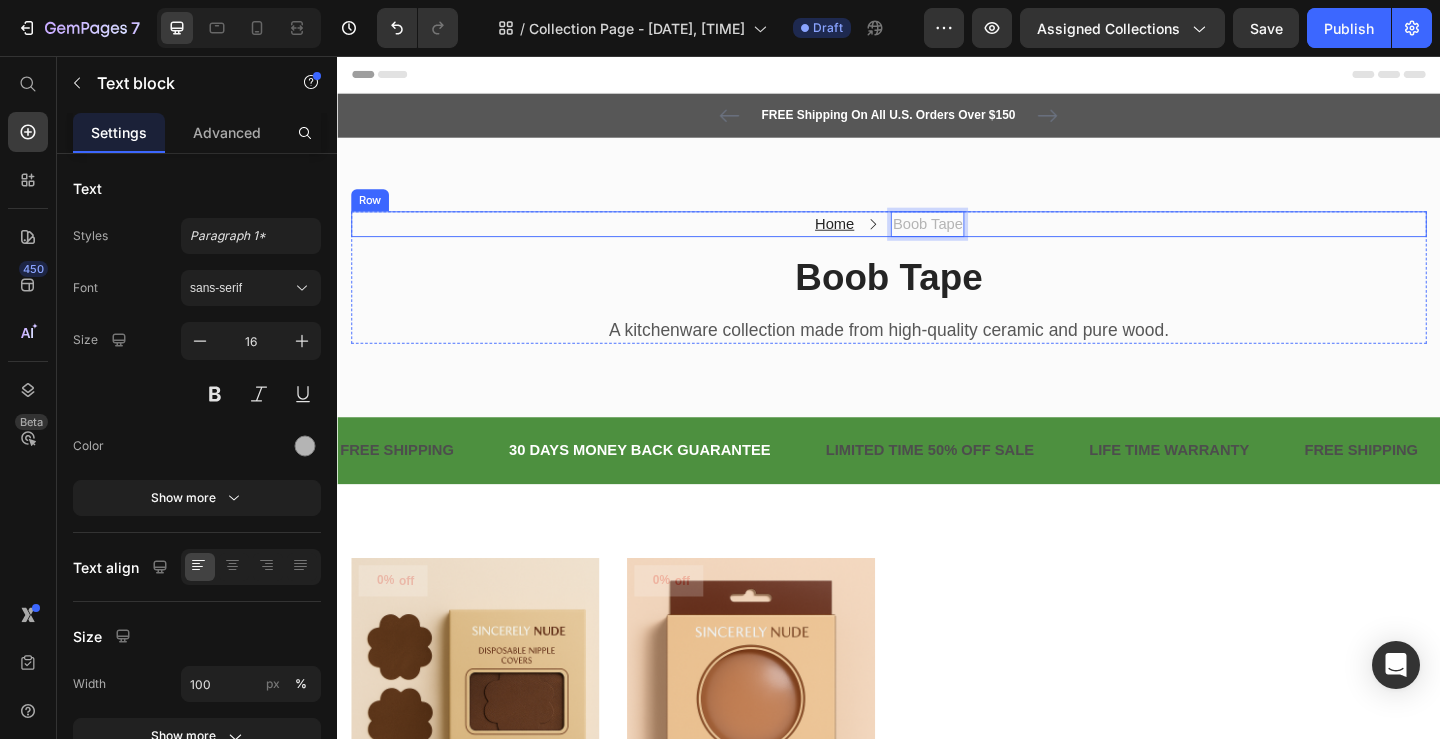 click on "Home Text block Icon [BRAND] Tape Text block 0 Row" at bounding box center [937, 239] 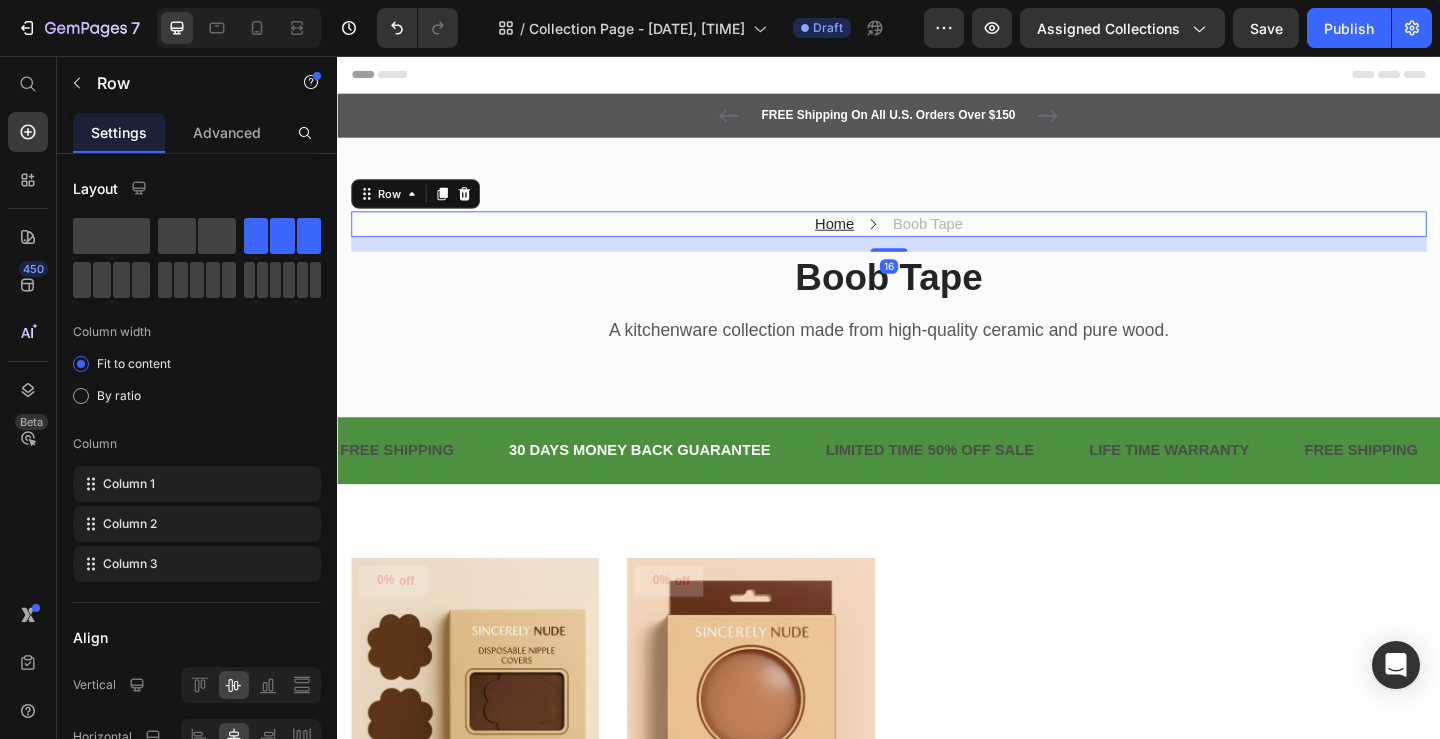 click on "16" at bounding box center [937, 261] 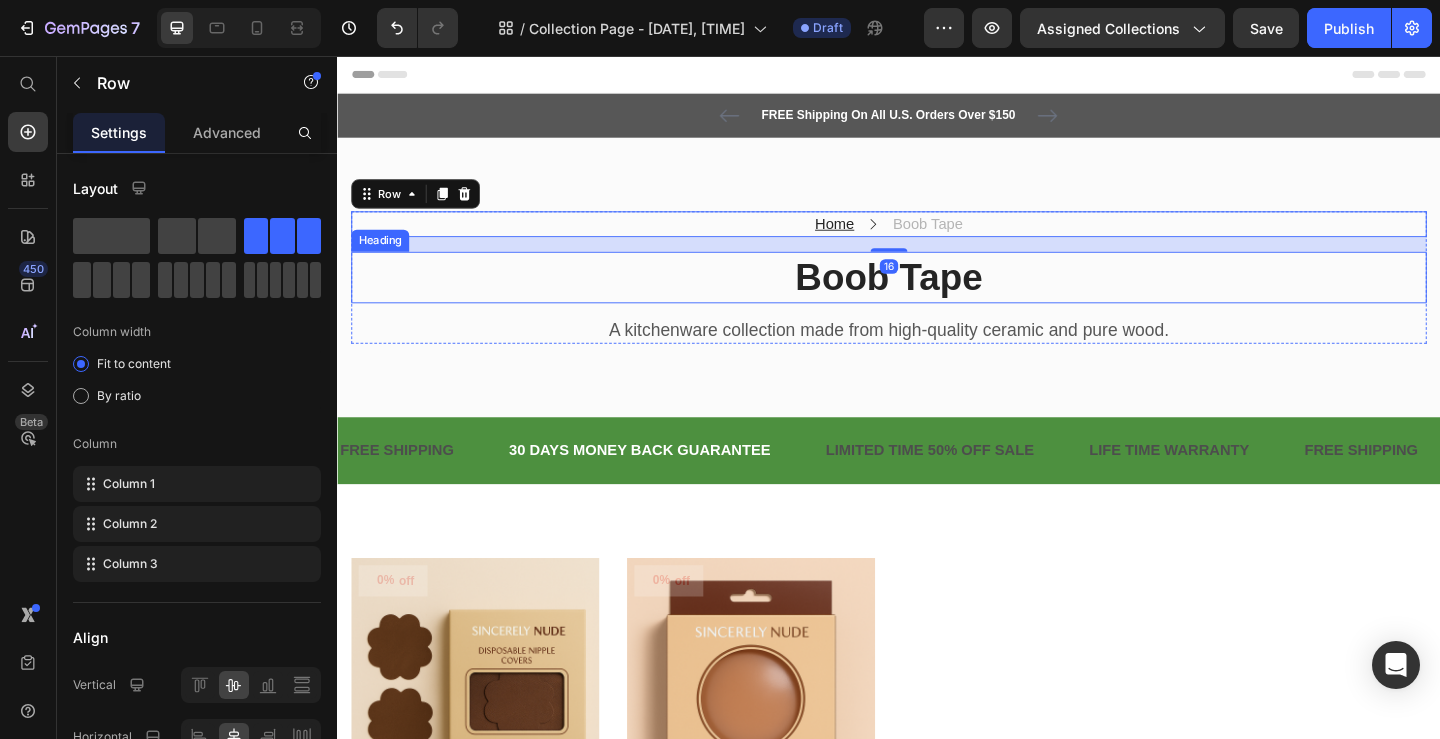 click on "Boob Tape" at bounding box center (937, 297) 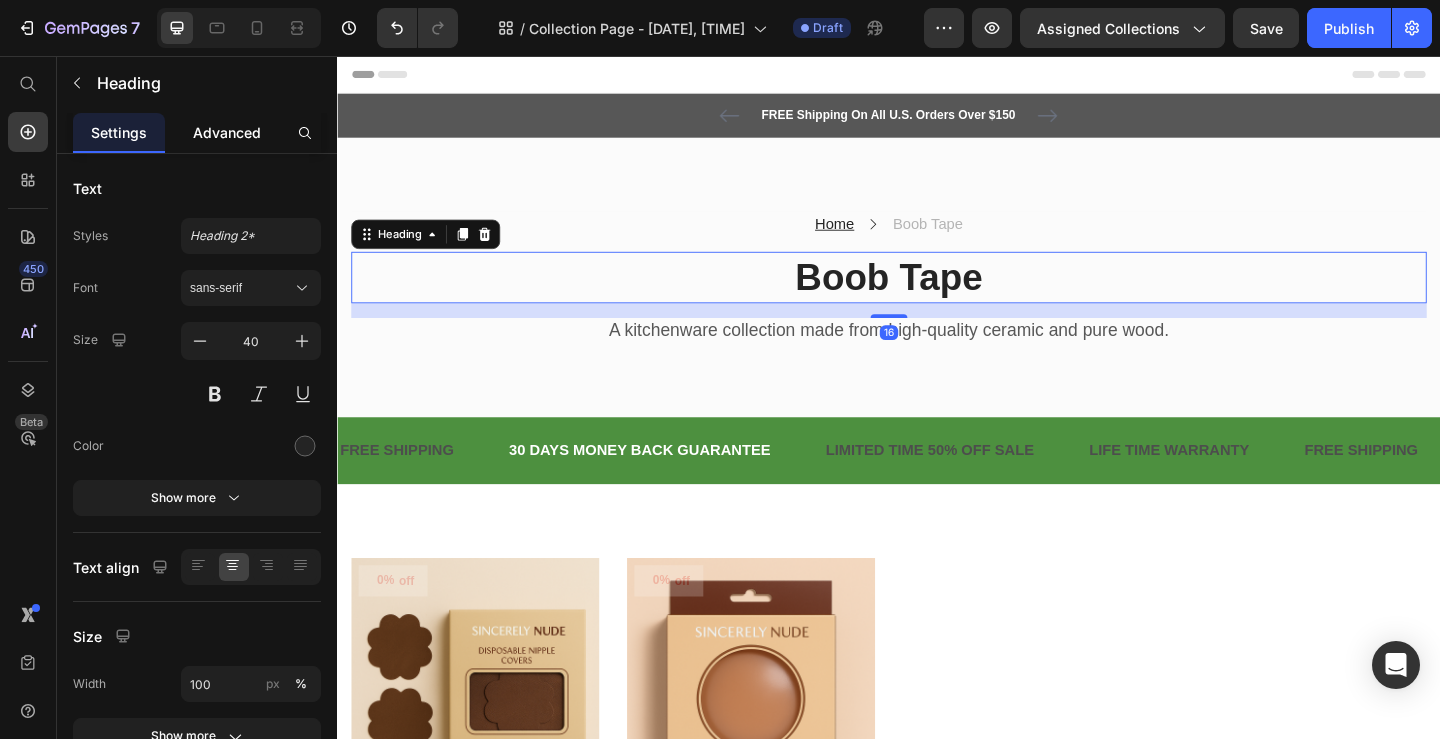 click on "Advanced" at bounding box center [227, 132] 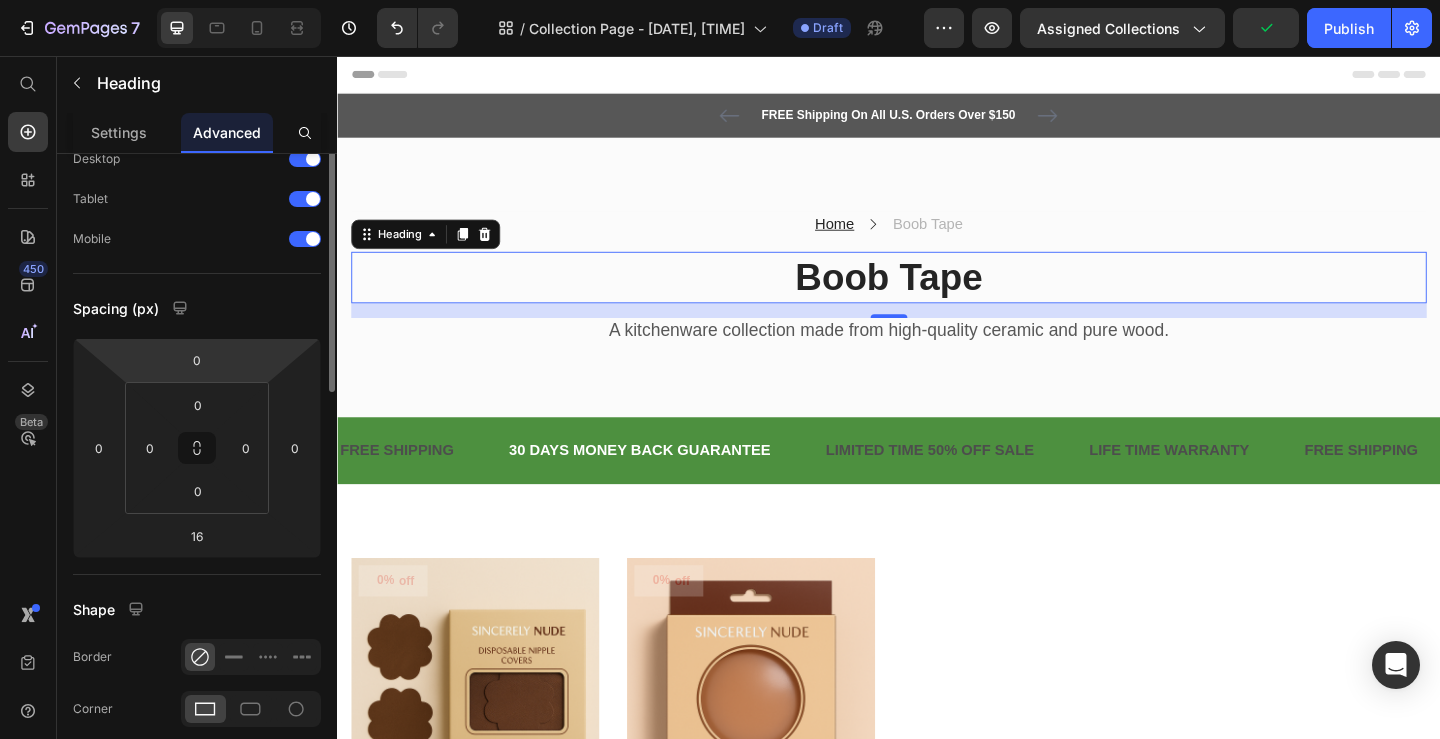scroll, scrollTop: 0, scrollLeft: 0, axis: both 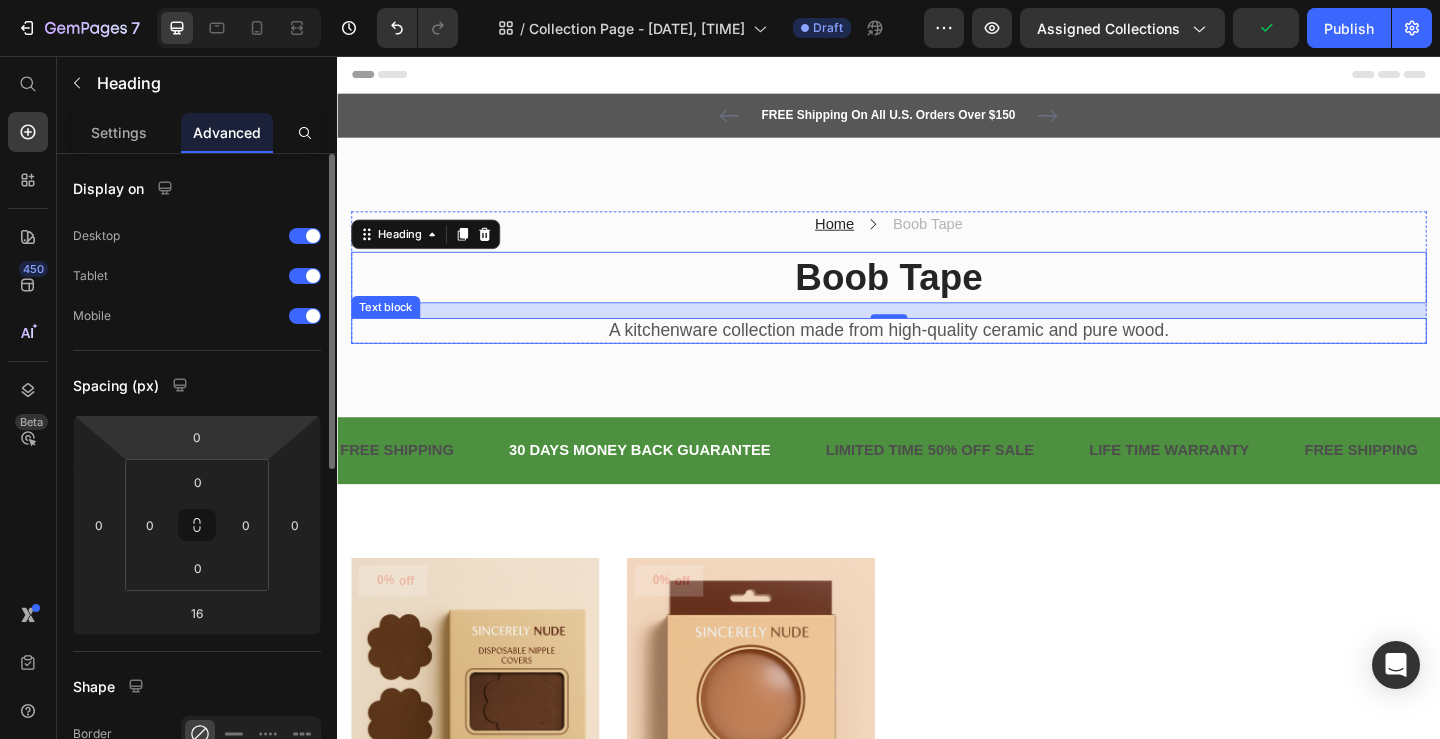click on "A kitchenware collection made from high-quality ceramic and pure wood." at bounding box center [937, 355] 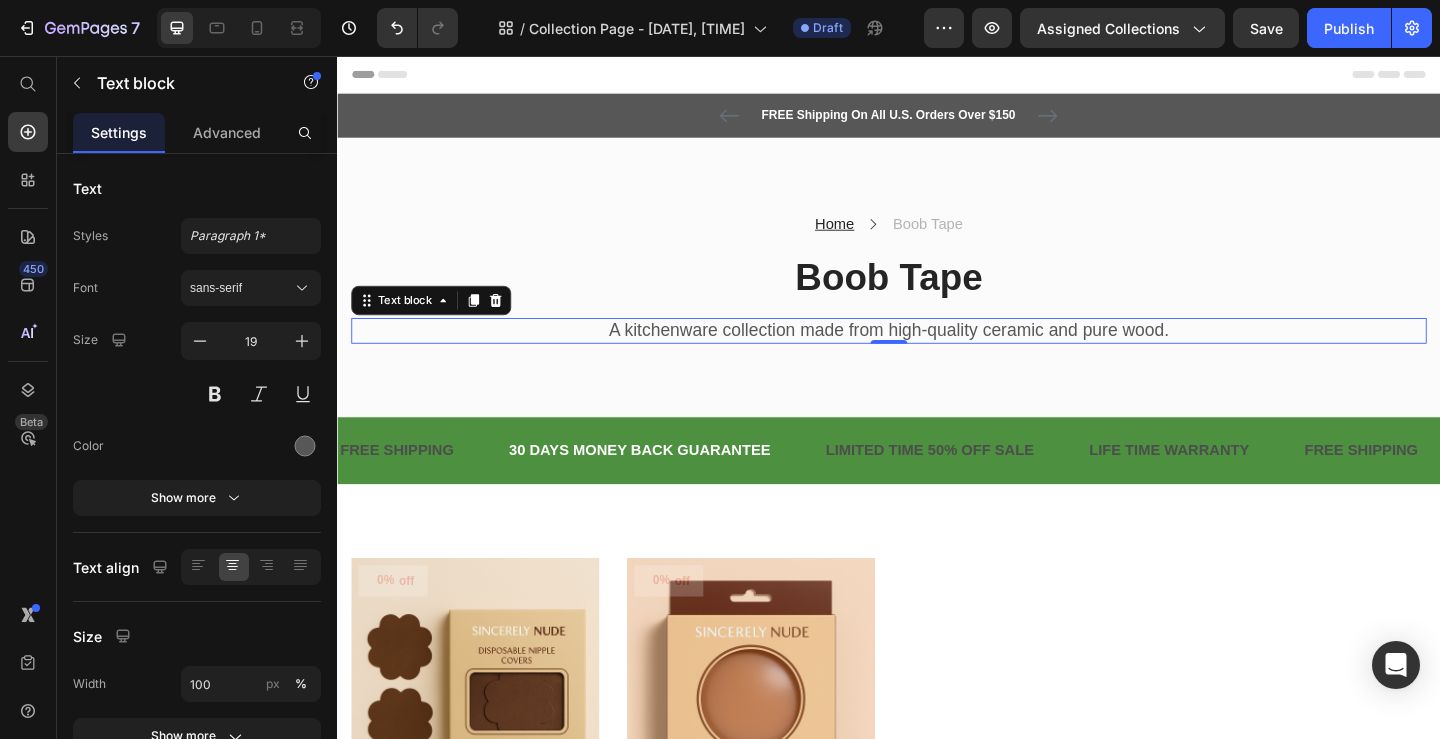 click on "A kitchenware collection made from high-quality ceramic and pure wood." at bounding box center (937, 355) 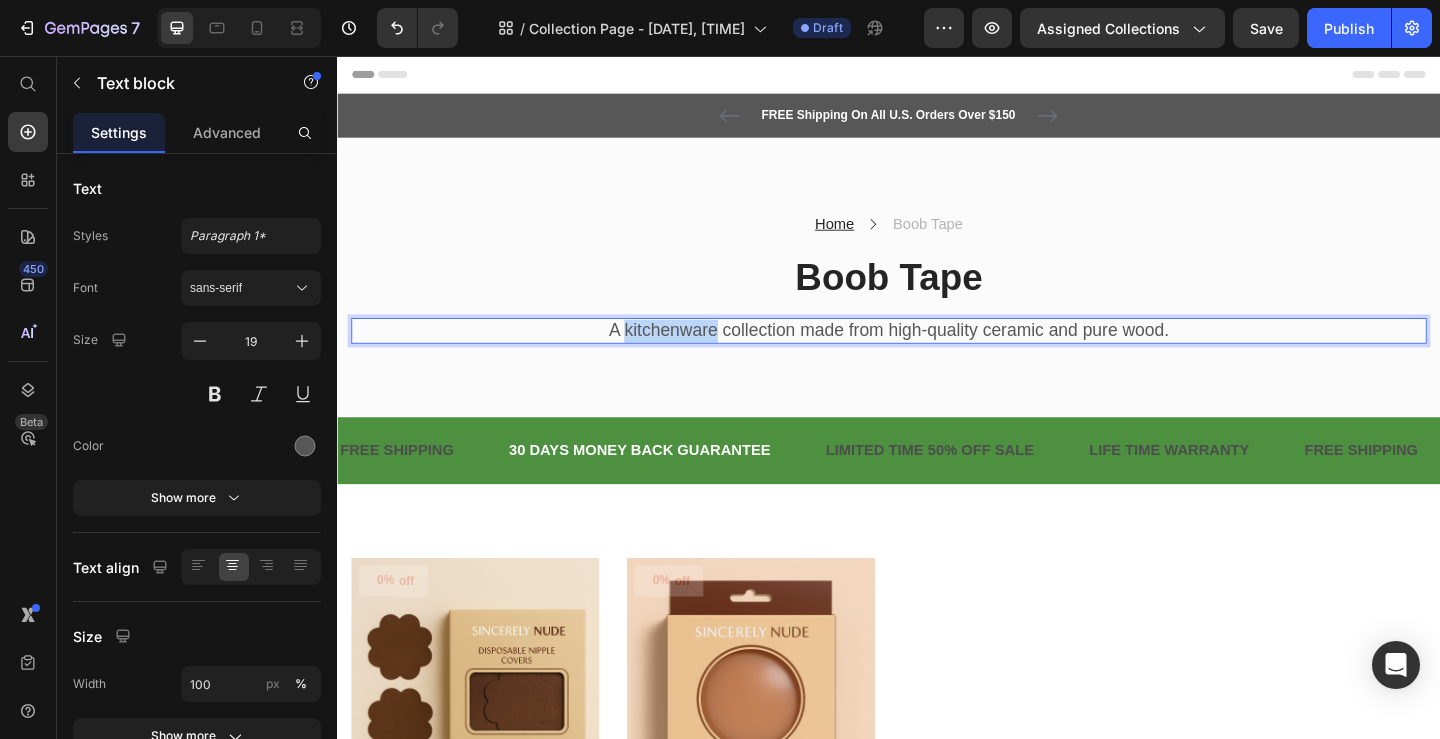 click on "A kitchenware collection made from high-quality ceramic and pure wood." at bounding box center (937, 355) 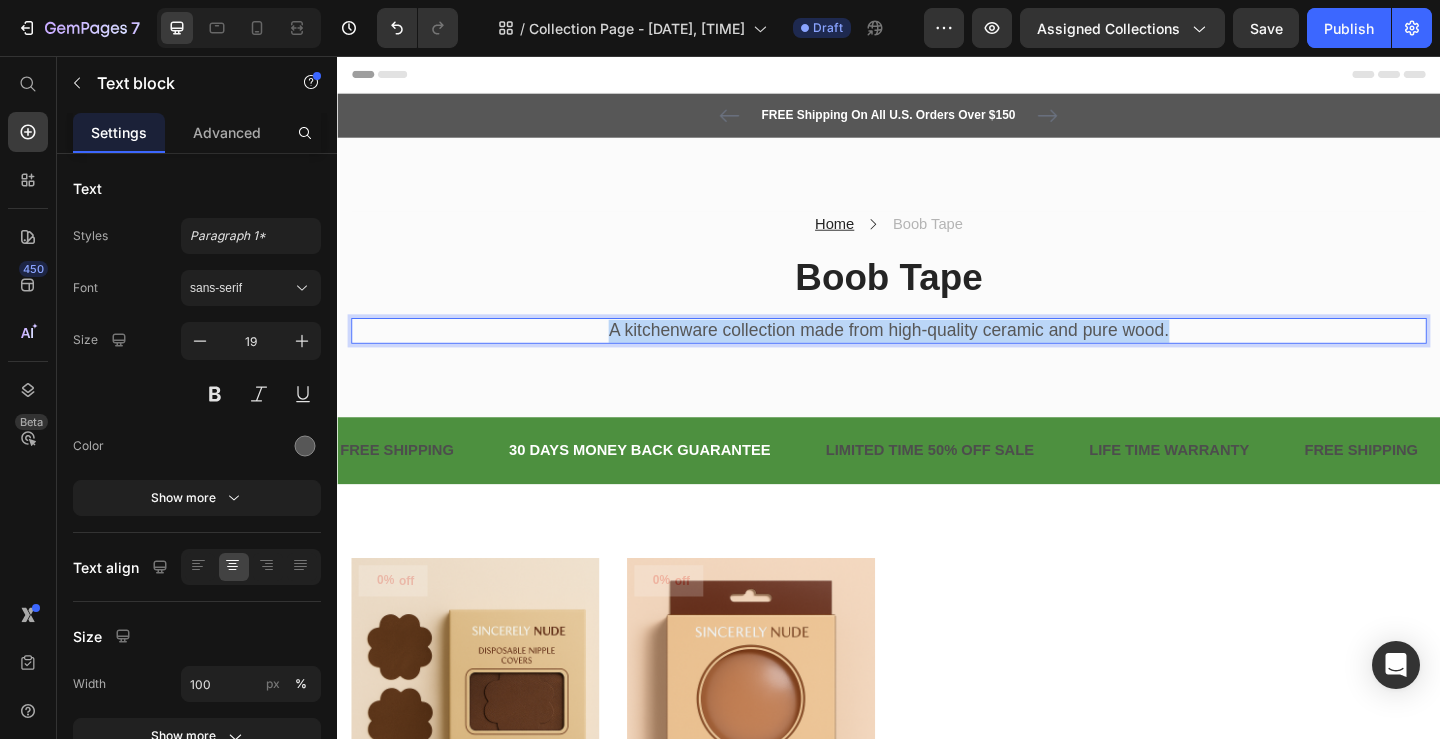 click on "A kitchenware collection made from high-quality ceramic and pure wood." at bounding box center (937, 355) 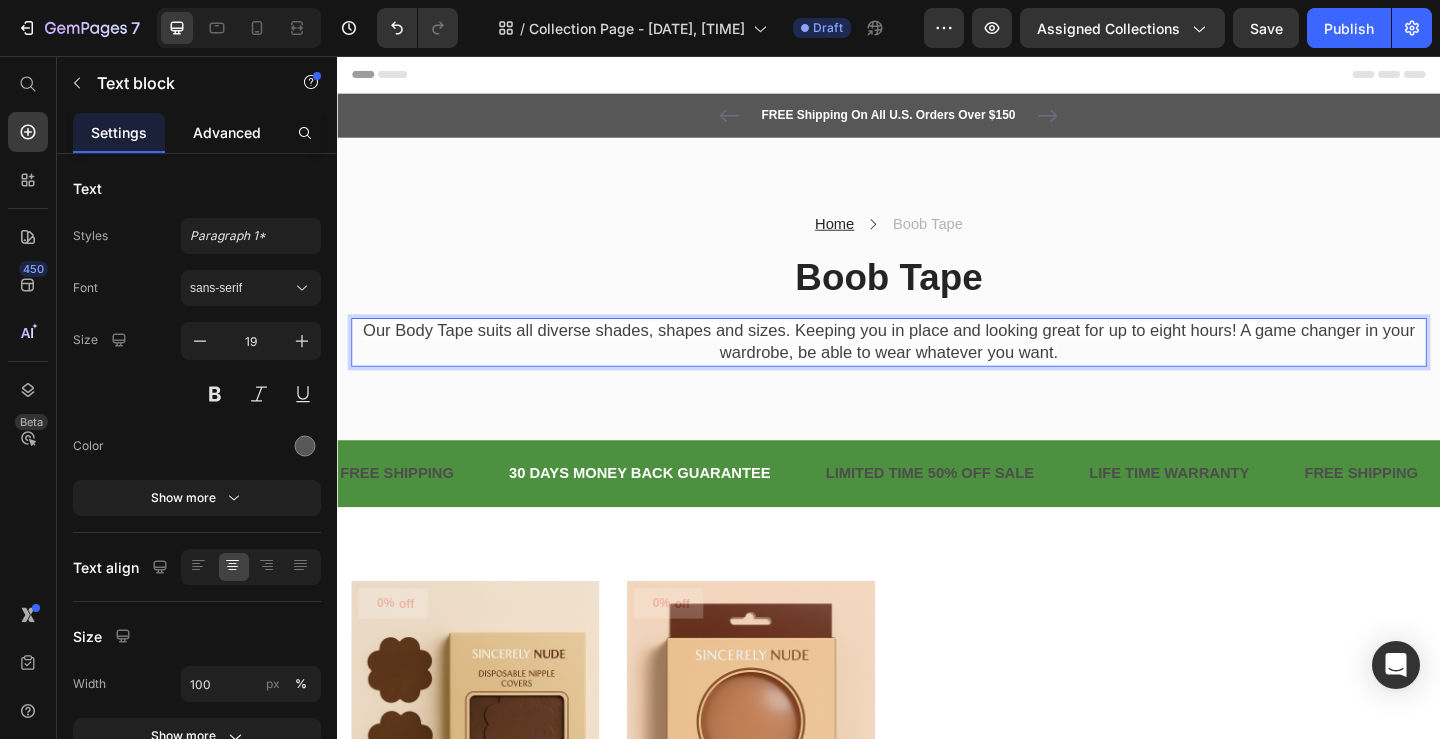 click on "Advanced" at bounding box center [227, 132] 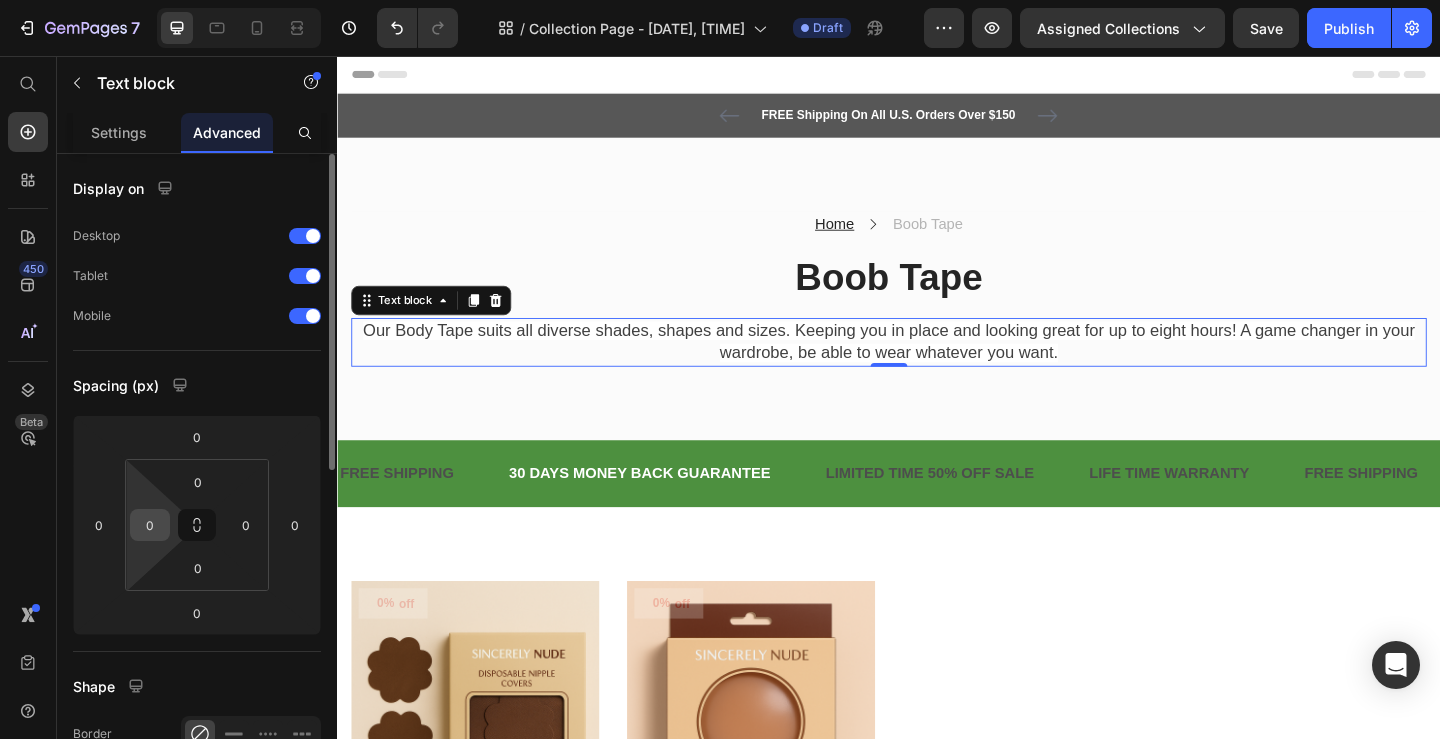 click on "0" at bounding box center (150, 525) 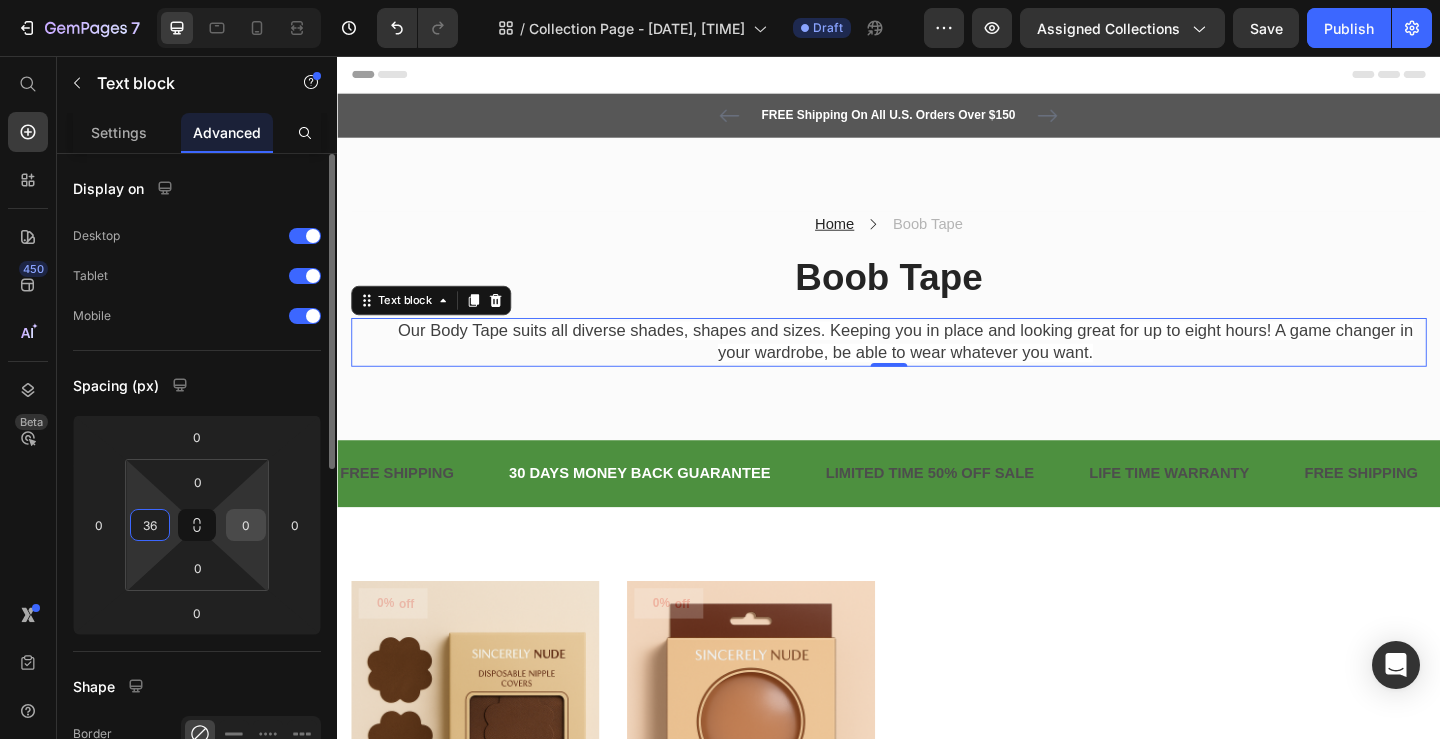 type on "36" 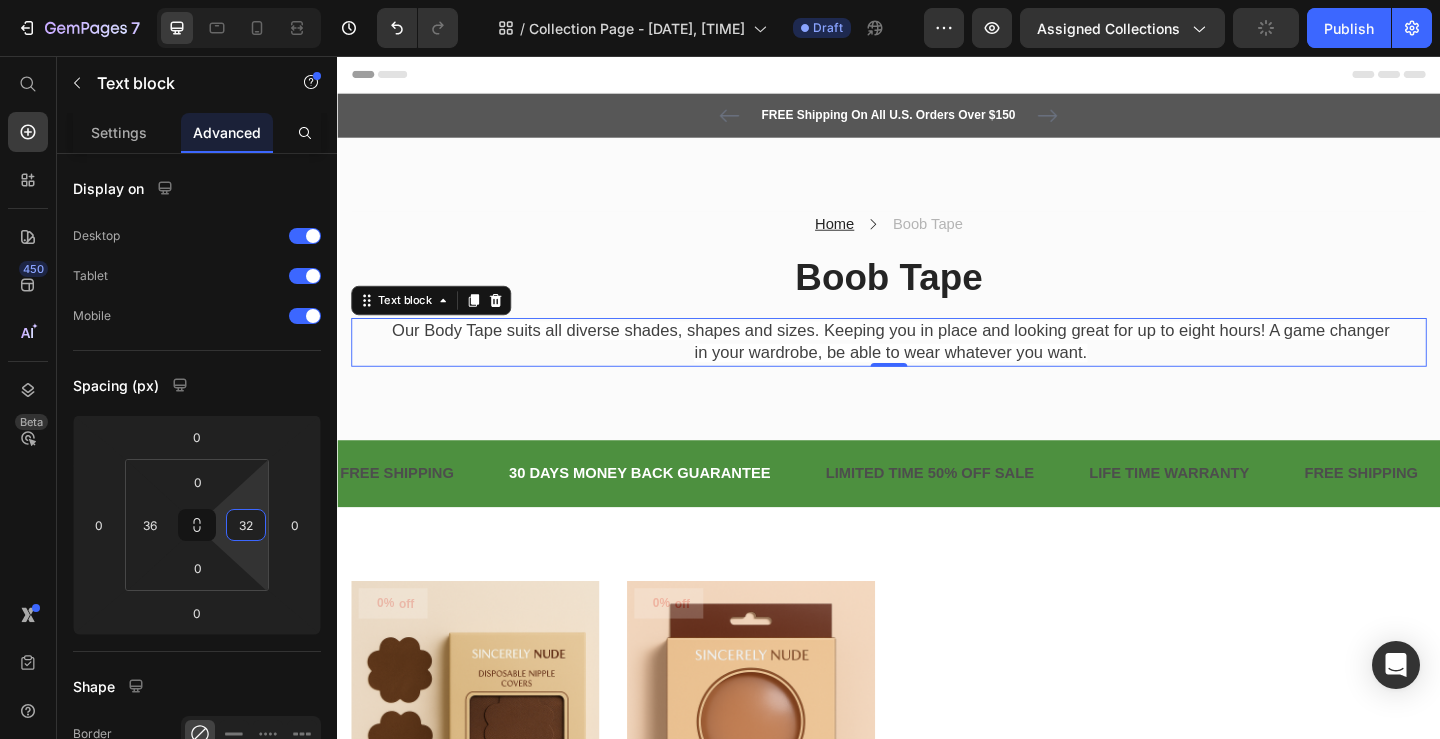 type on "32" 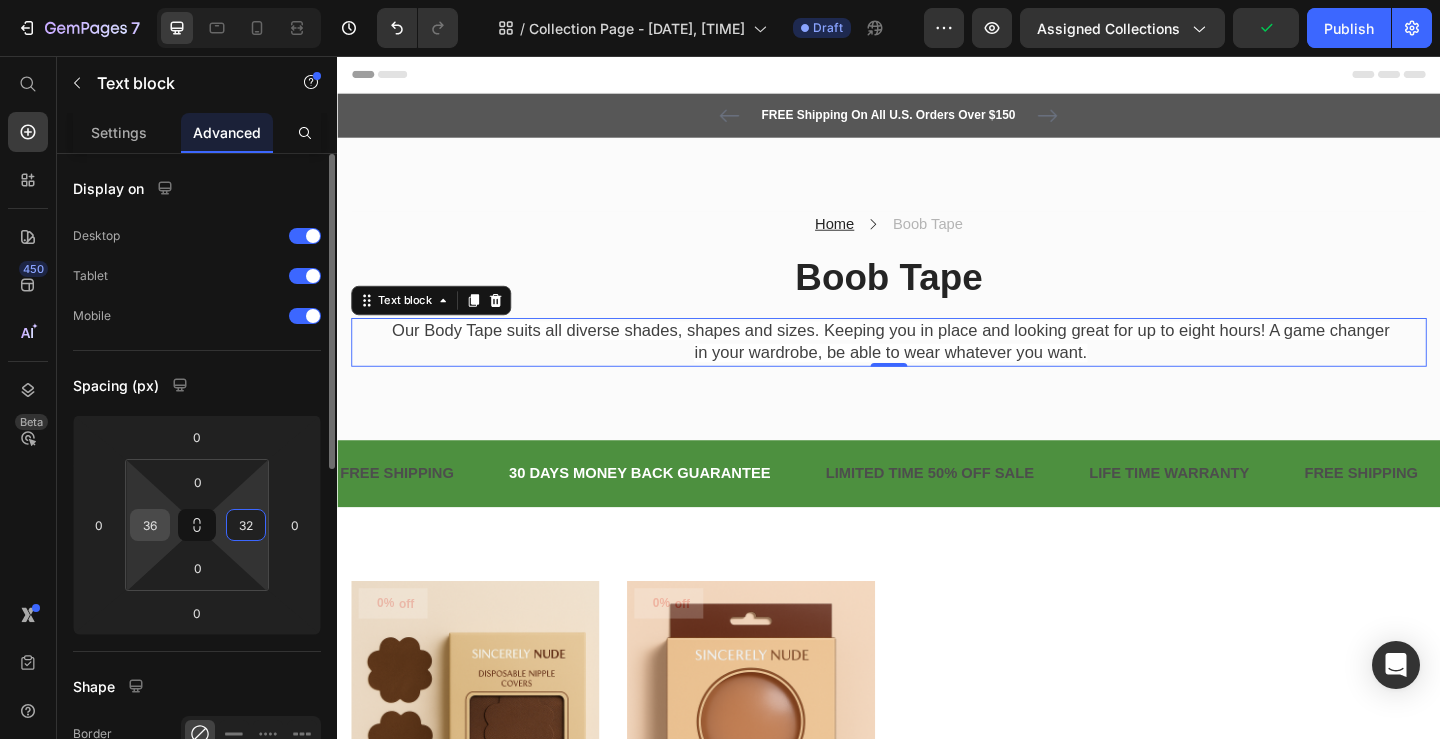 click on "36" at bounding box center (150, 525) 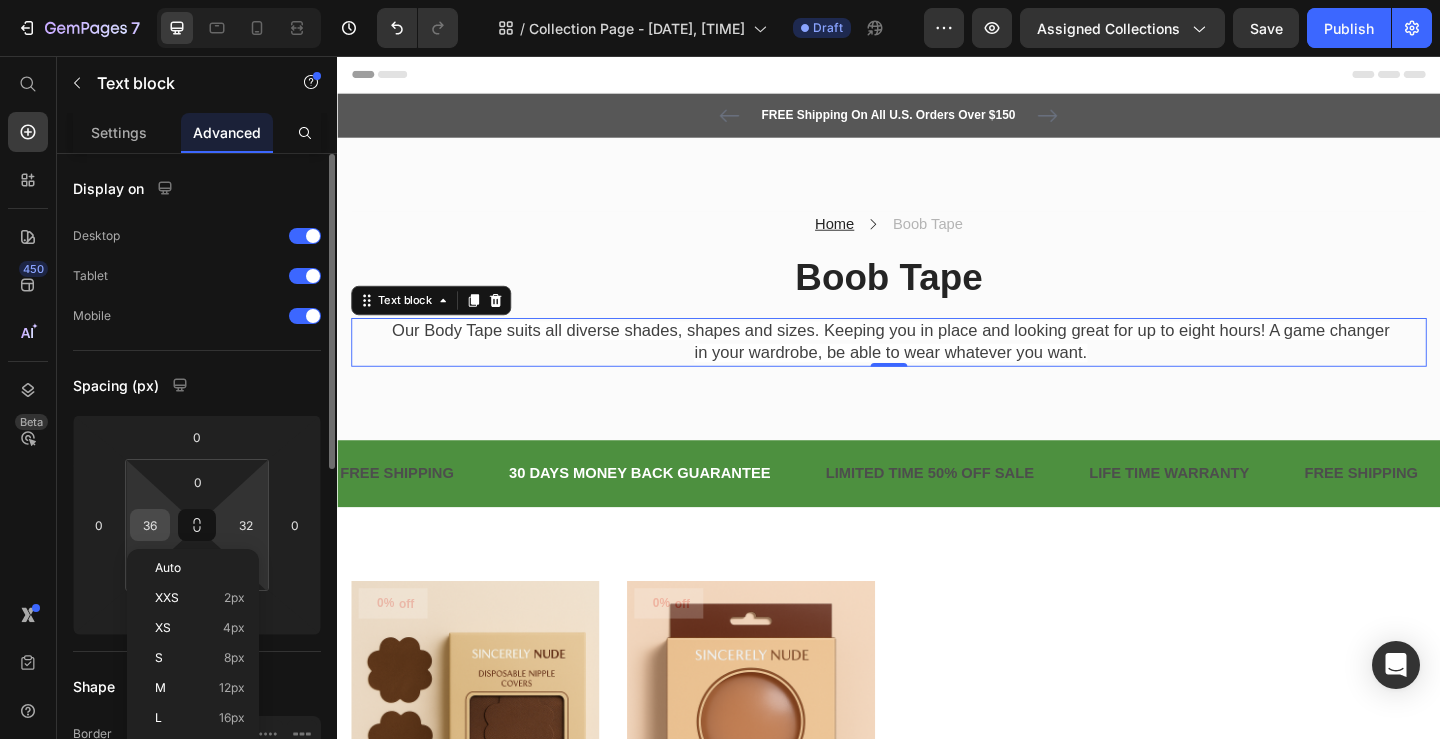 click on "36" at bounding box center (150, 525) 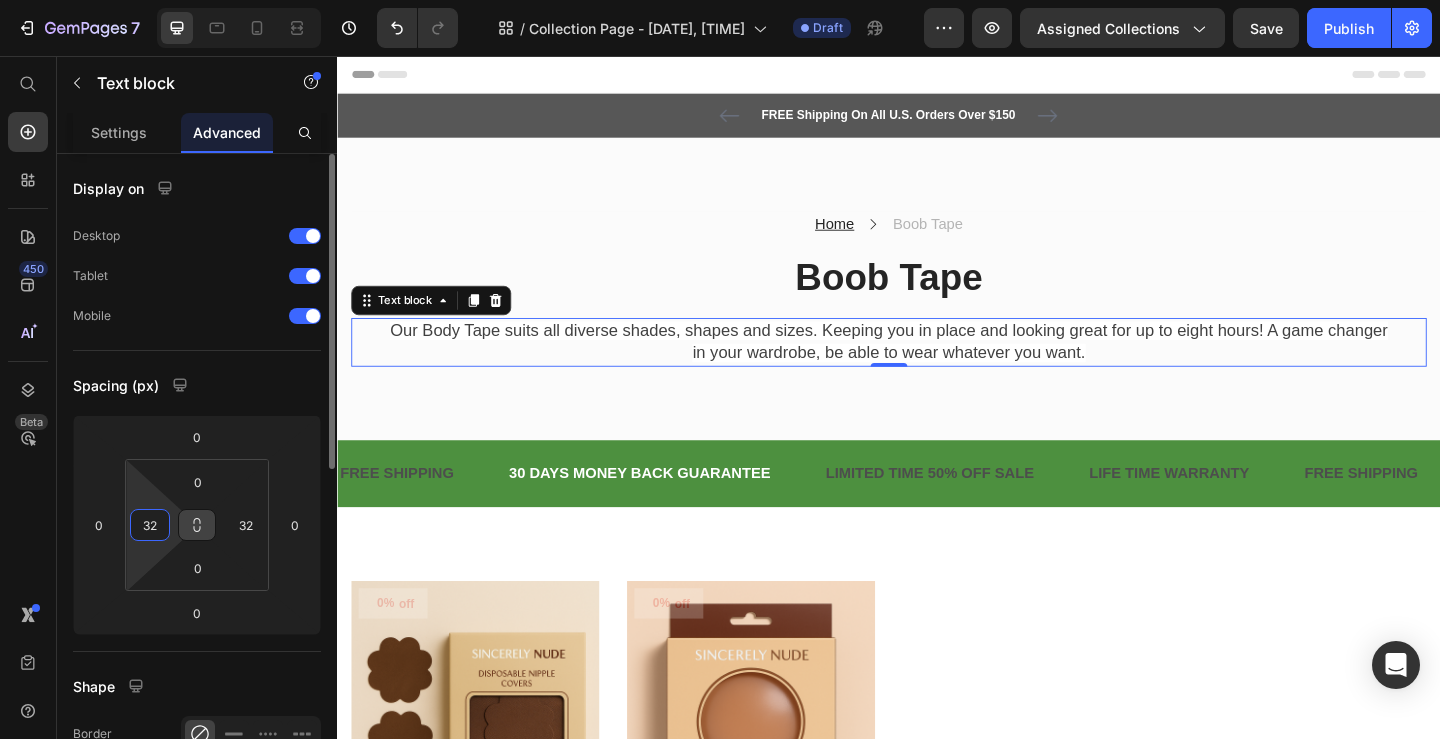 type on "32" 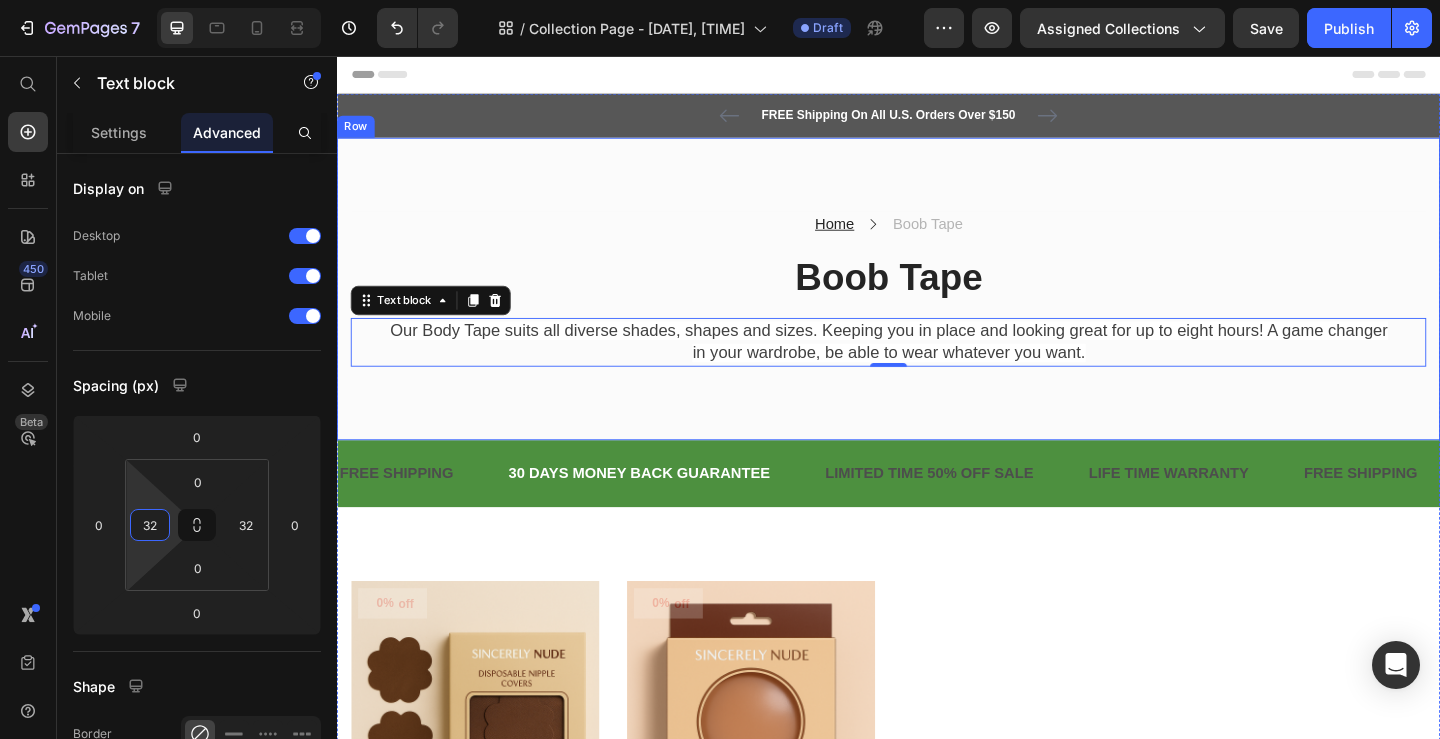 click on "Home Text block Icon [BRAND] Tape Text block Row [BRAND] Tape Heading Our Body Tape suits all diverse shades, shapes and sizes. Keeping you in place and looking great for up to eight hours! A game changer in your wardrobe, be able to wear whatever you want. Text block 0 Row Row Row" at bounding box center (937, 309) 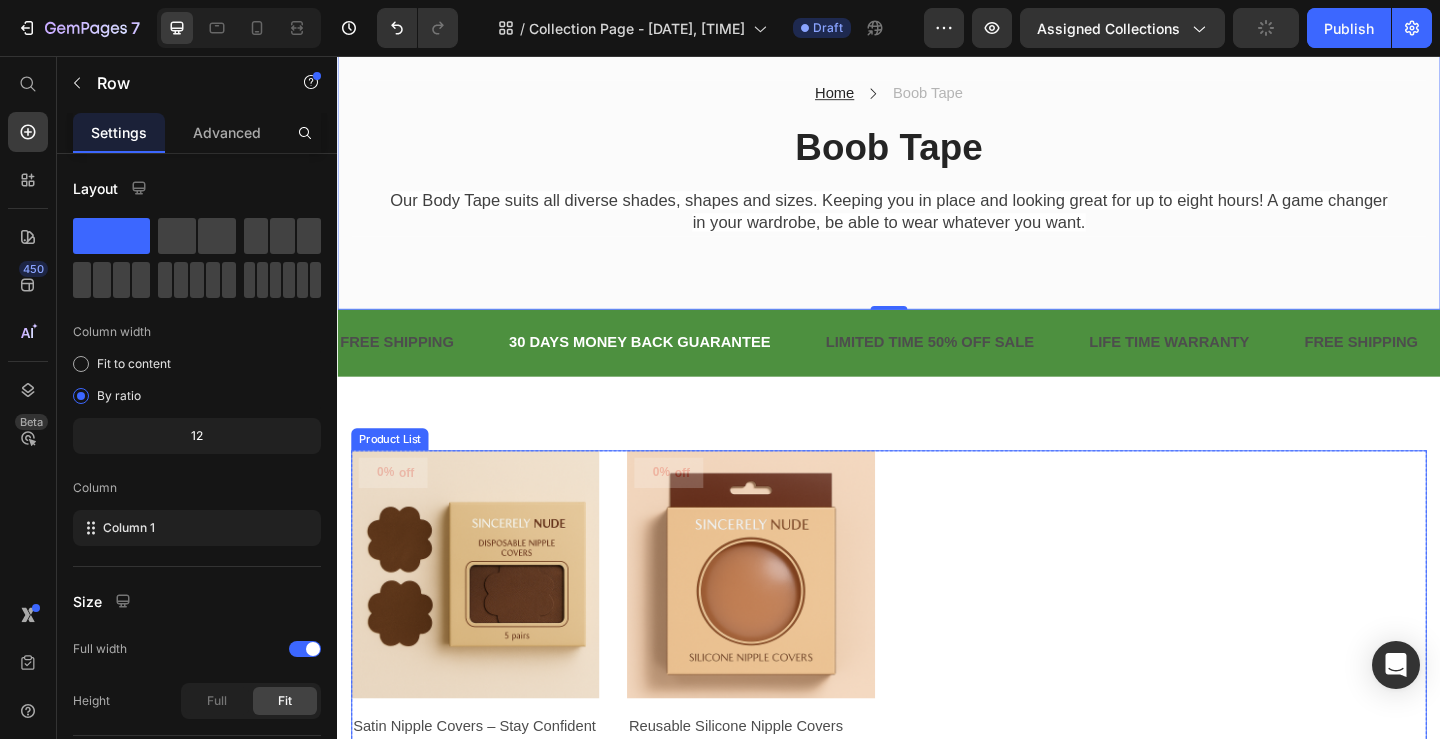 scroll, scrollTop: 87, scrollLeft: 0, axis: vertical 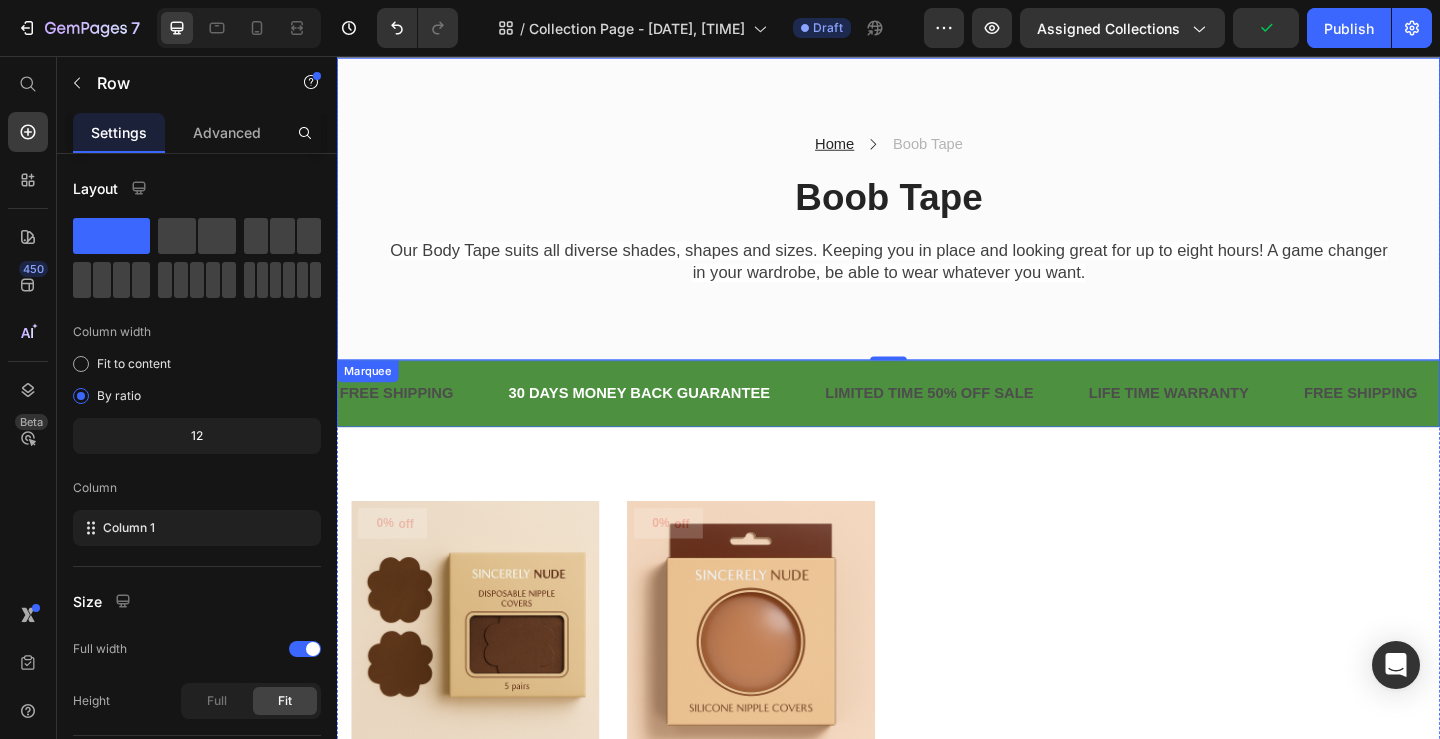click on "30 DAYS MONEY BACK GUARANTEE Text" at bounding box center [694, 423] 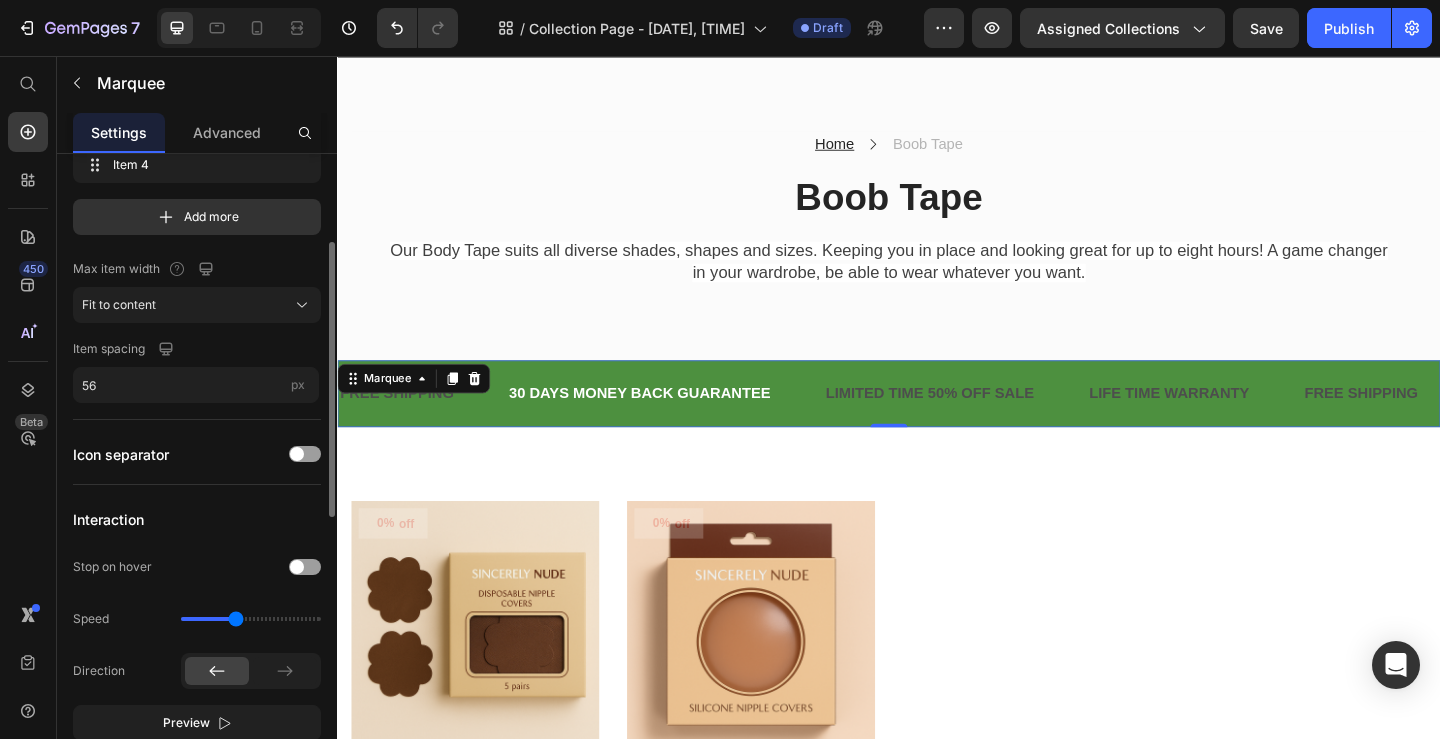 scroll, scrollTop: 219, scrollLeft: 0, axis: vertical 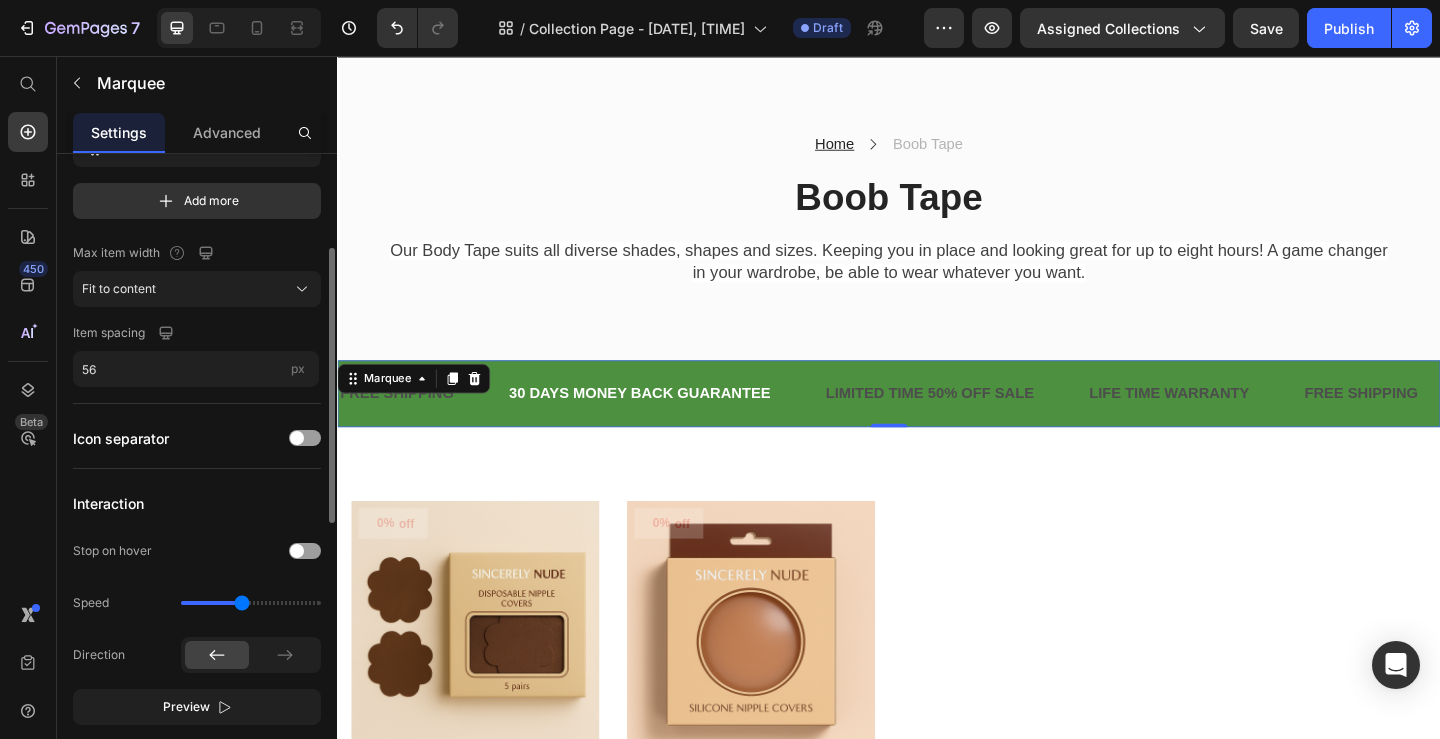 drag, startPoint x: 228, startPoint y: 600, endPoint x: 241, endPoint y: 605, distance: 13.928389 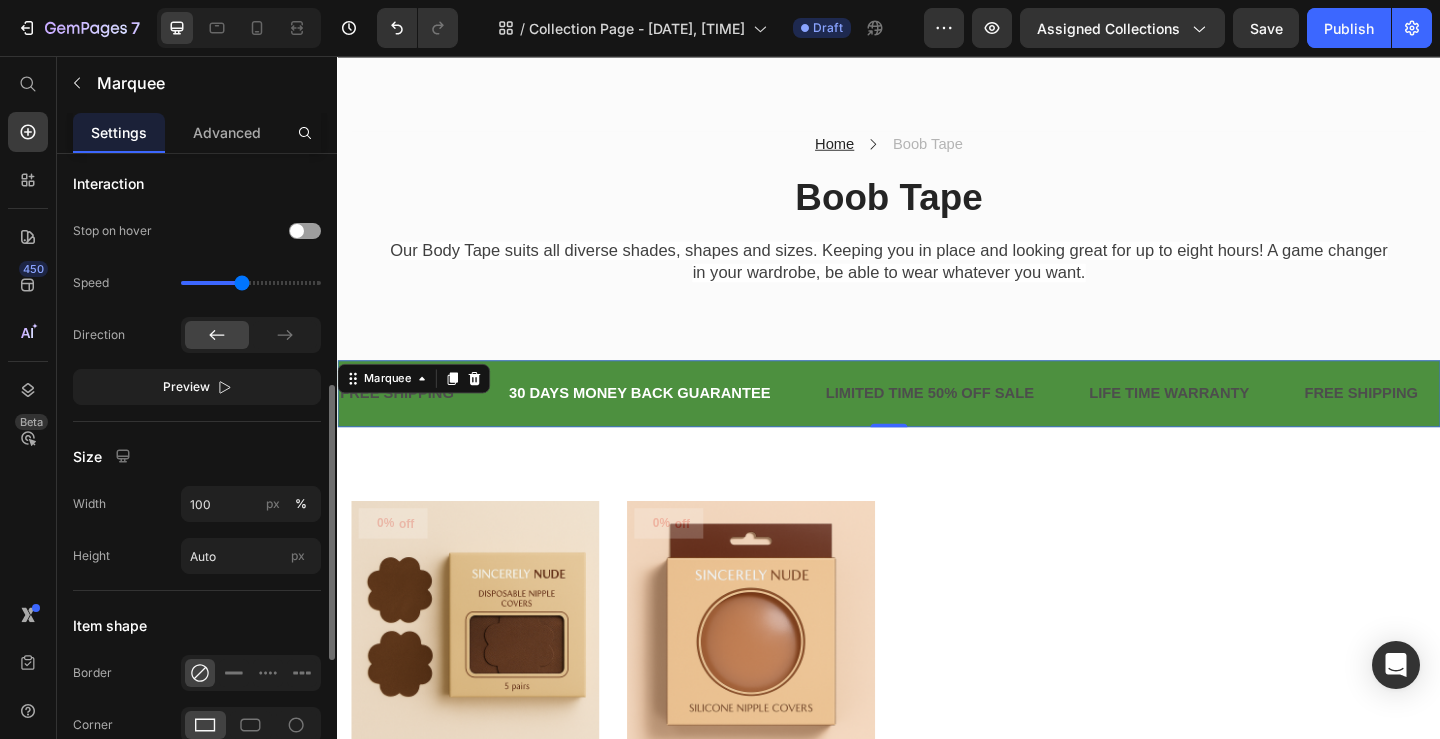 scroll, scrollTop: 540, scrollLeft: 0, axis: vertical 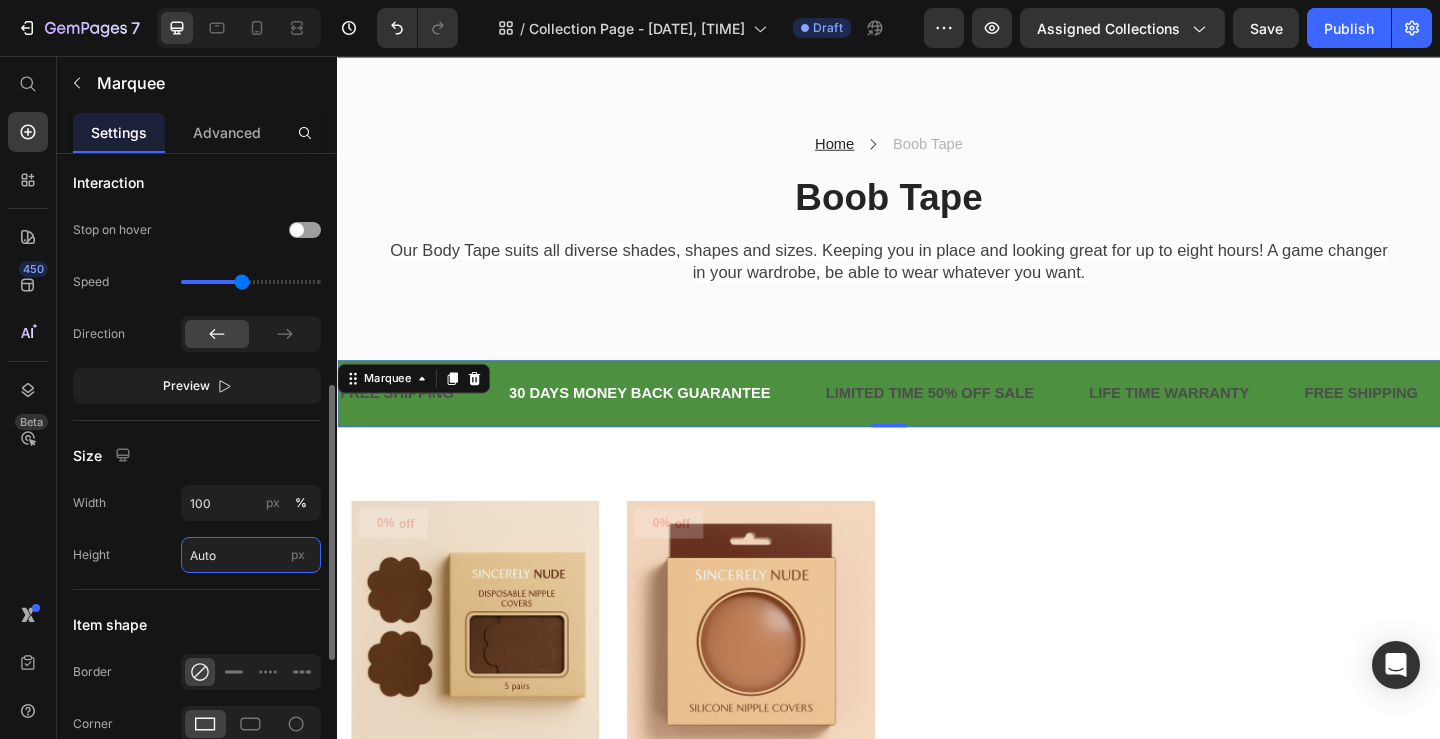 click on "Auto" at bounding box center (251, 555) 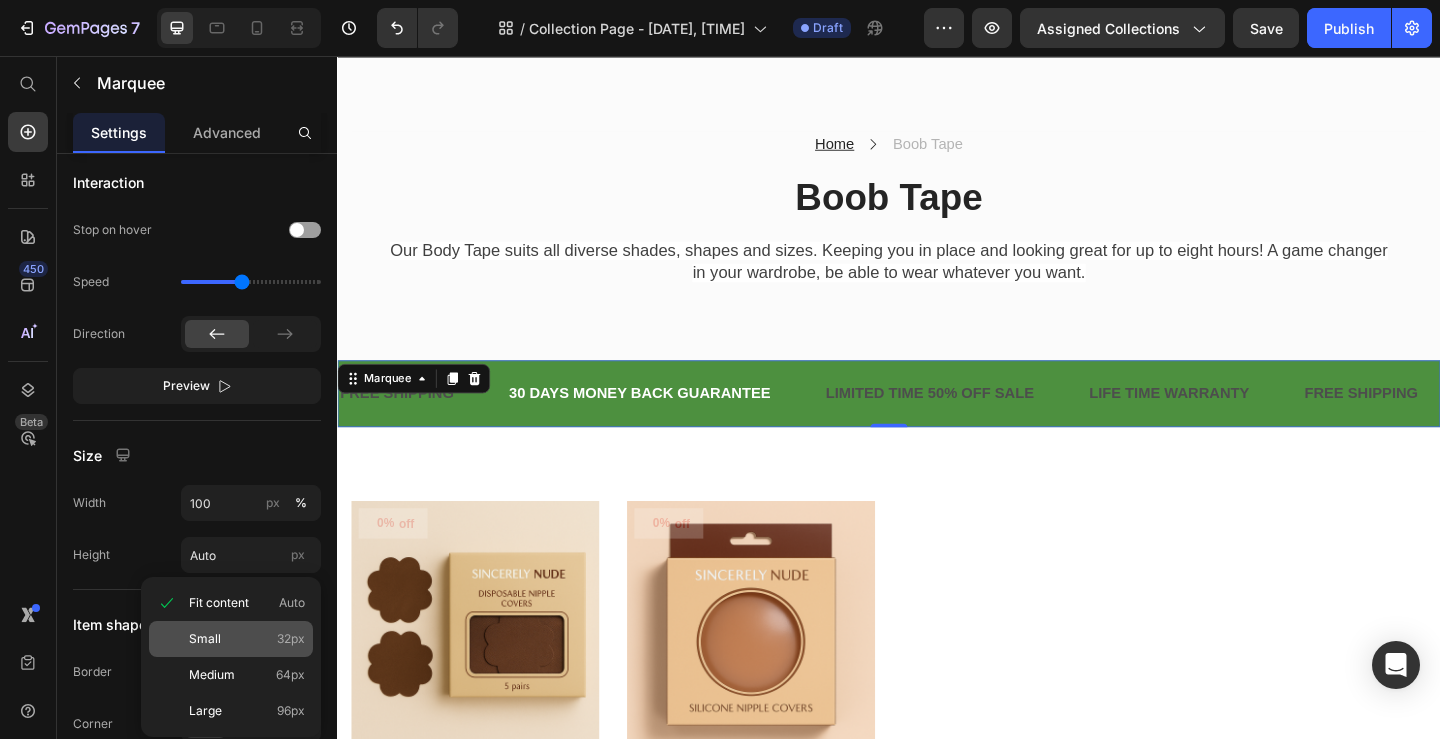 click on "Small" at bounding box center (205, 639) 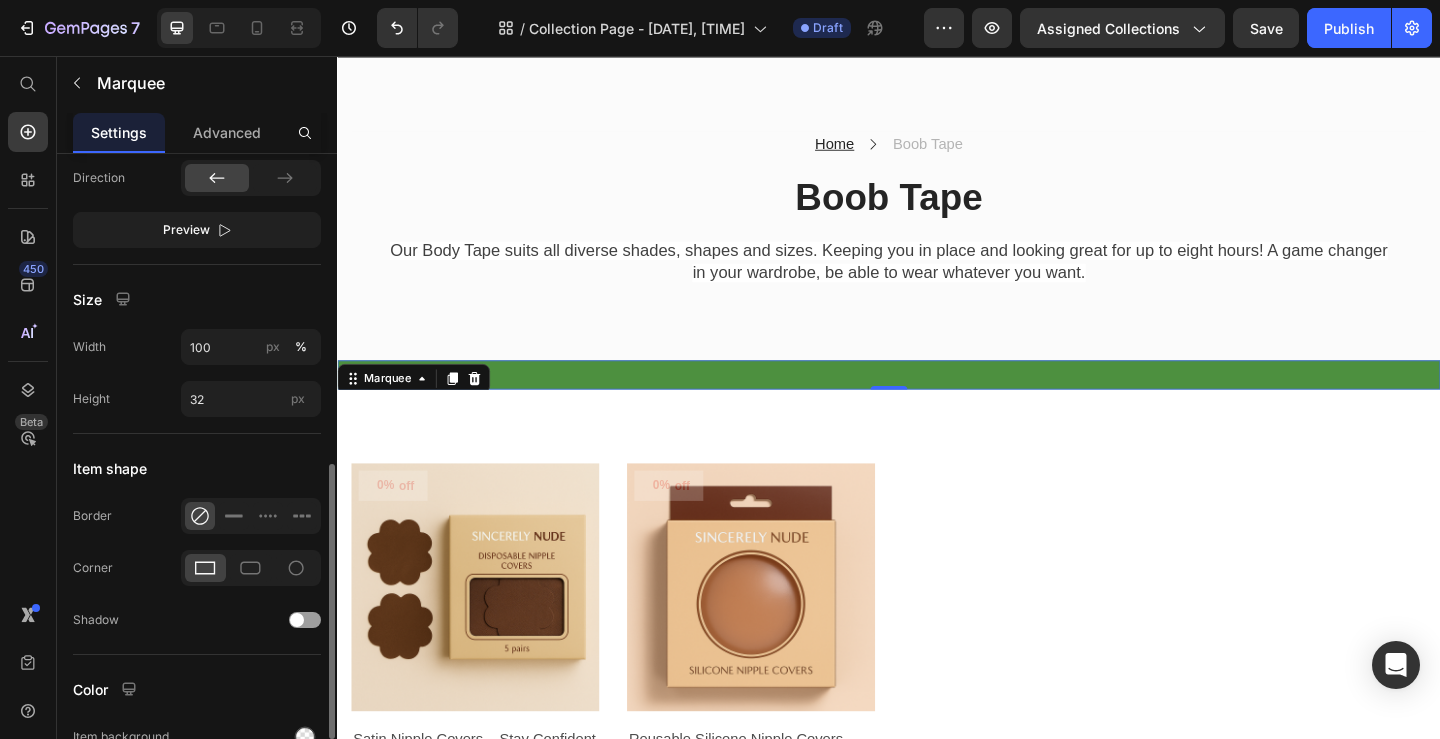 scroll, scrollTop: 690, scrollLeft: 0, axis: vertical 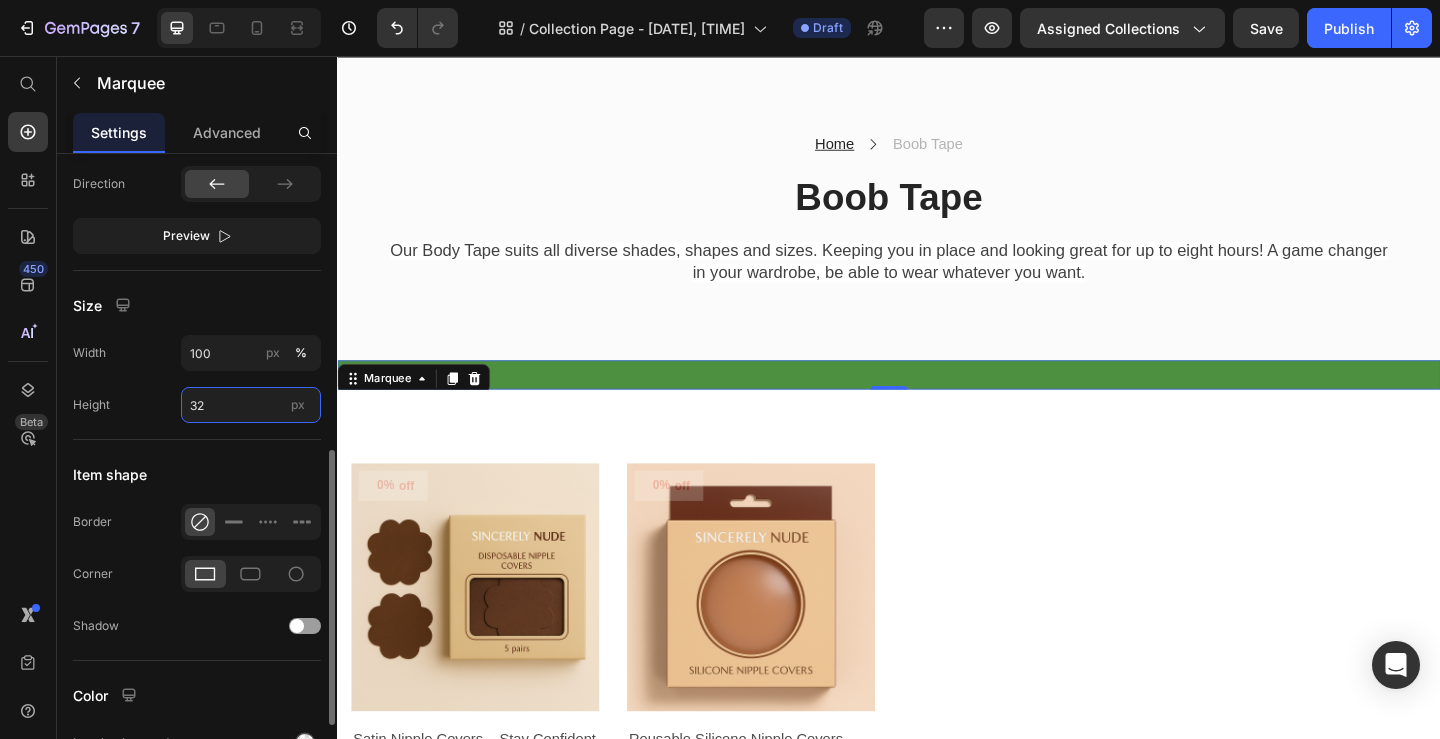 click on "32" at bounding box center [251, 405] 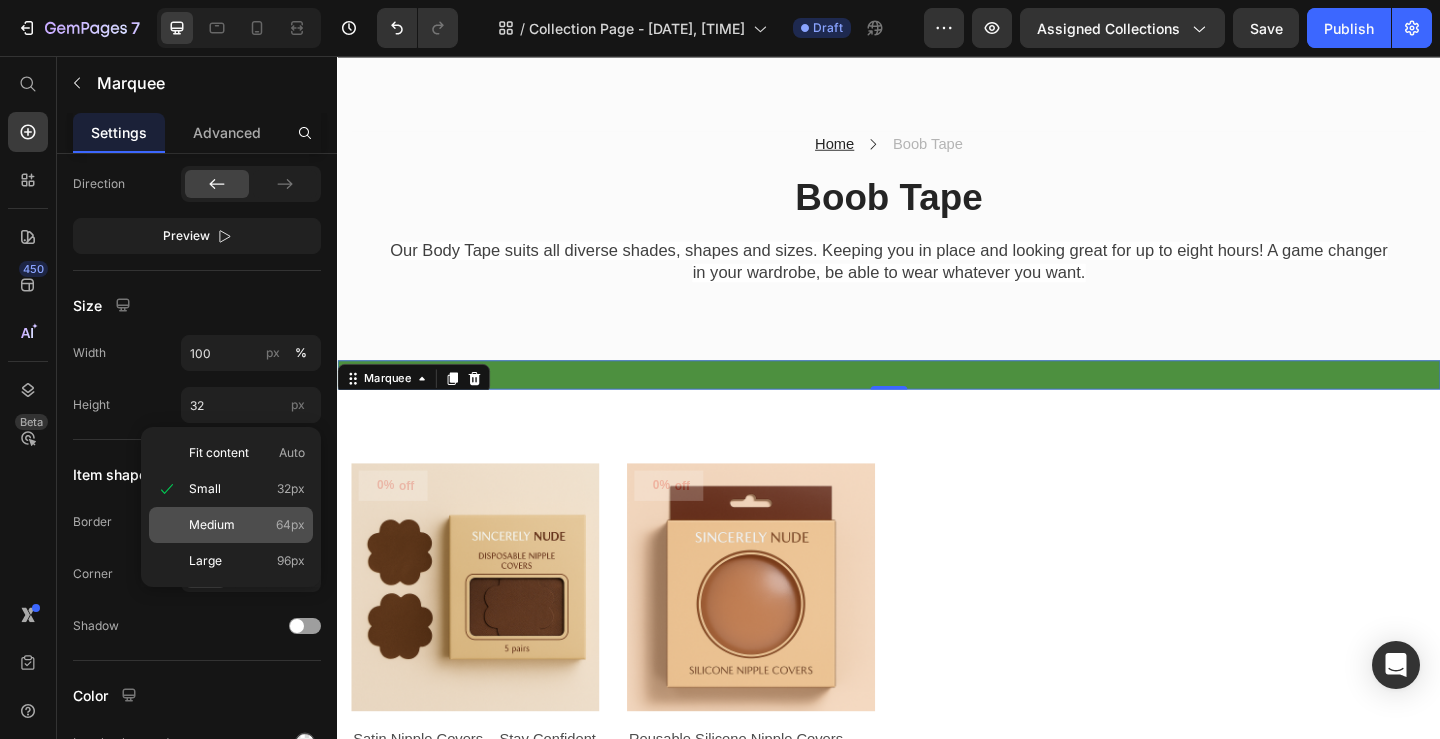 click on "Medium 64px" 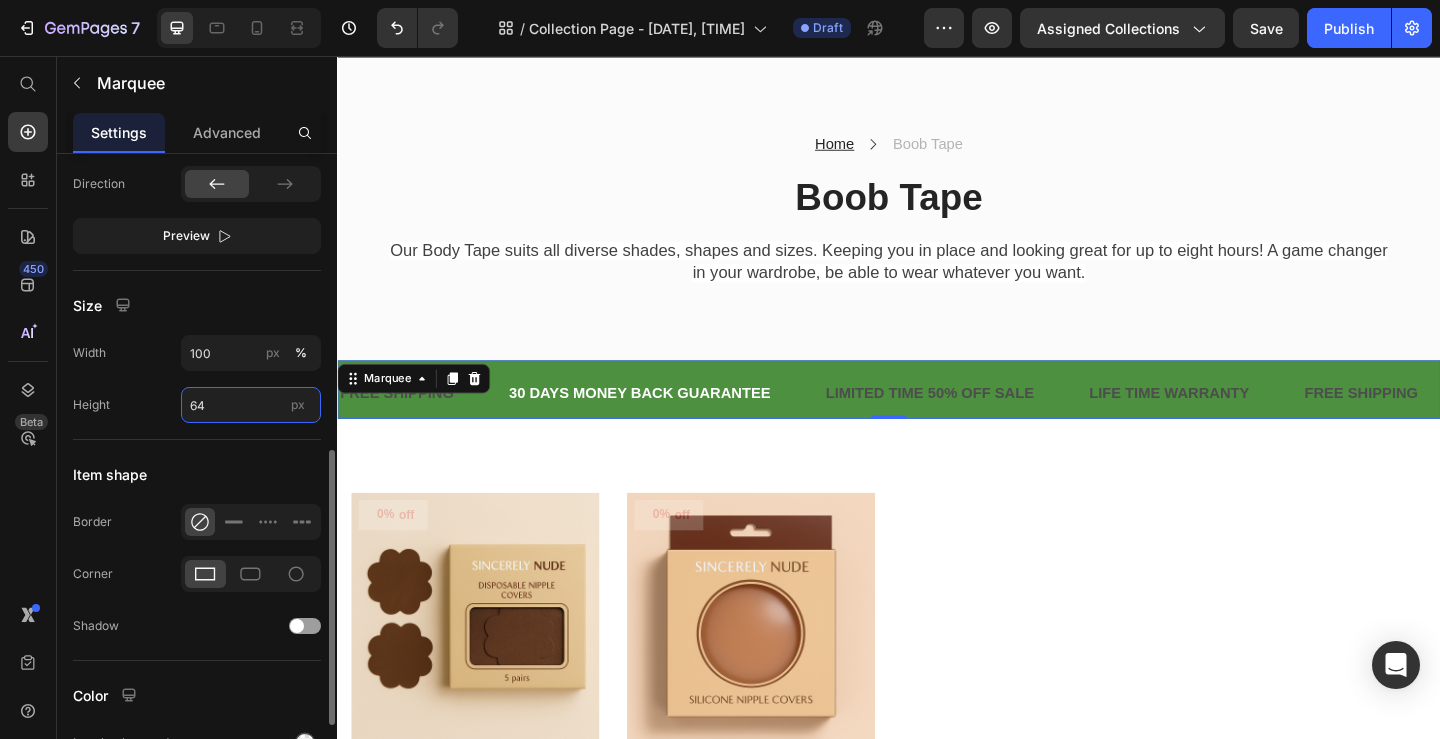 click on "64" at bounding box center [251, 405] 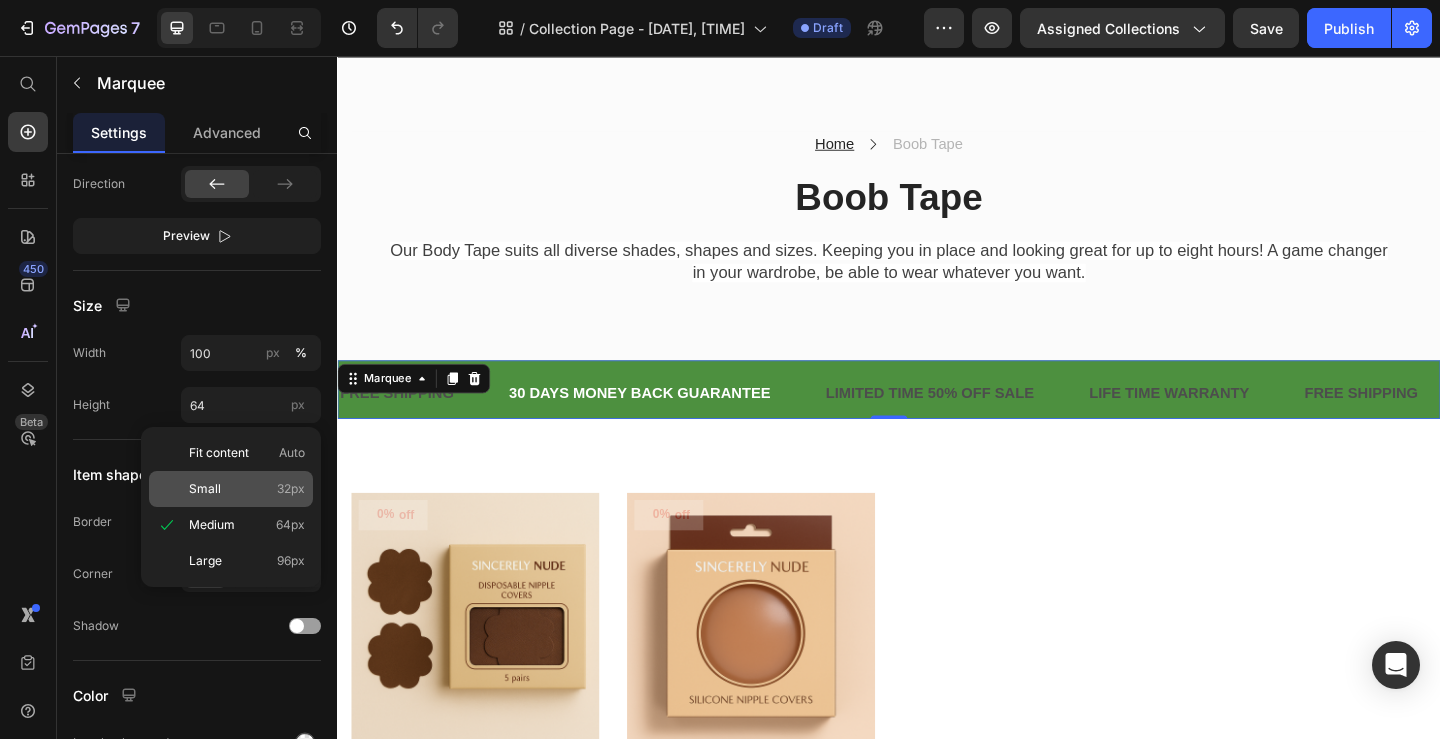 click on "Small" at bounding box center (205, 489) 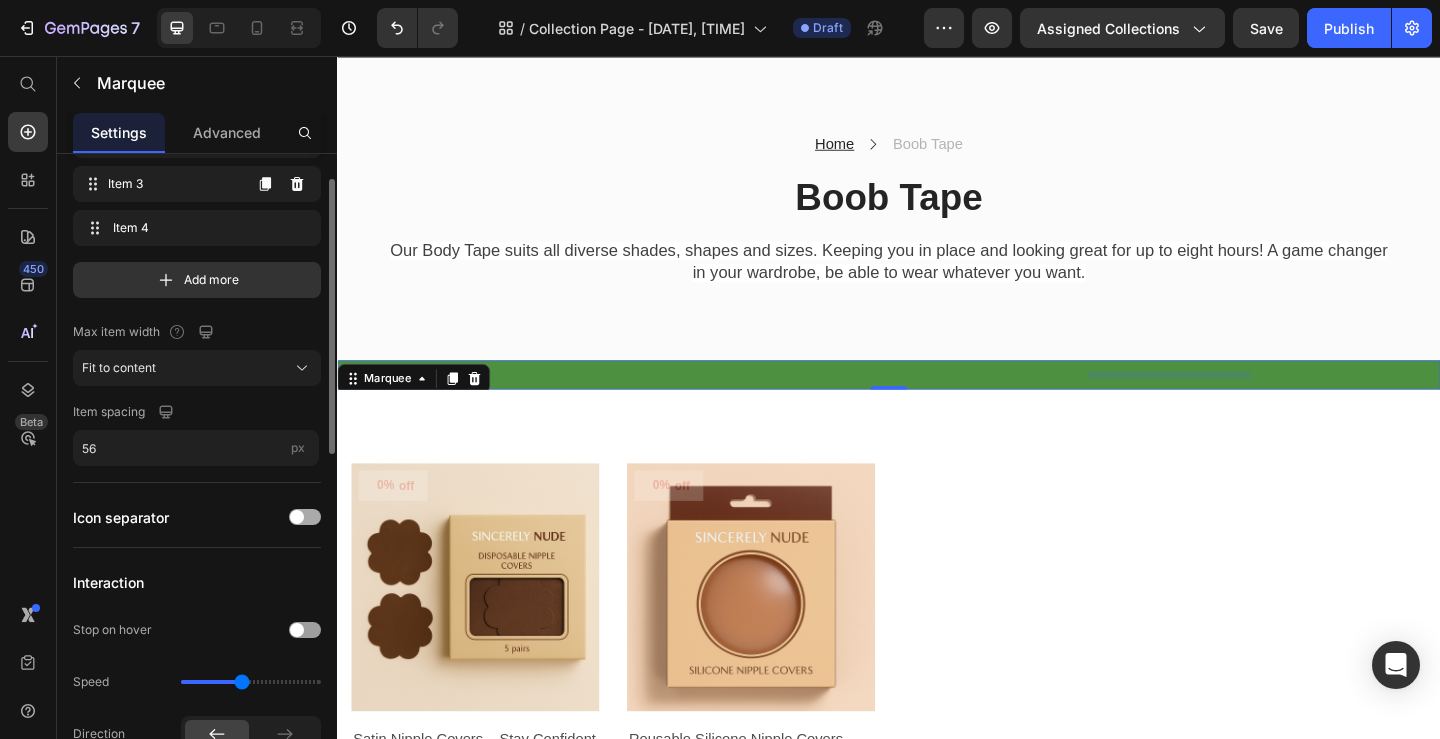 scroll, scrollTop: 116, scrollLeft: 0, axis: vertical 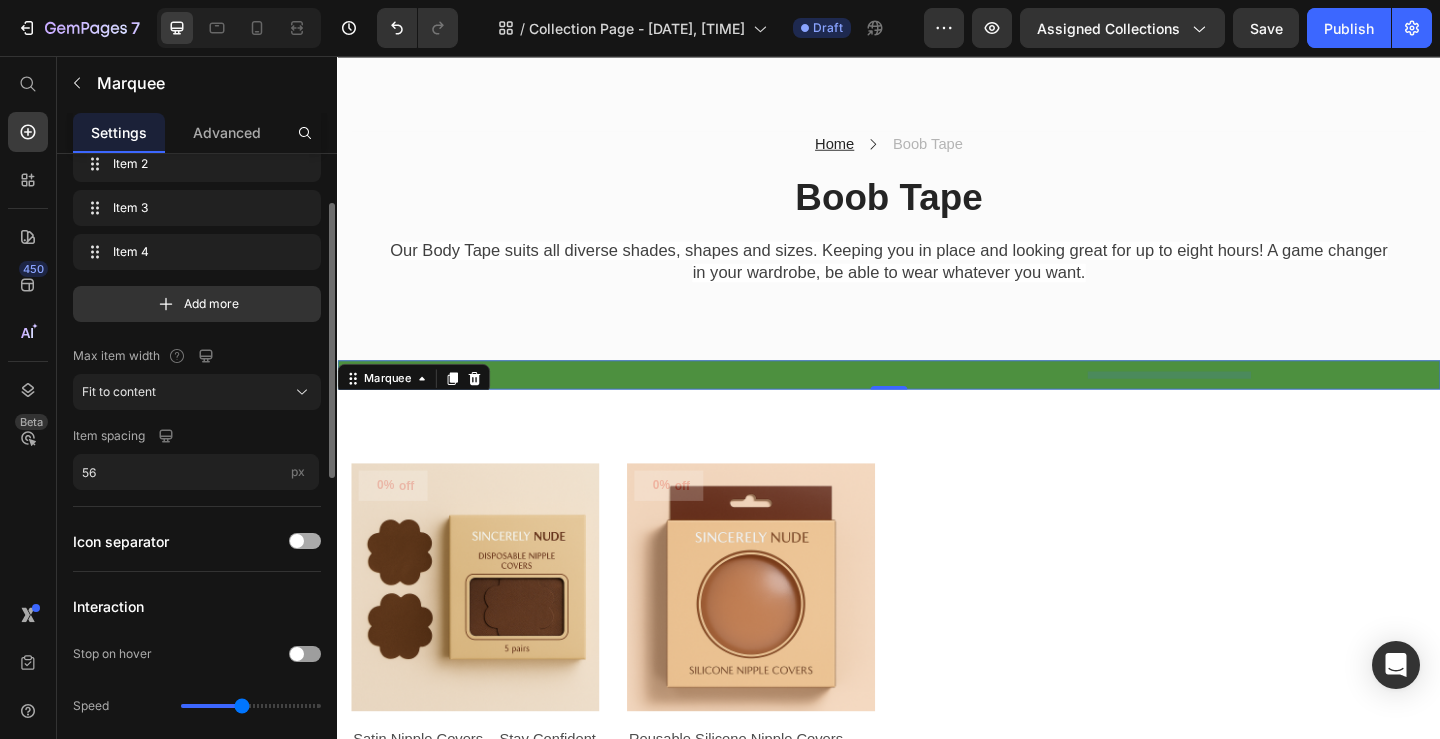 click at bounding box center [297, 541] 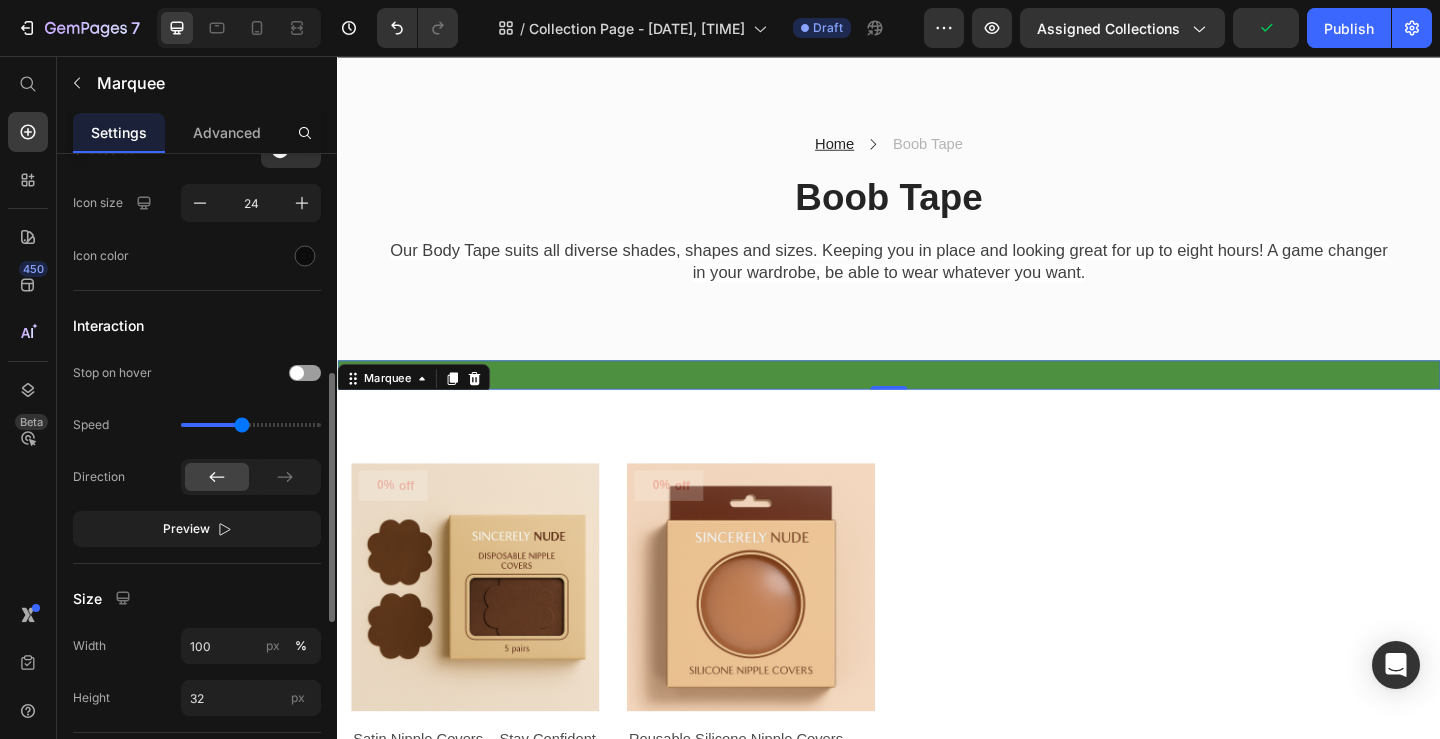 scroll, scrollTop: 559, scrollLeft: 0, axis: vertical 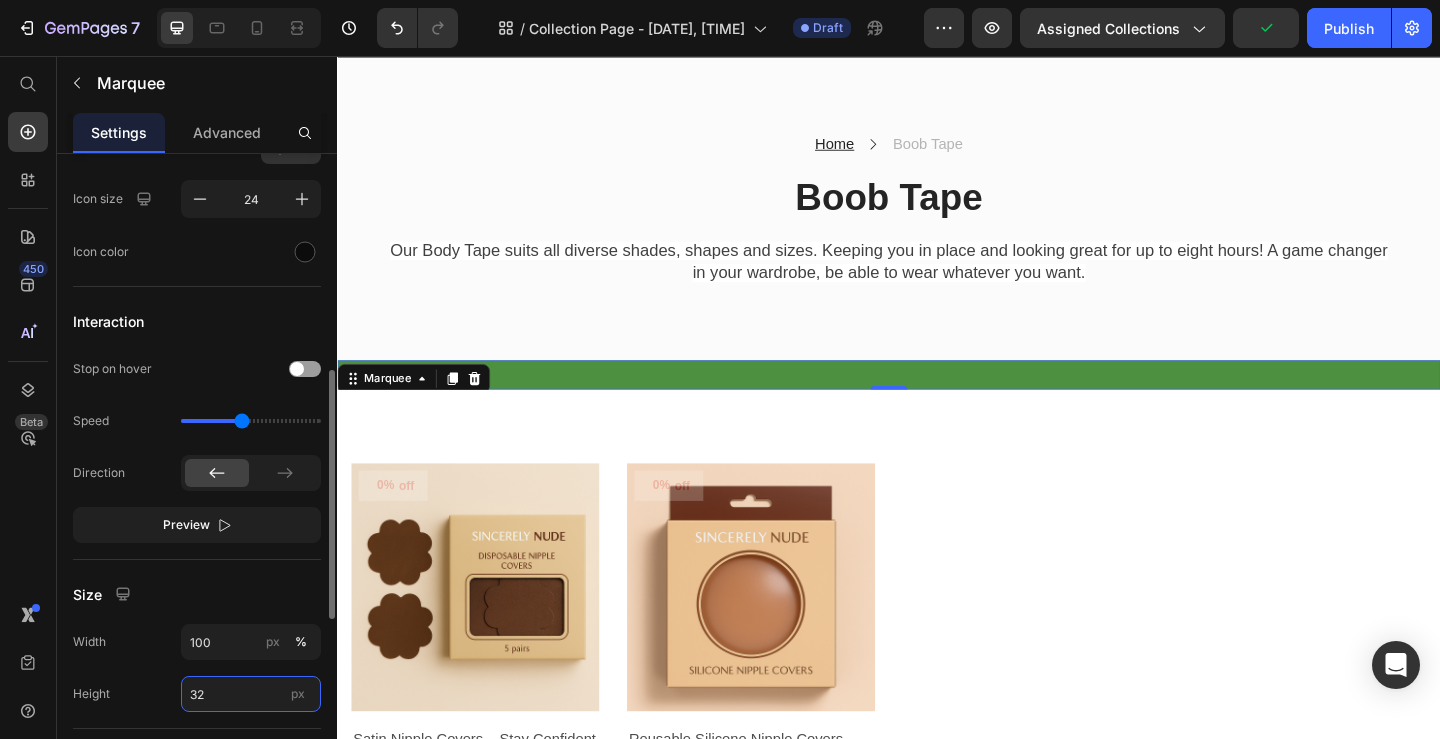 click on "32" at bounding box center [251, 694] 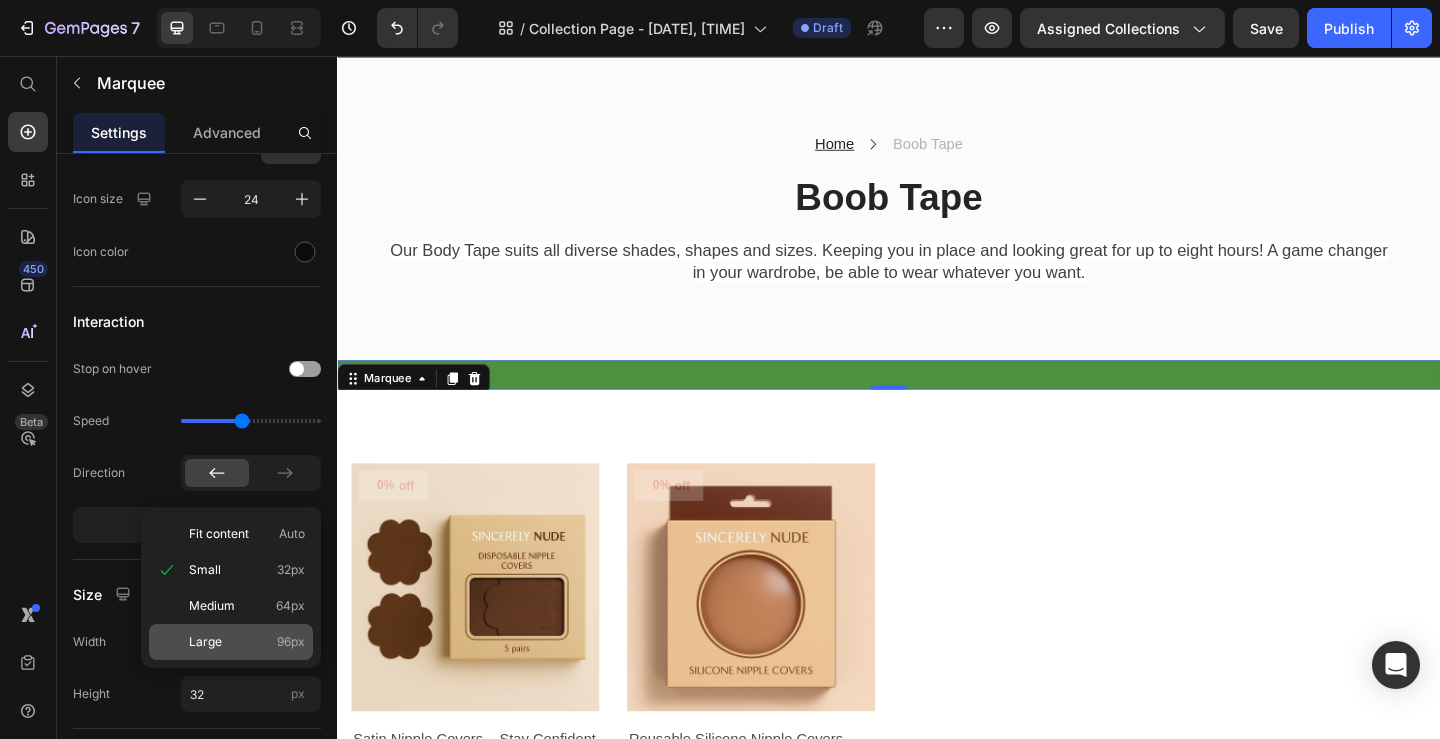 click on "Large" at bounding box center [205, 642] 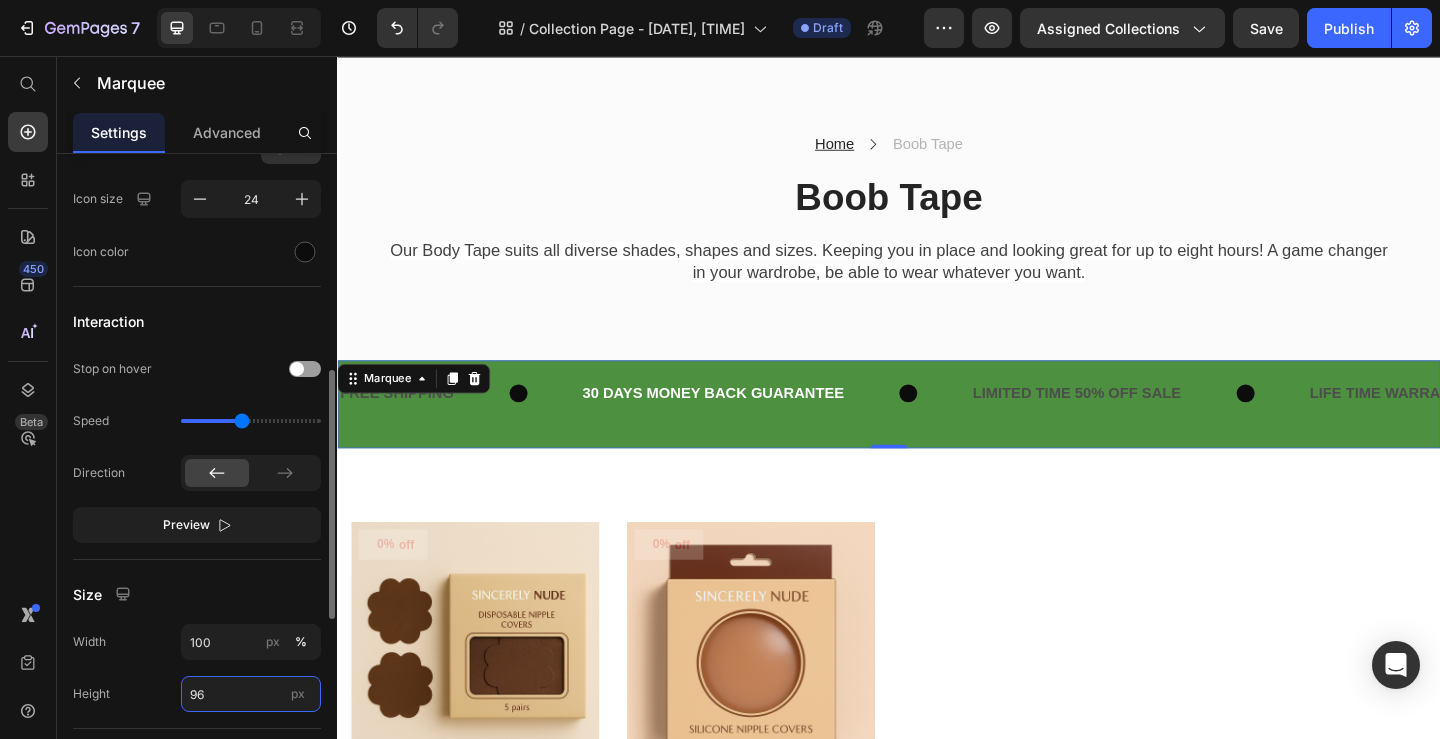 click on "96" at bounding box center (251, 694) 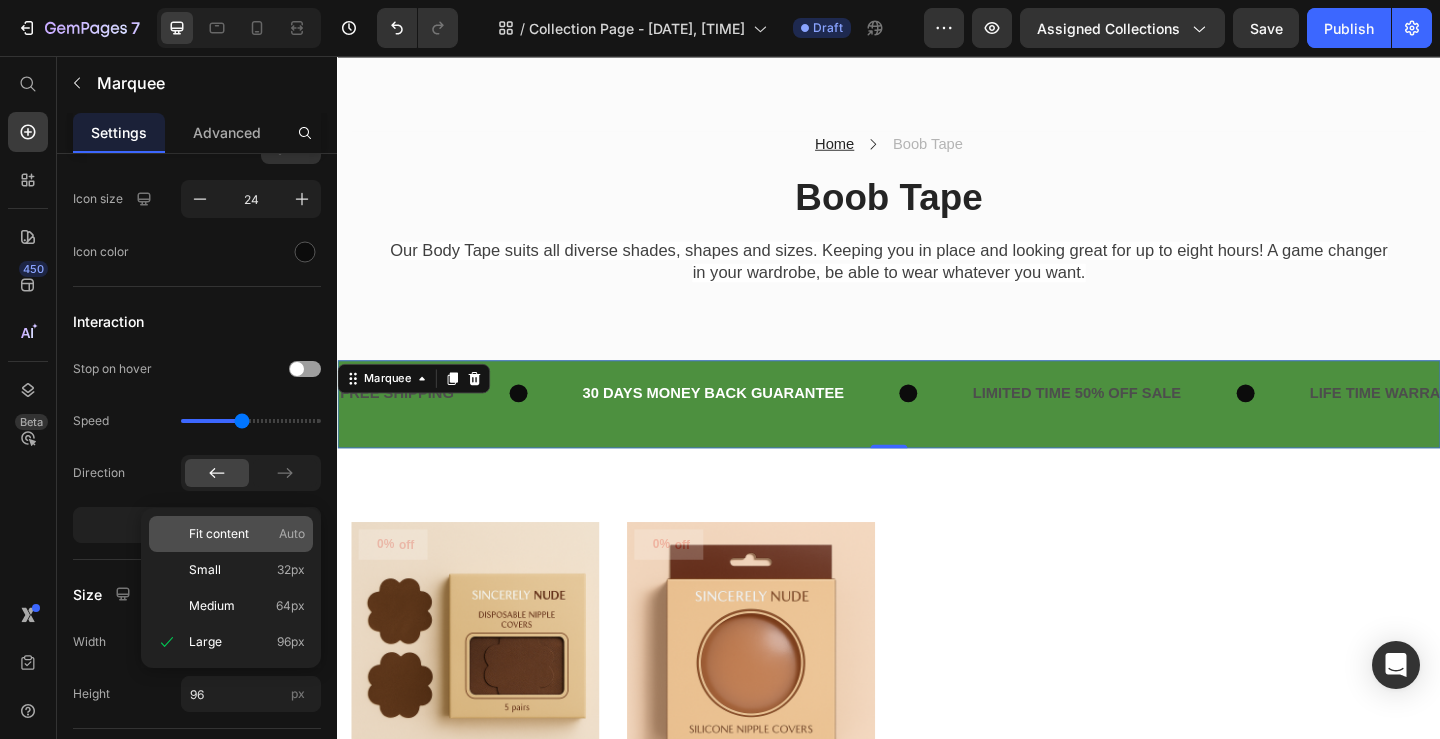 click on "Fit content Auto" 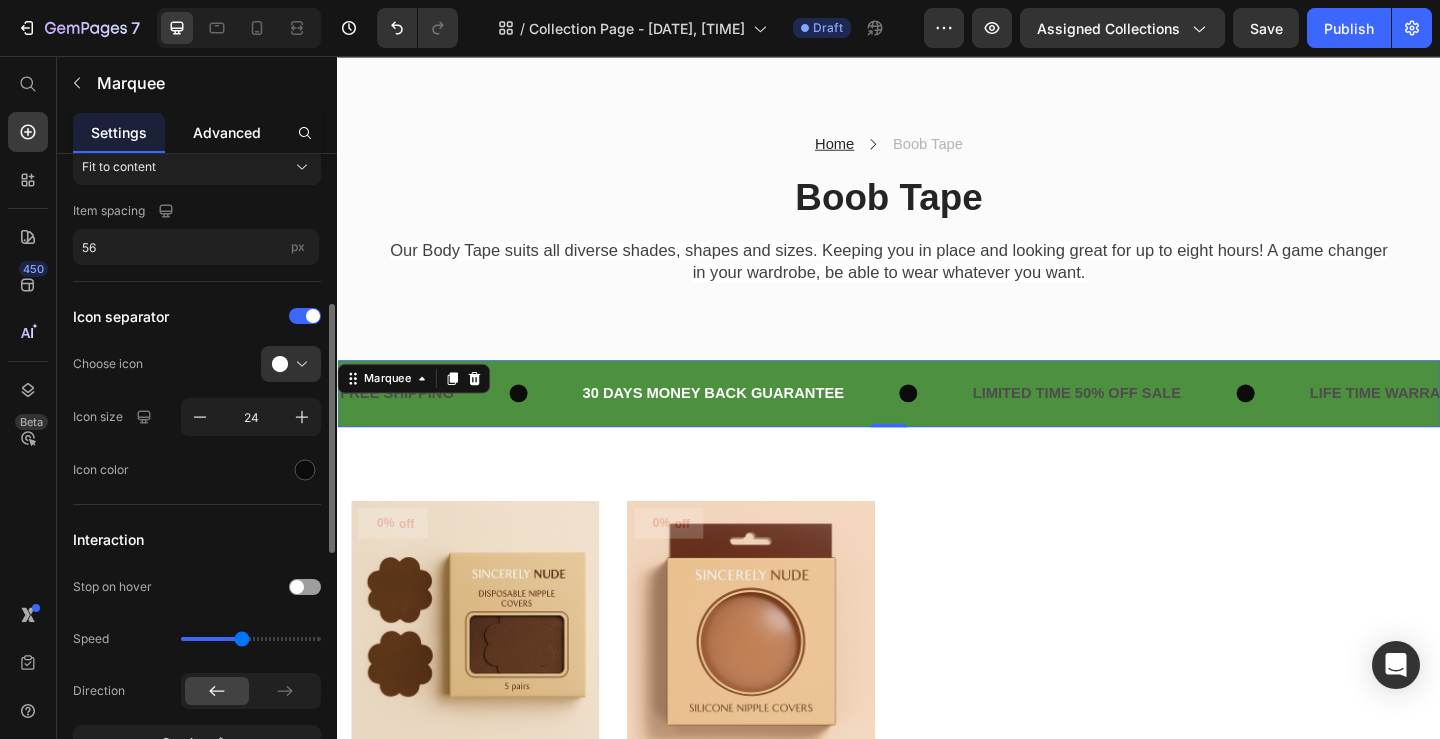 scroll, scrollTop: 330, scrollLeft: 0, axis: vertical 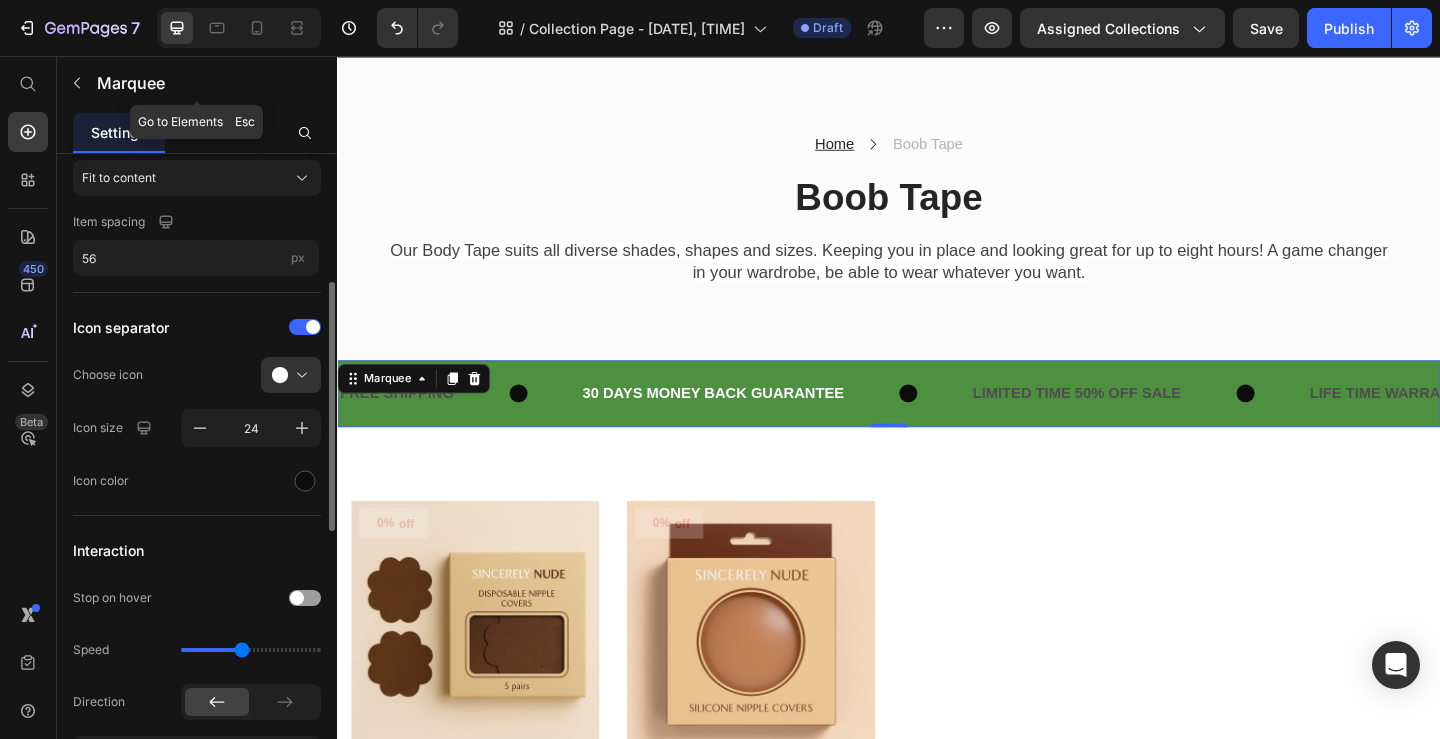 click on "Marquee" 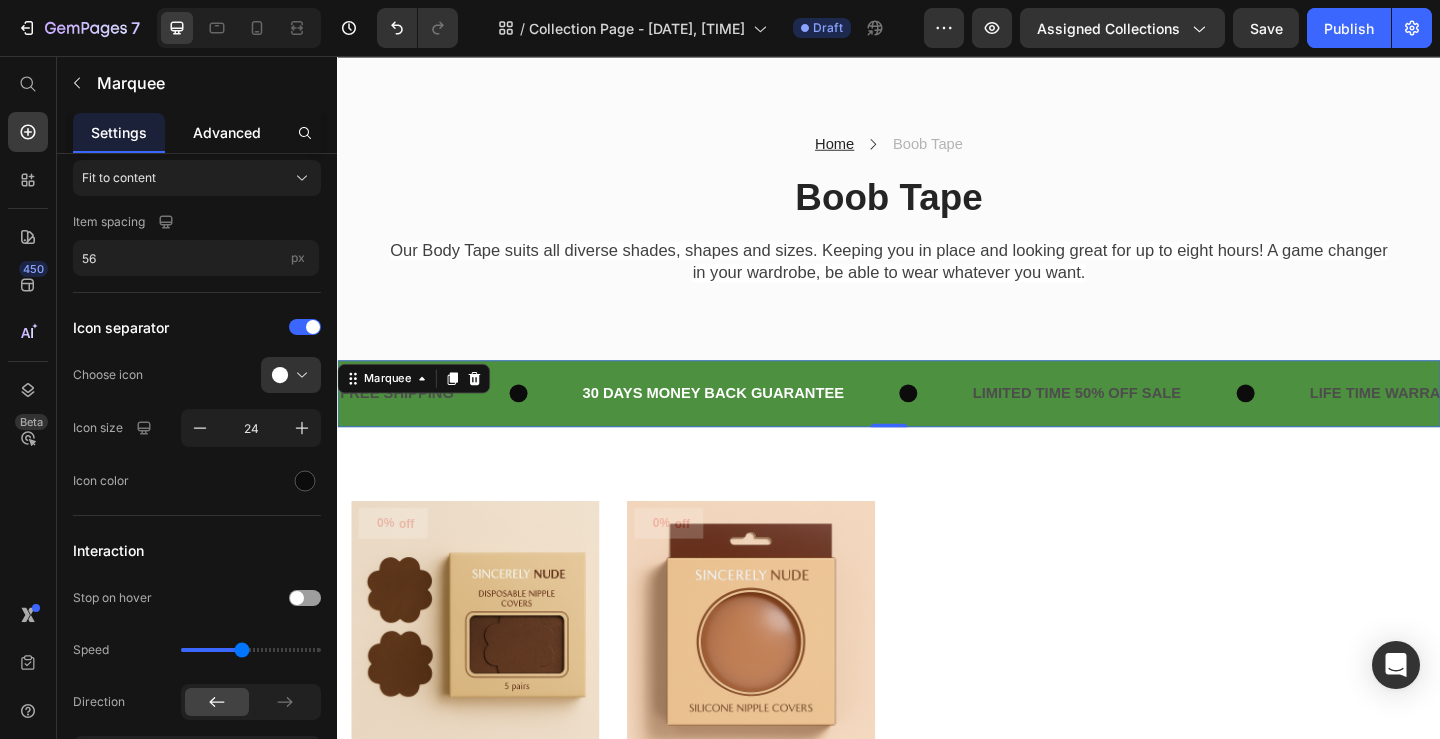 click on "Advanced" 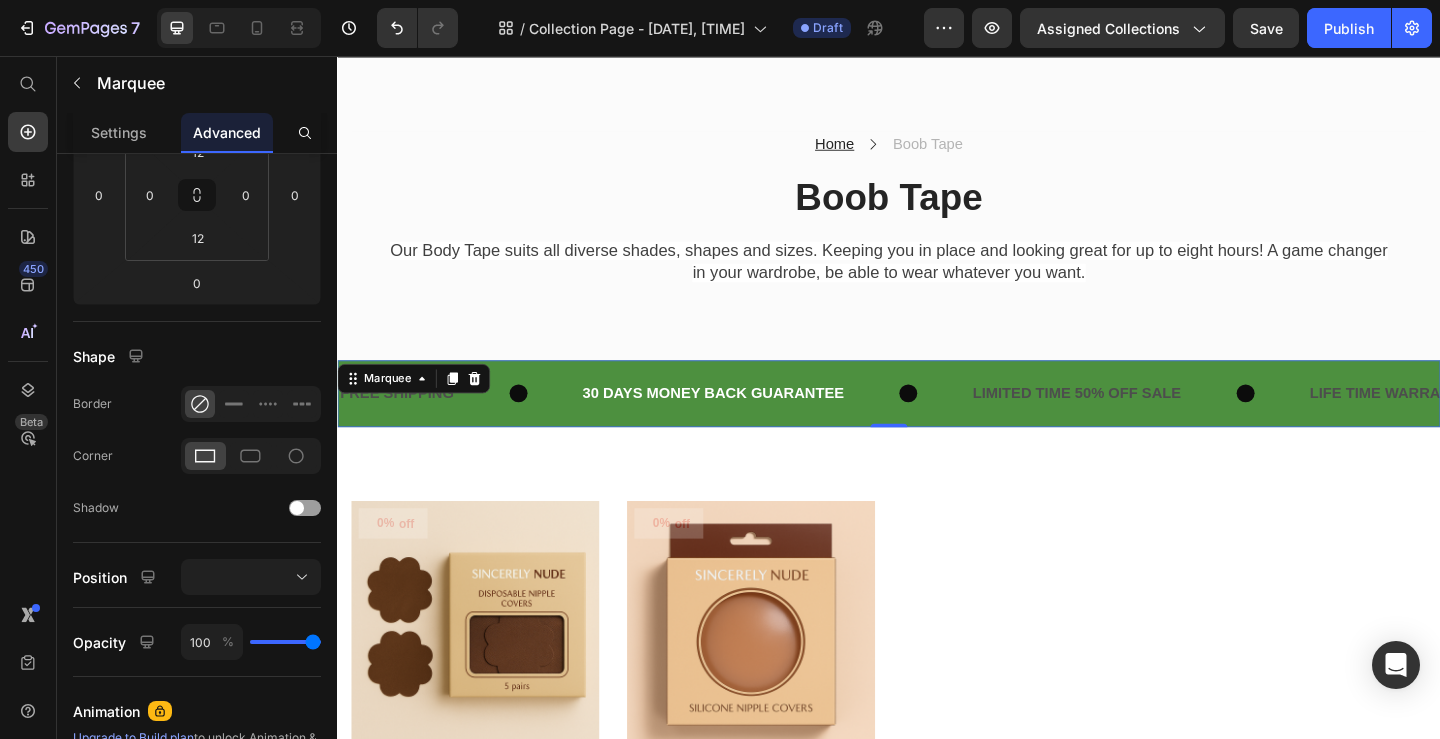 scroll, scrollTop: 0, scrollLeft: 0, axis: both 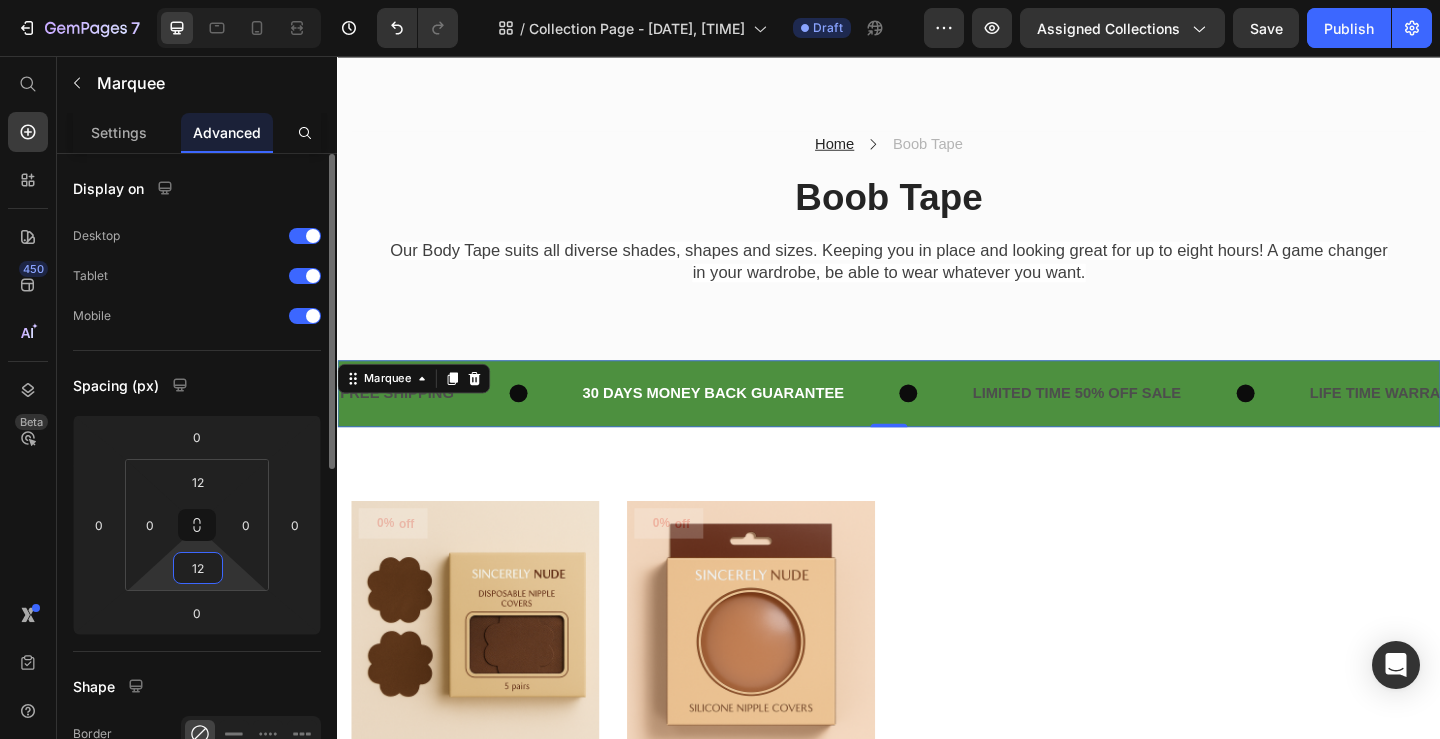 click on "12" at bounding box center (198, 568) 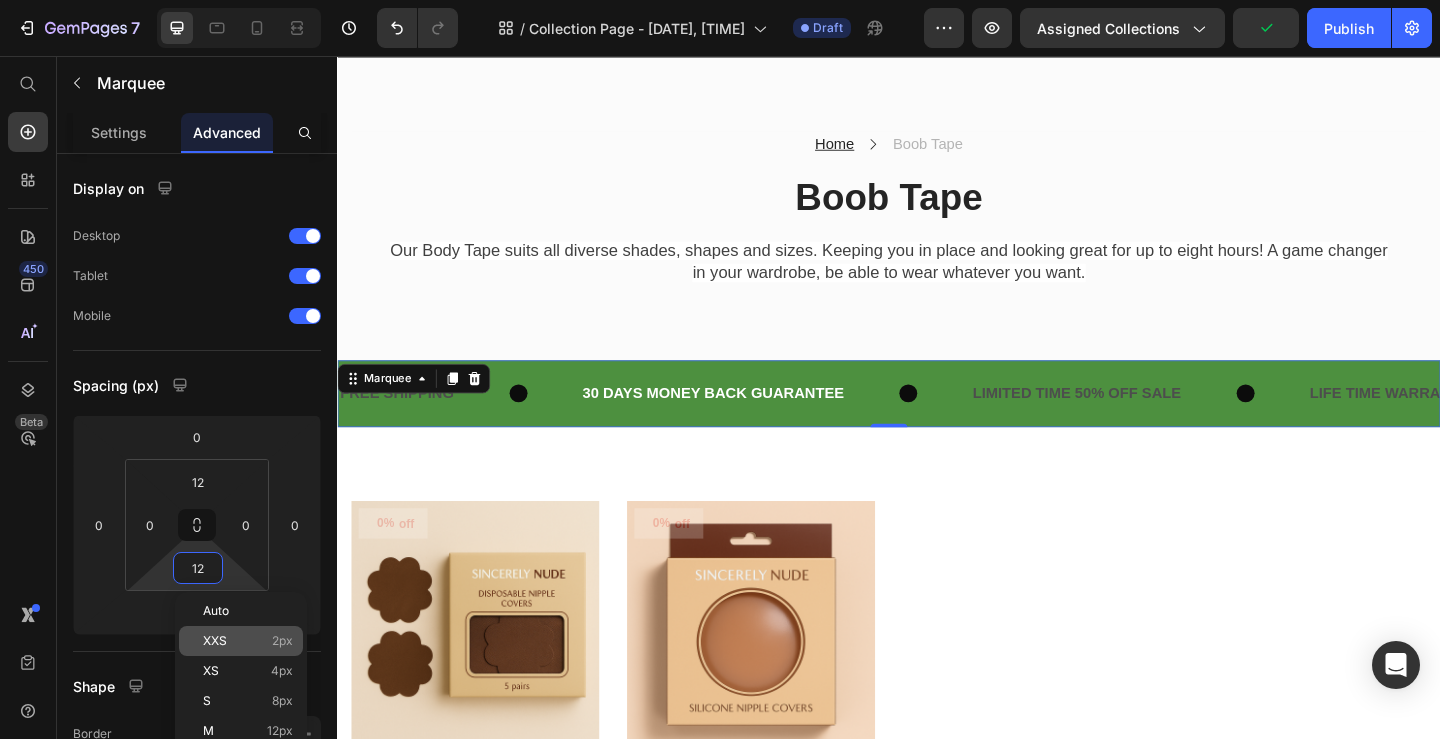 click on "XXS" at bounding box center [215, 641] 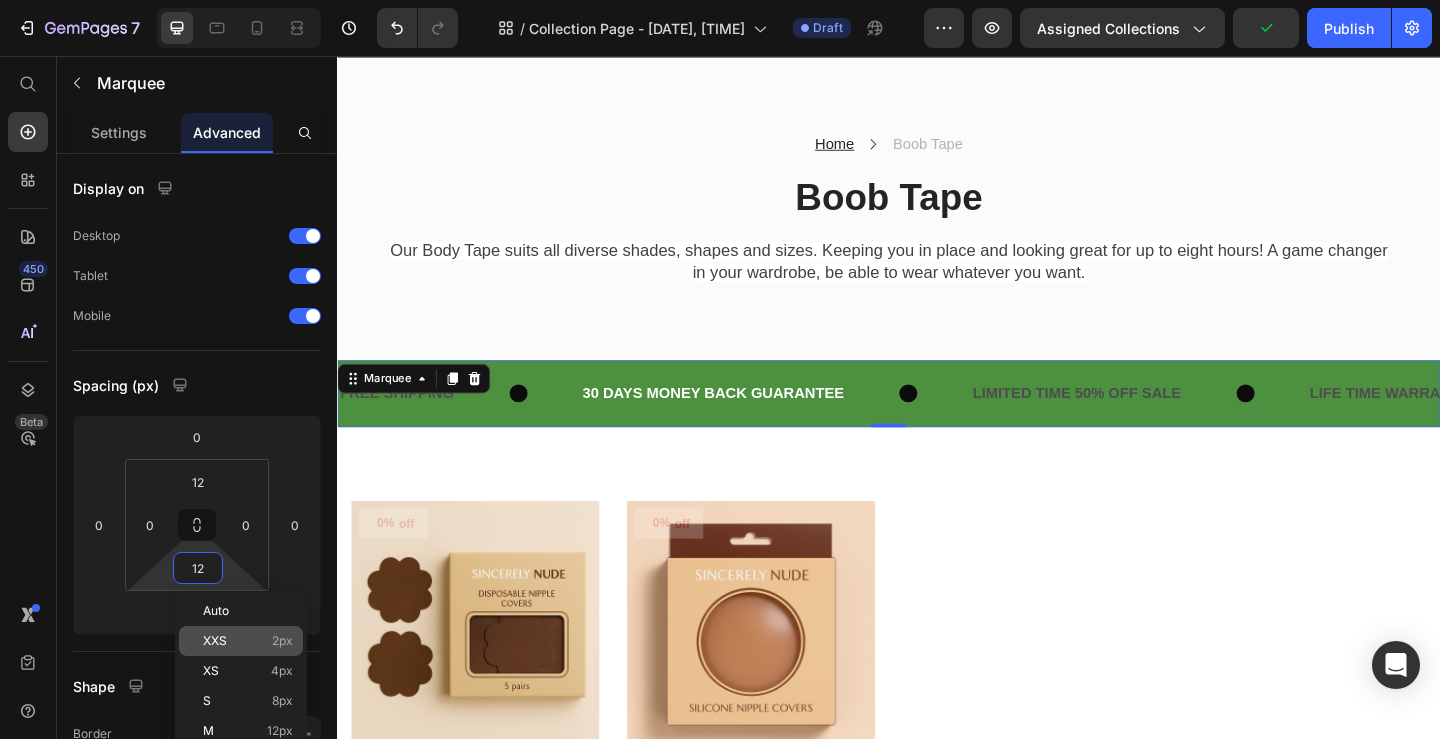 type on "2" 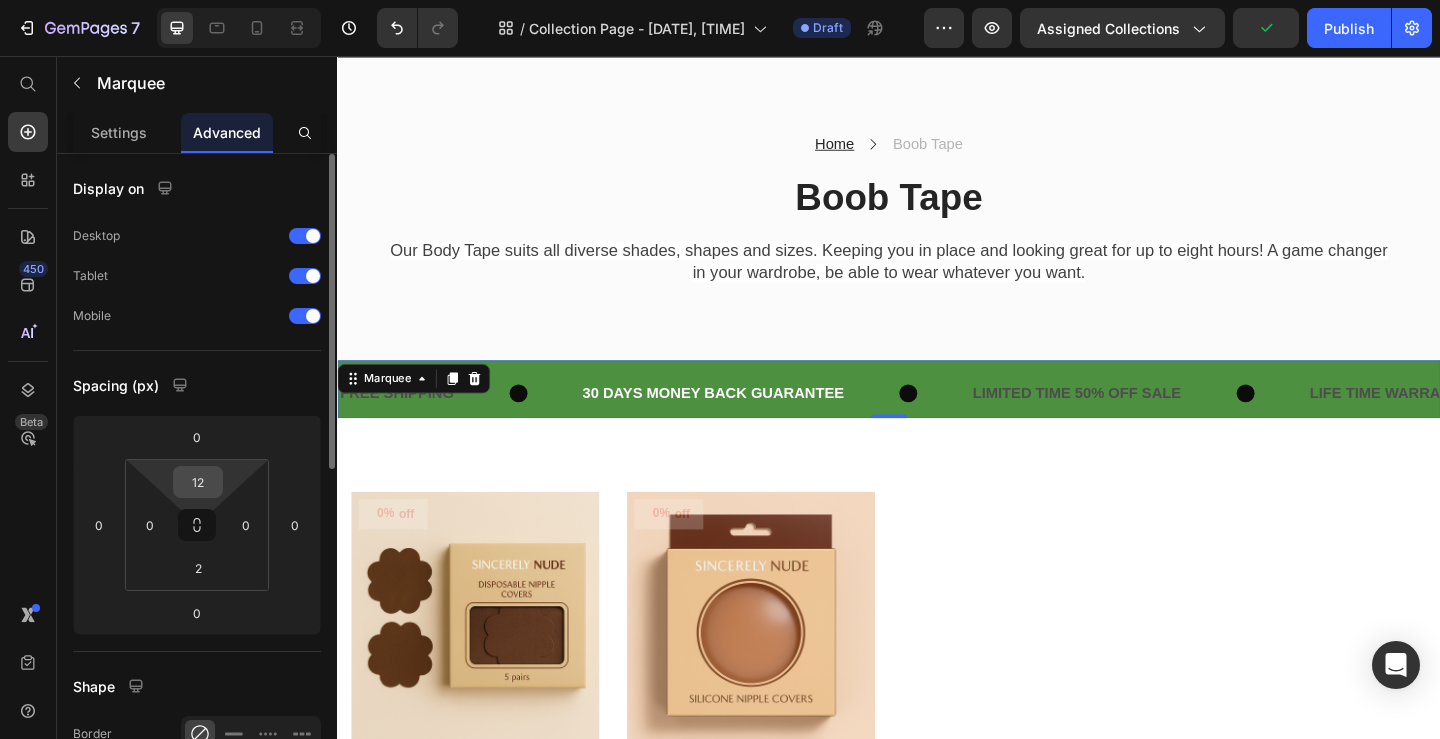 click on "12" at bounding box center [198, 482] 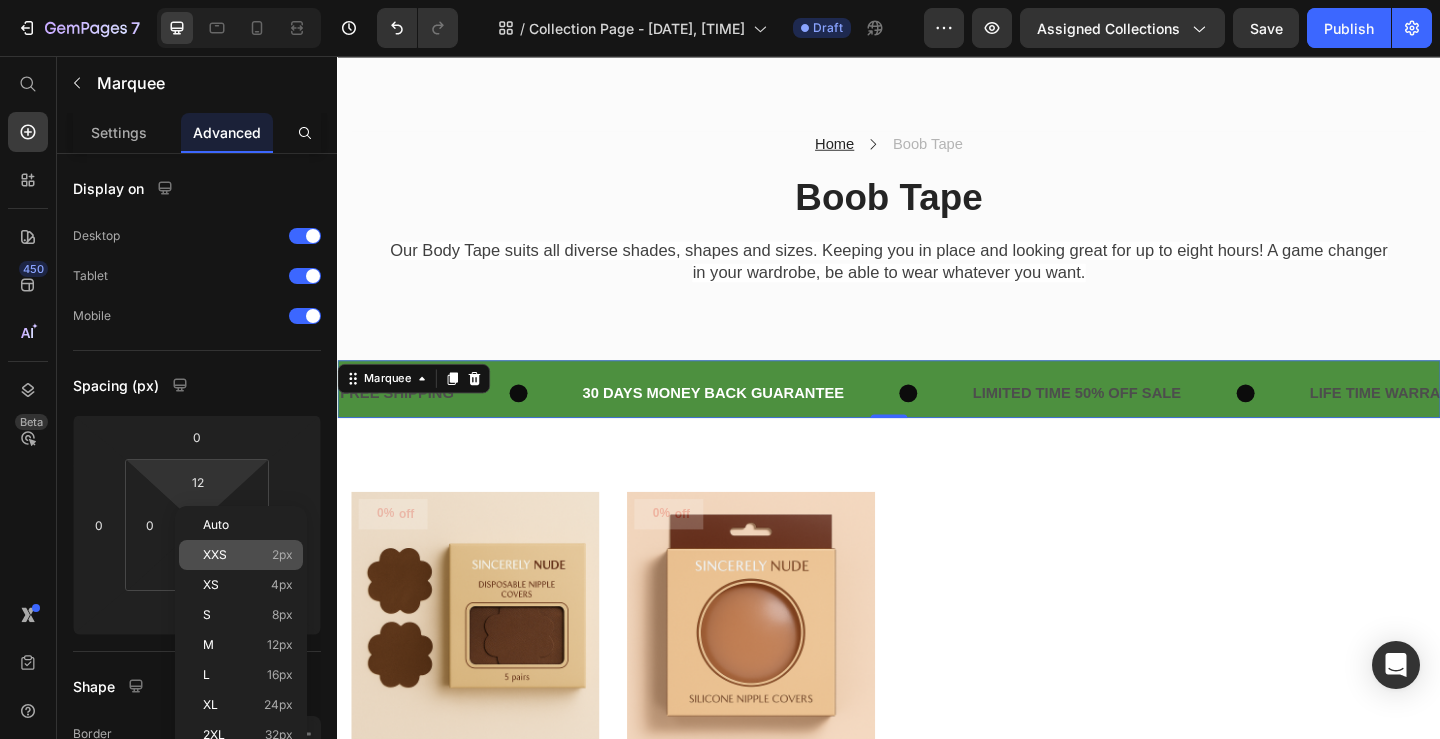click on "XXS" at bounding box center [215, 555] 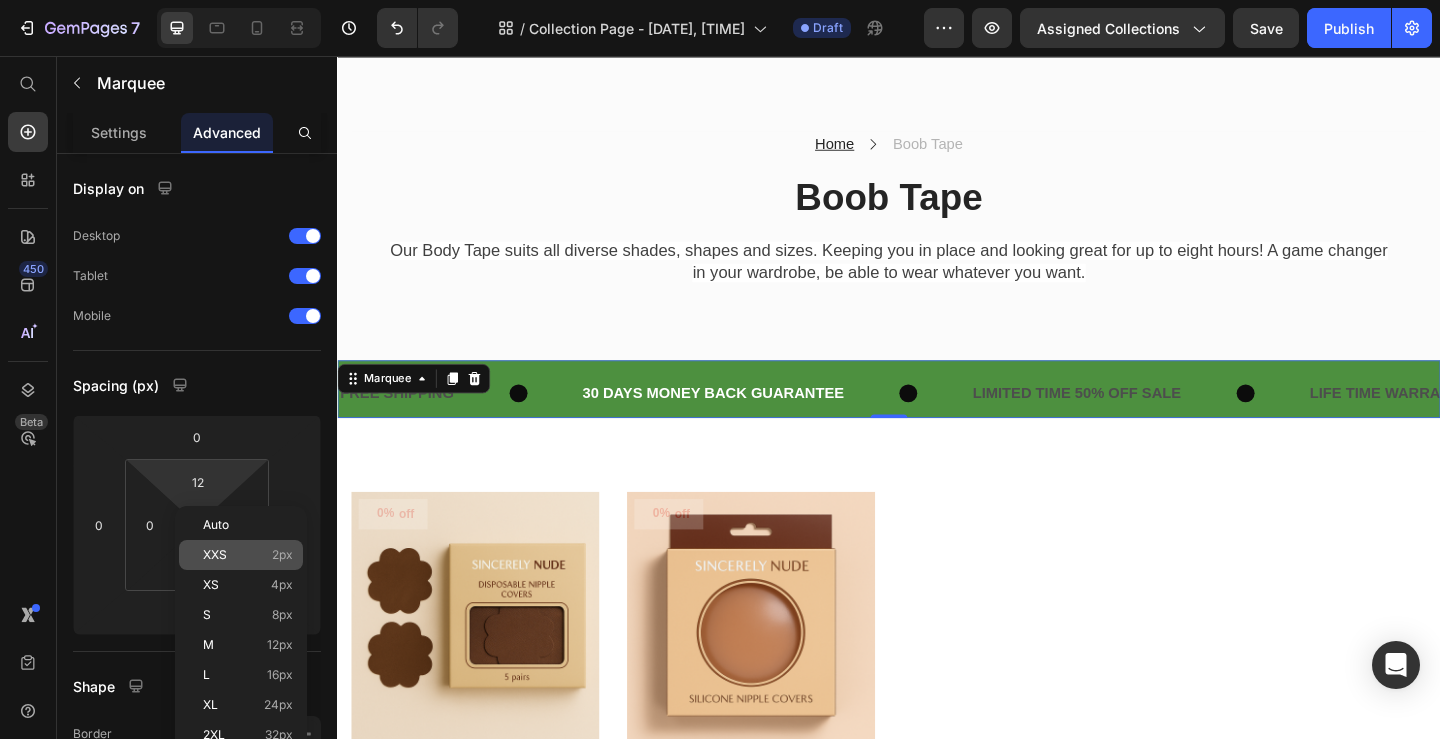 type on "2" 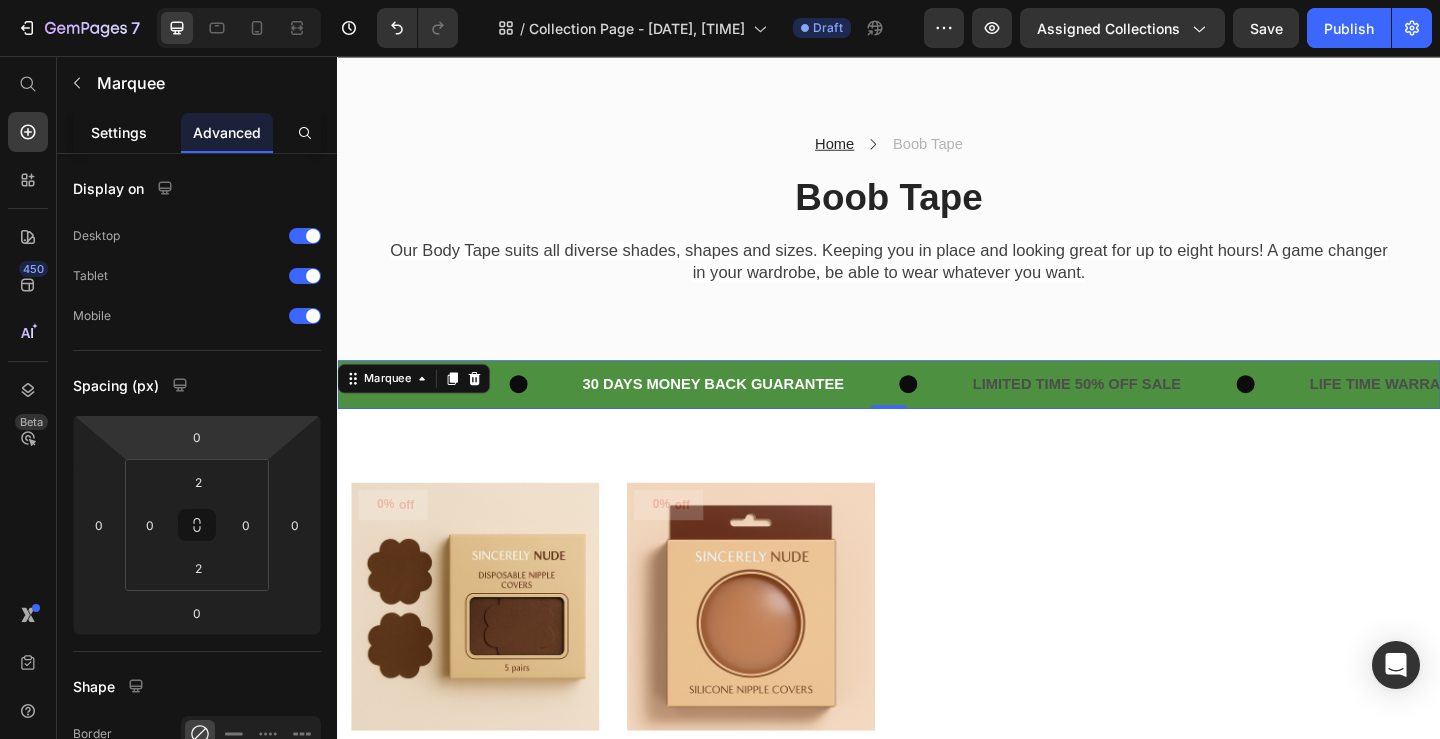 click on "Settings" at bounding box center (119, 132) 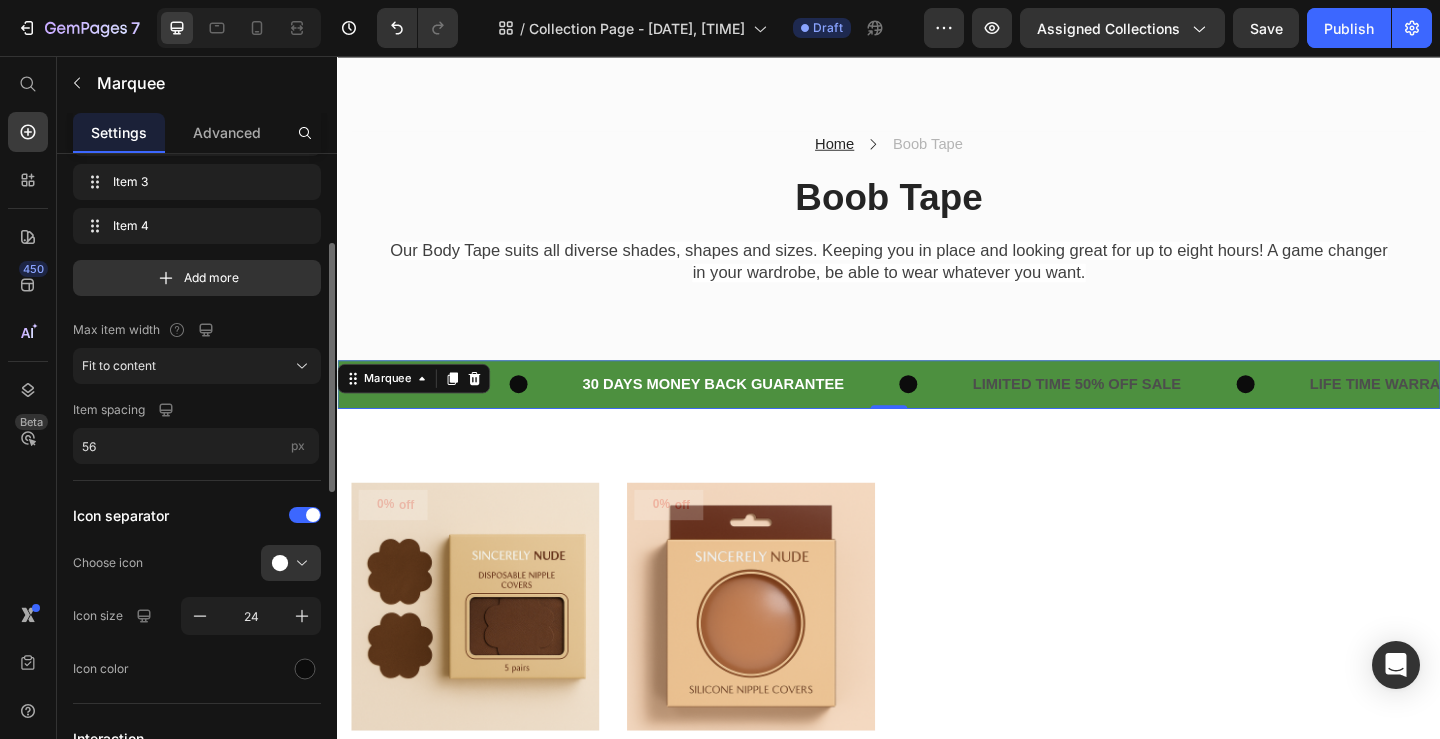 scroll, scrollTop: 172, scrollLeft: 0, axis: vertical 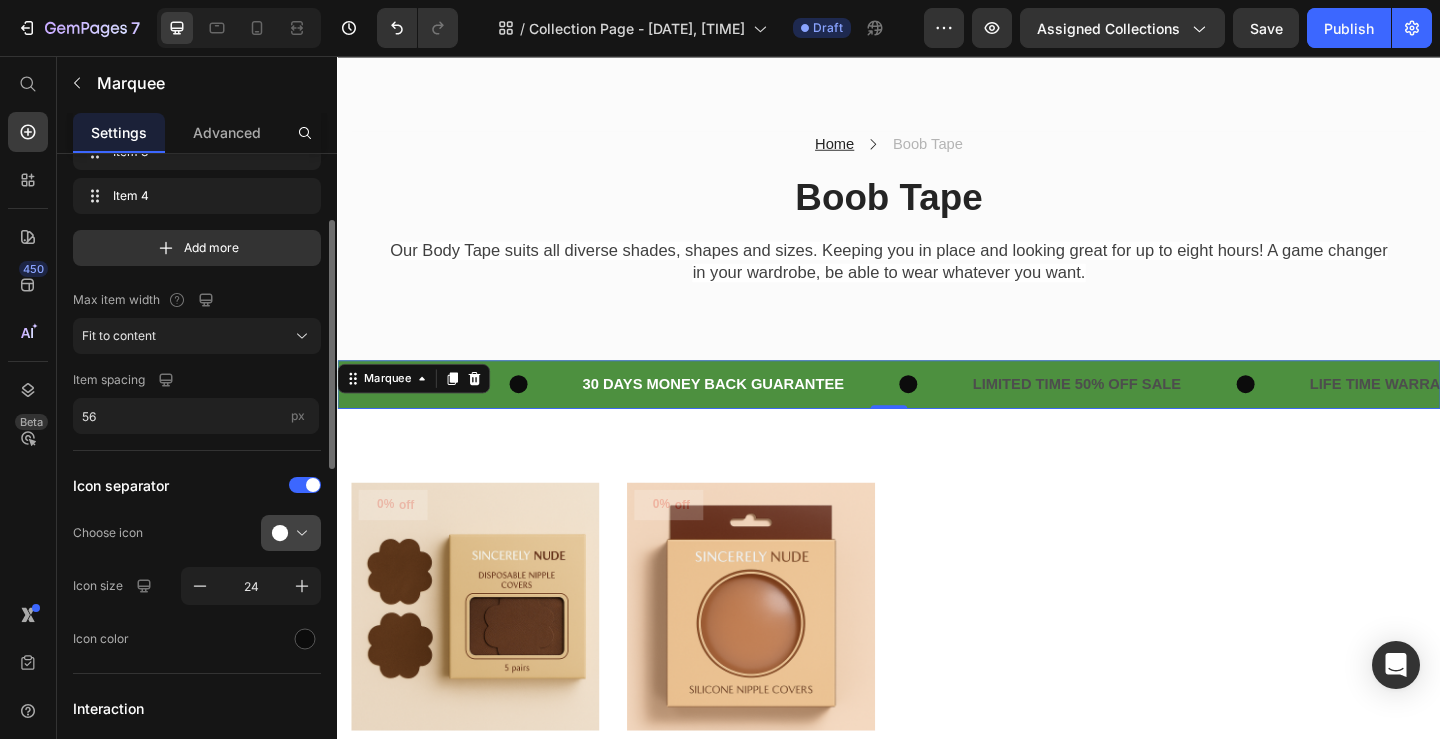 click at bounding box center (299, 533) 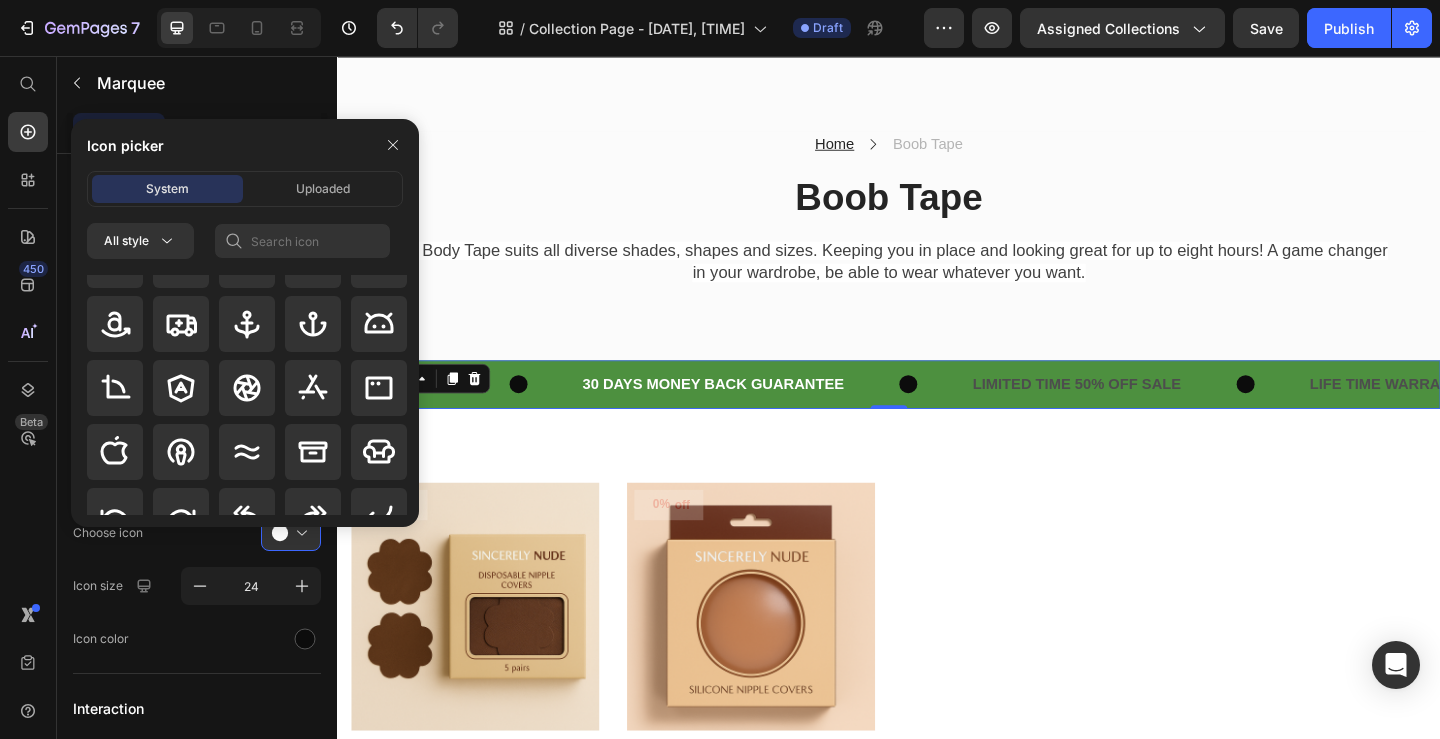 scroll, scrollTop: 295, scrollLeft: 0, axis: vertical 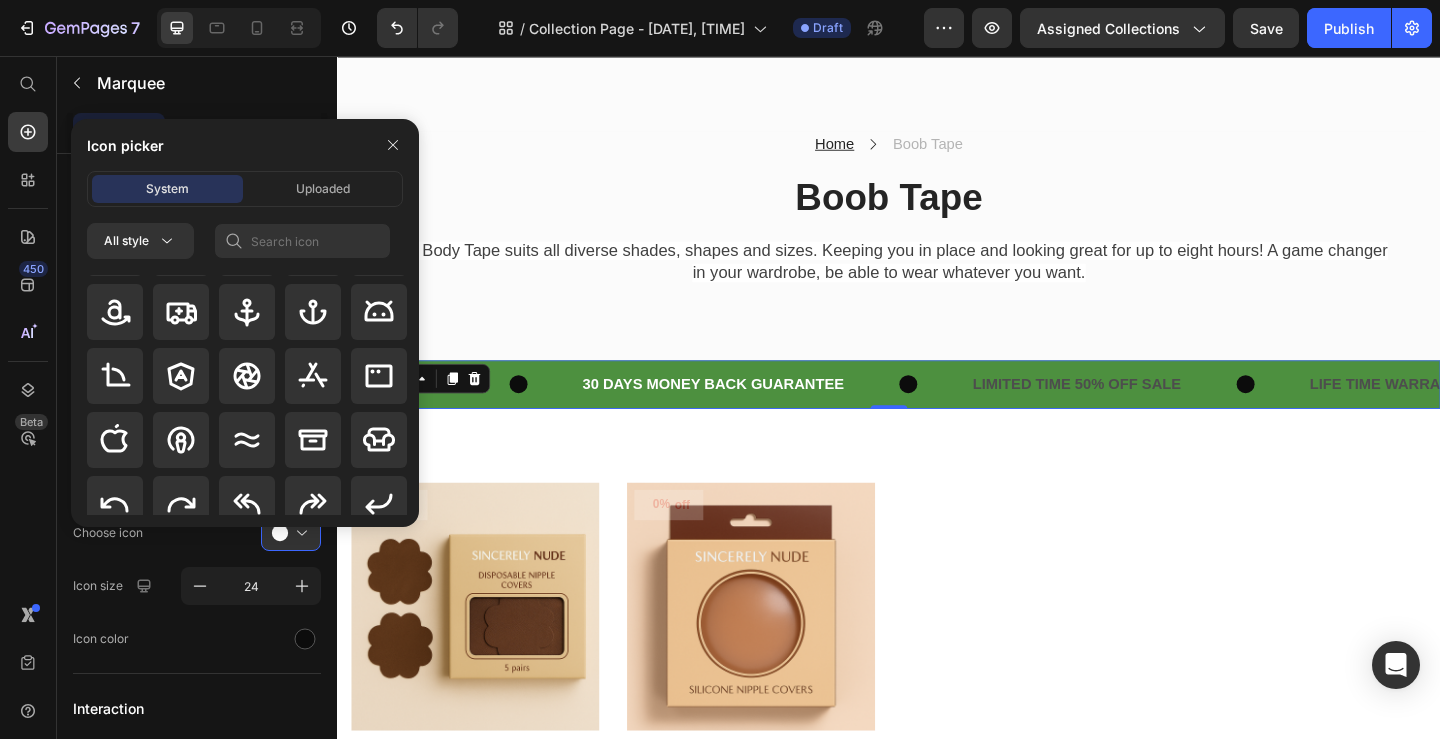 click 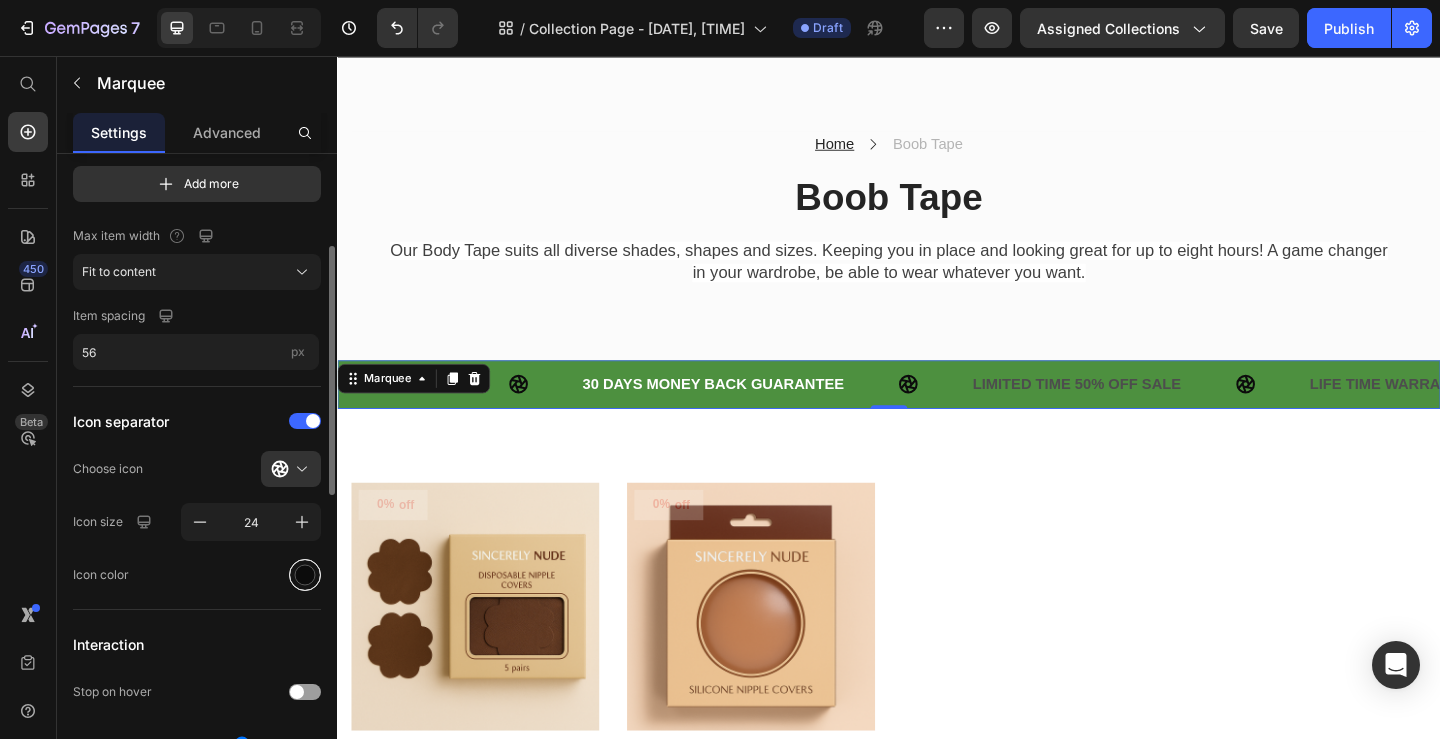scroll, scrollTop: 237, scrollLeft: 0, axis: vertical 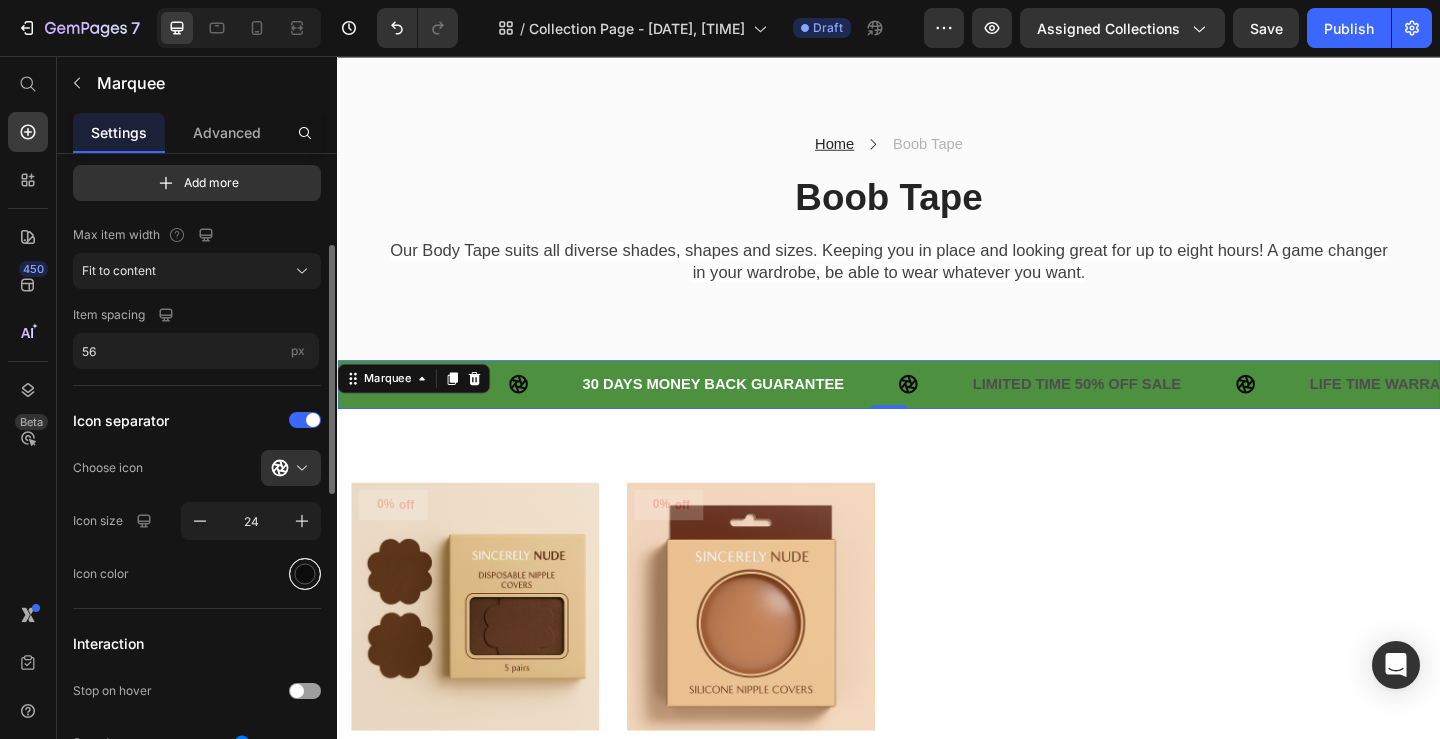 click at bounding box center (305, 574) 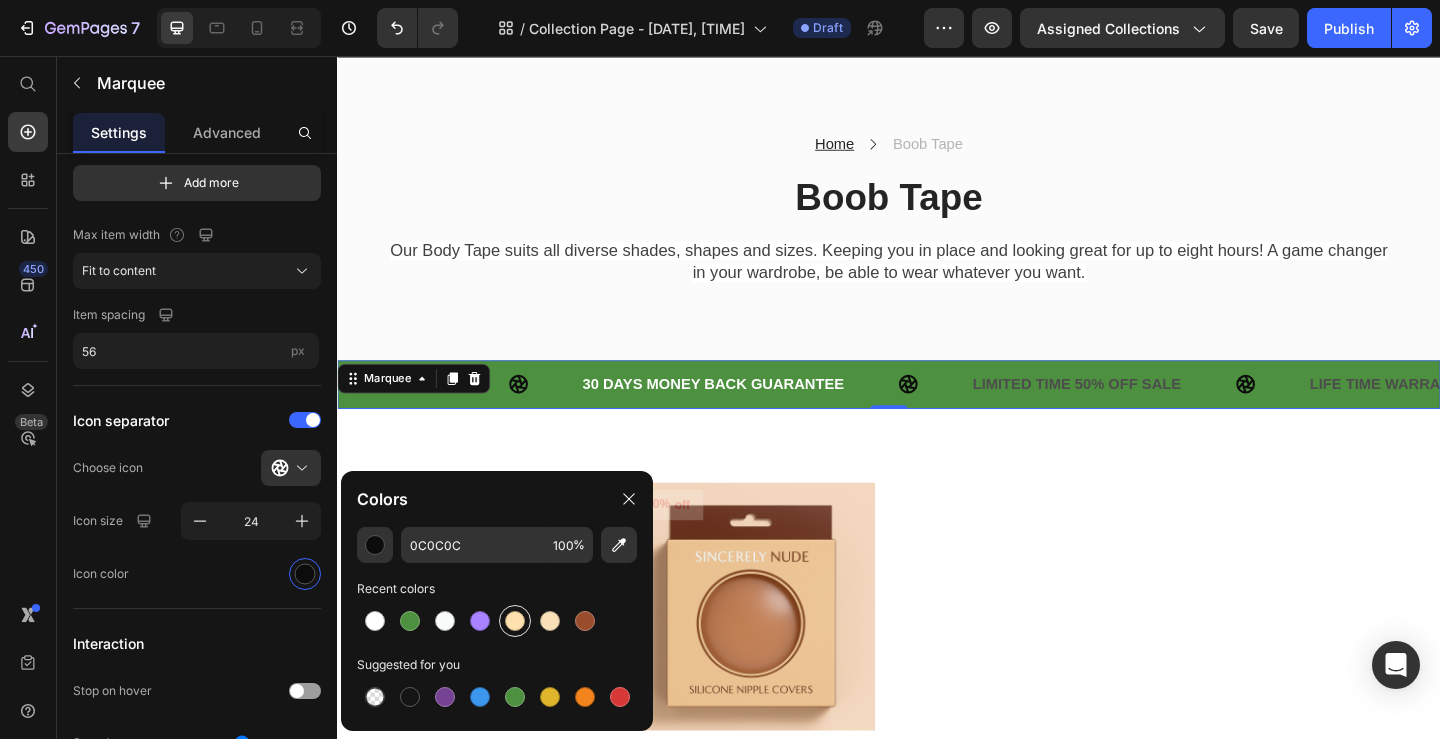 click at bounding box center (515, 621) 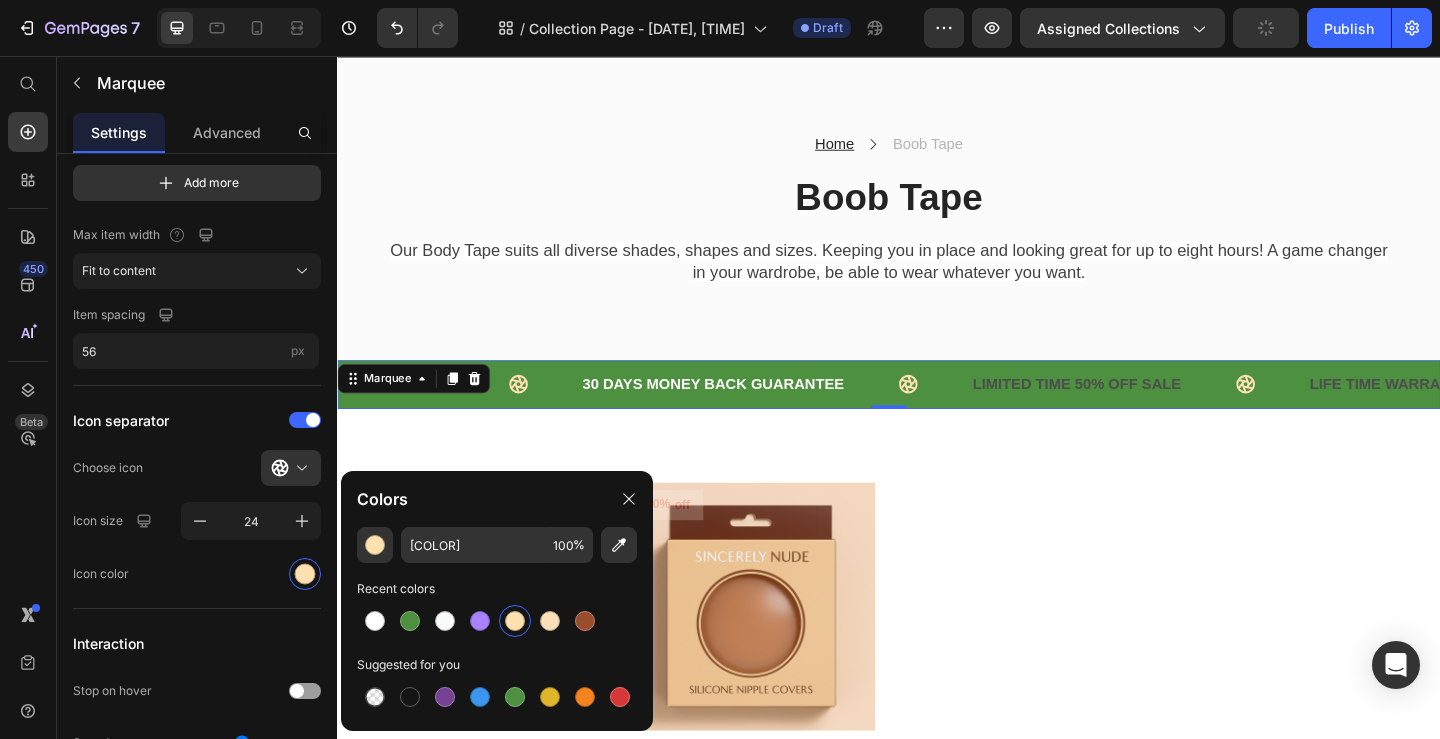 click on "FREE SHIPPING Text" at bounding box center [470, 413] 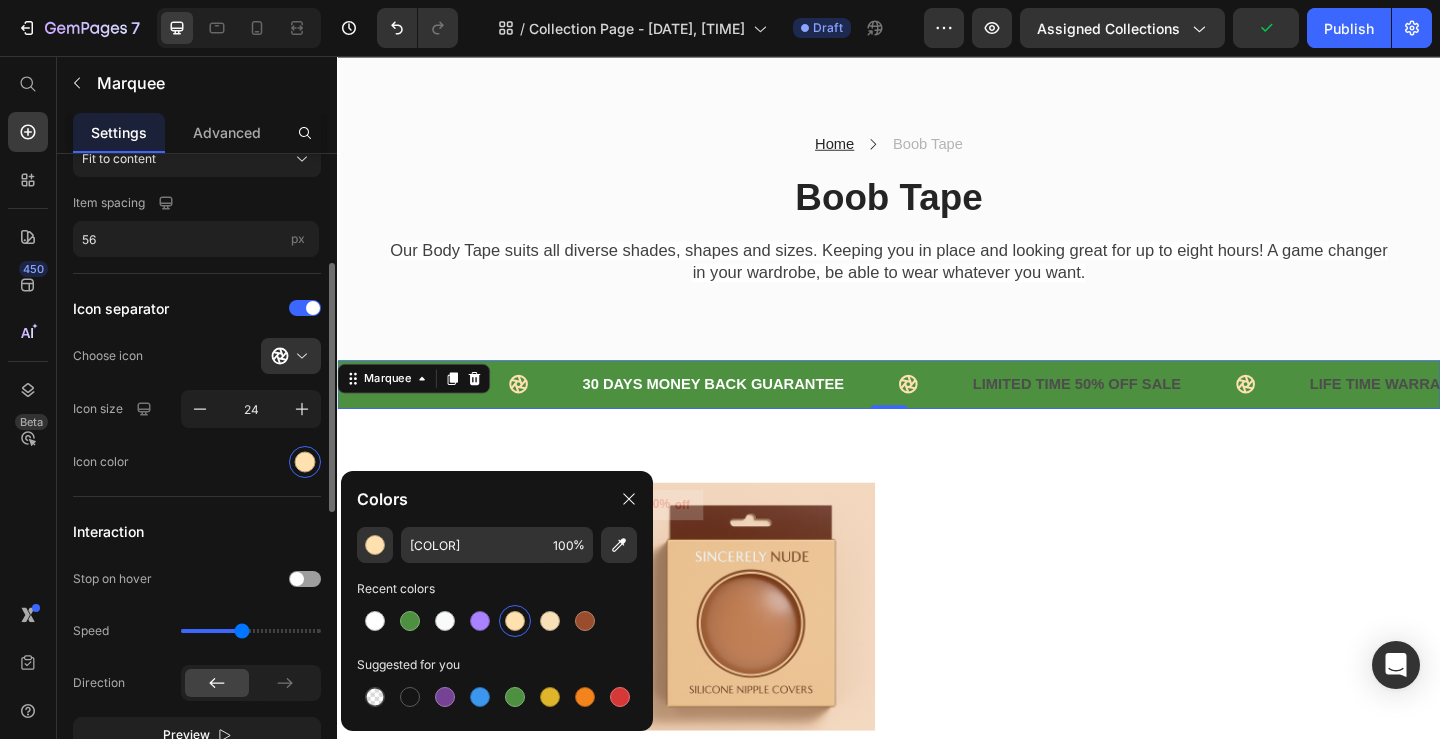 scroll, scrollTop: 362, scrollLeft: 0, axis: vertical 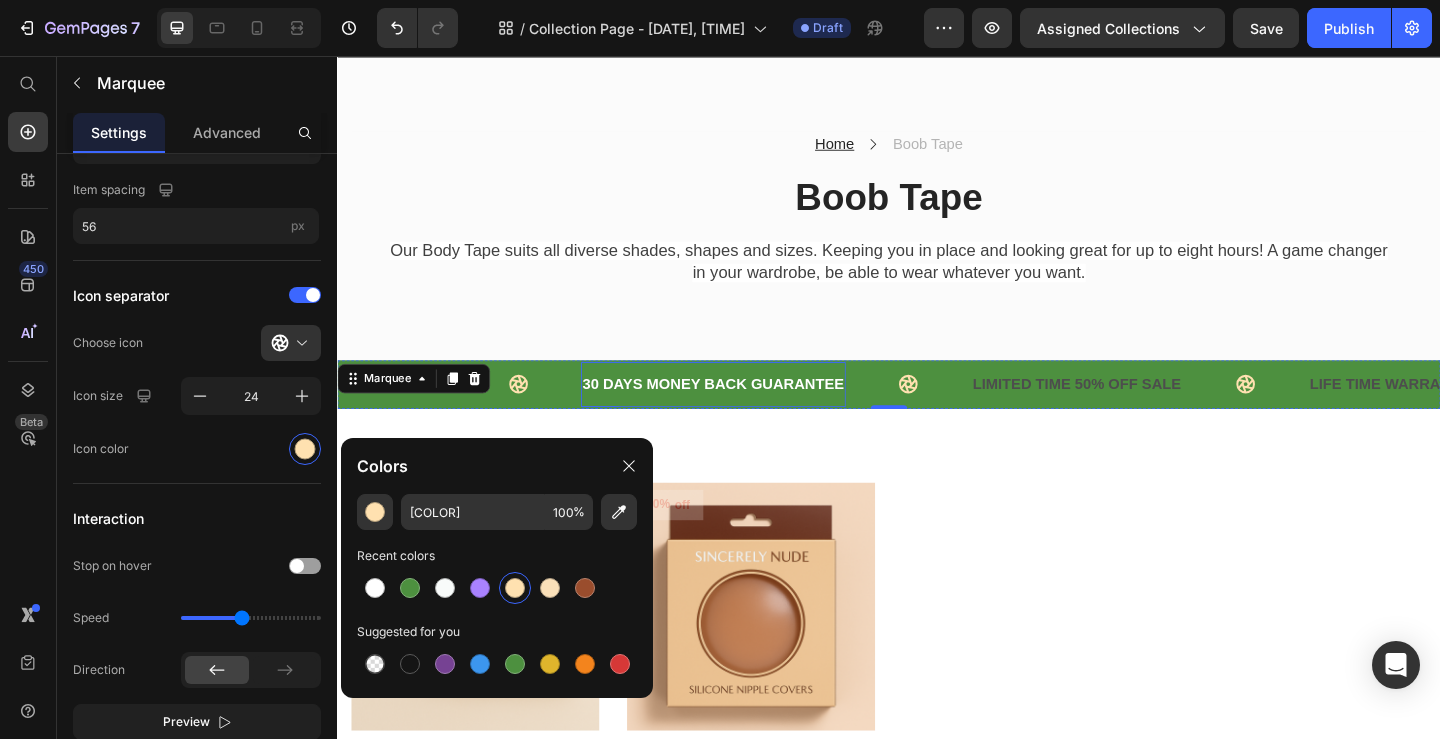 click on "30 DAYS MONEY BACK GUARANTEE" at bounding box center (746, 413) 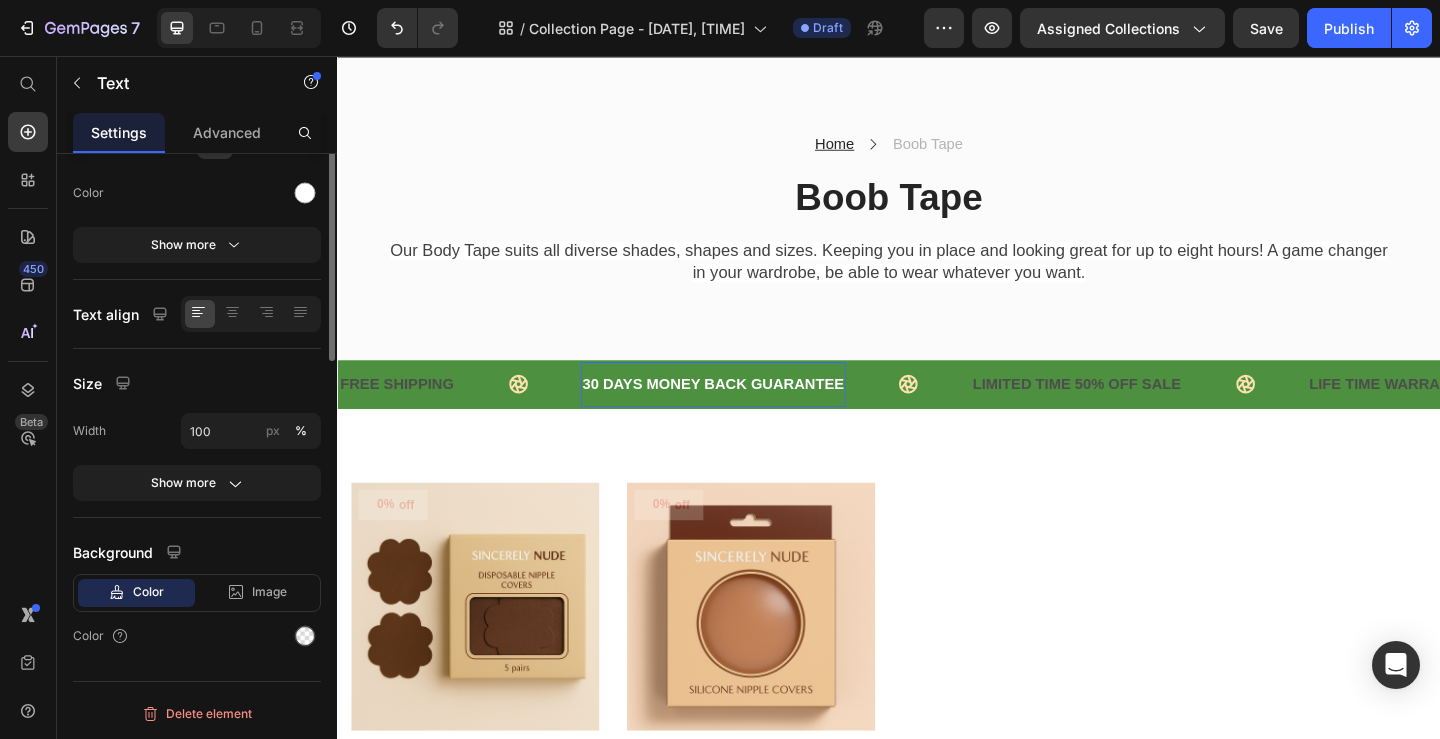 scroll, scrollTop: 0, scrollLeft: 0, axis: both 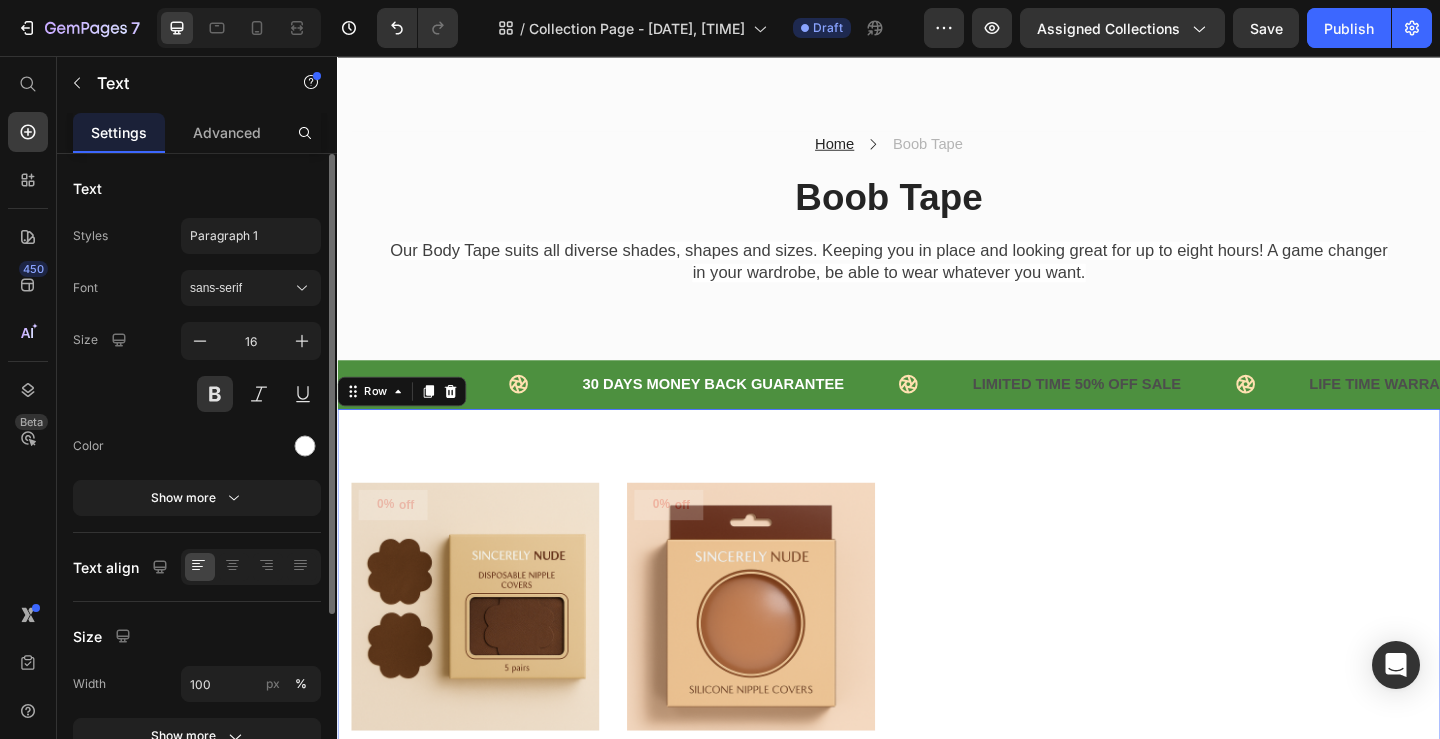 click on "0% off (P) Tag Product Images & Gallery Row Satin Nipple Covers – Stay Confident & Covered (P) Title £8.99 GBP (P) Price £8.99 GBP (P) Price Row Row Add to cart (P) Cart Button 0% off (P) Tag Product Images & Gallery Row Reusable Silicone Nipple Covers (P) Title £18.99 GBP (P) Price £18.99 GBP (P) Price Row Row Add to cart (P) Cart Button Product List Row Row 0" at bounding box center (937, 737) 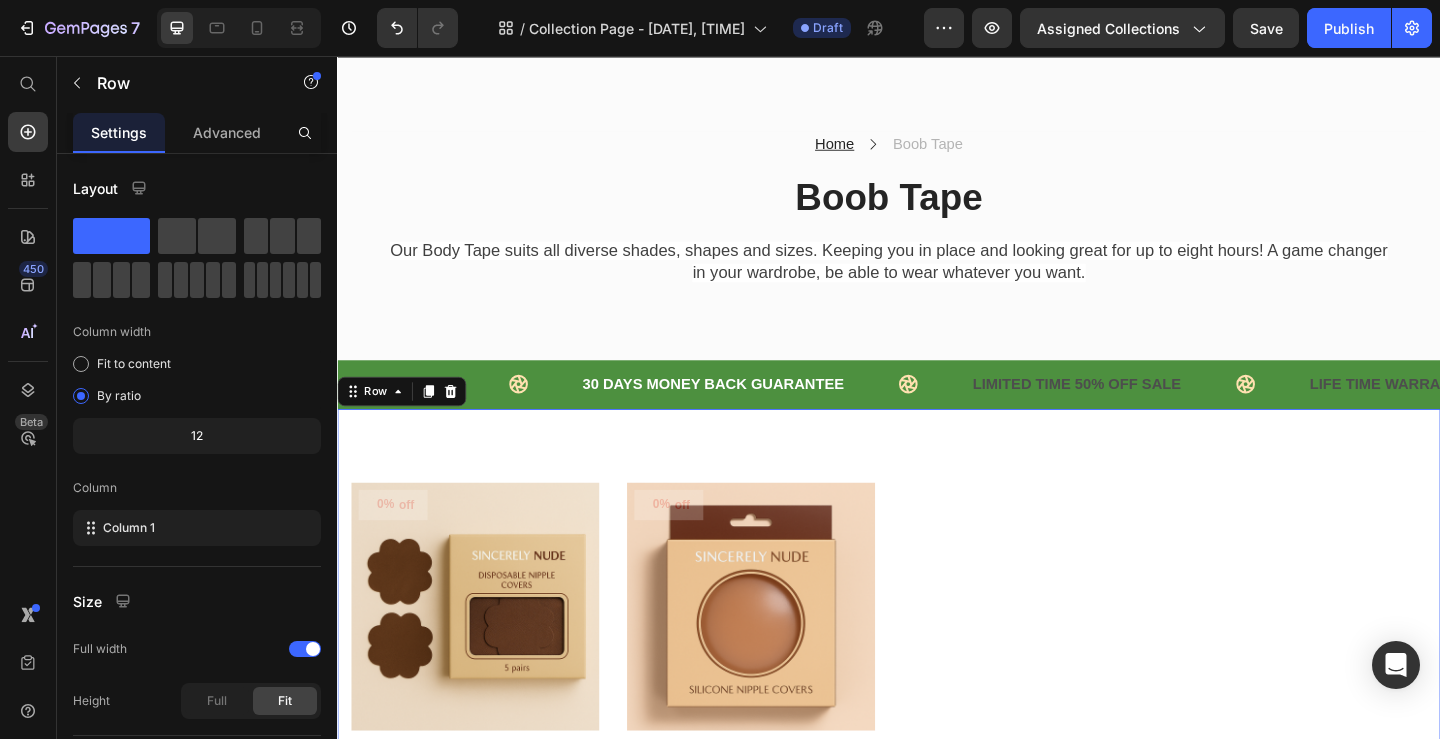 click on "FREE SHIPPING Text" at bounding box center (470, 413) 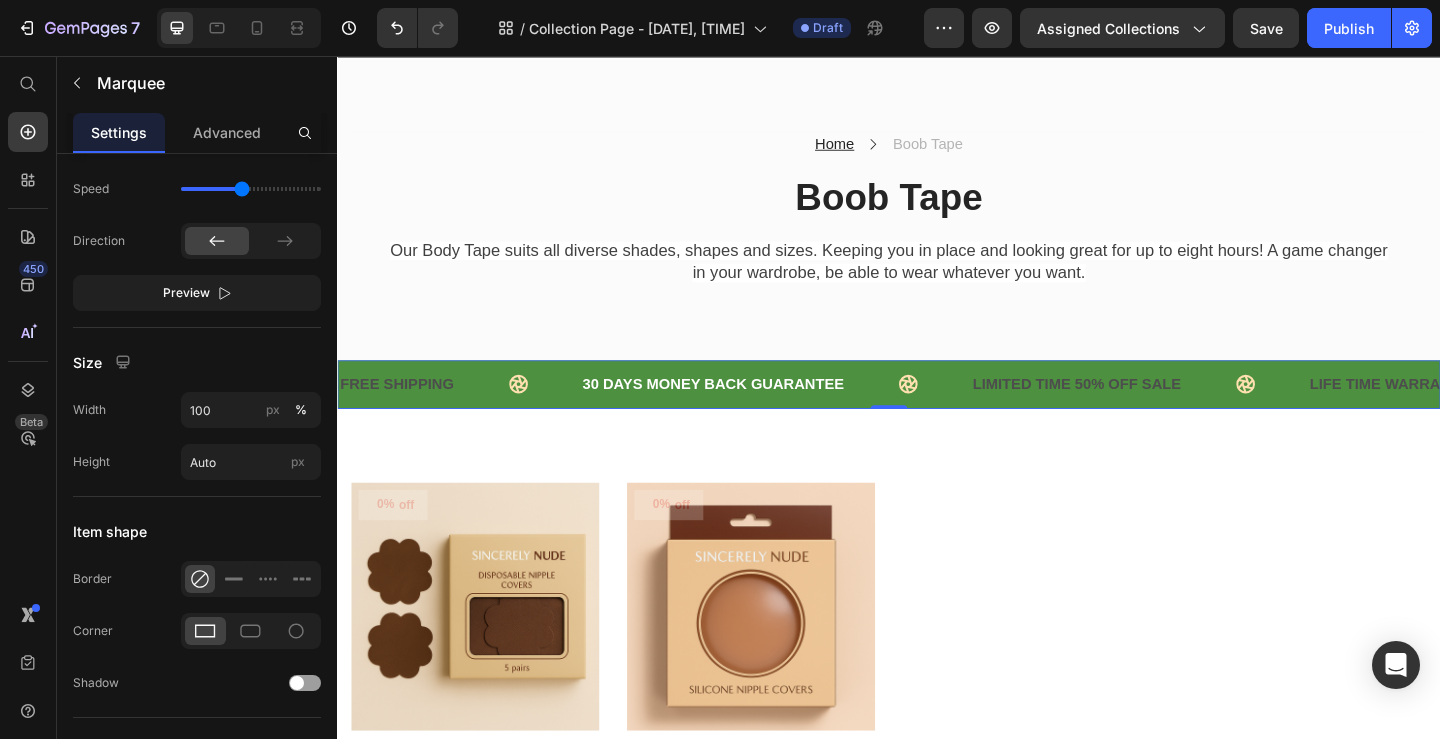 scroll, scrollTop: 1013, scrollLeft: 0, axis: vertical 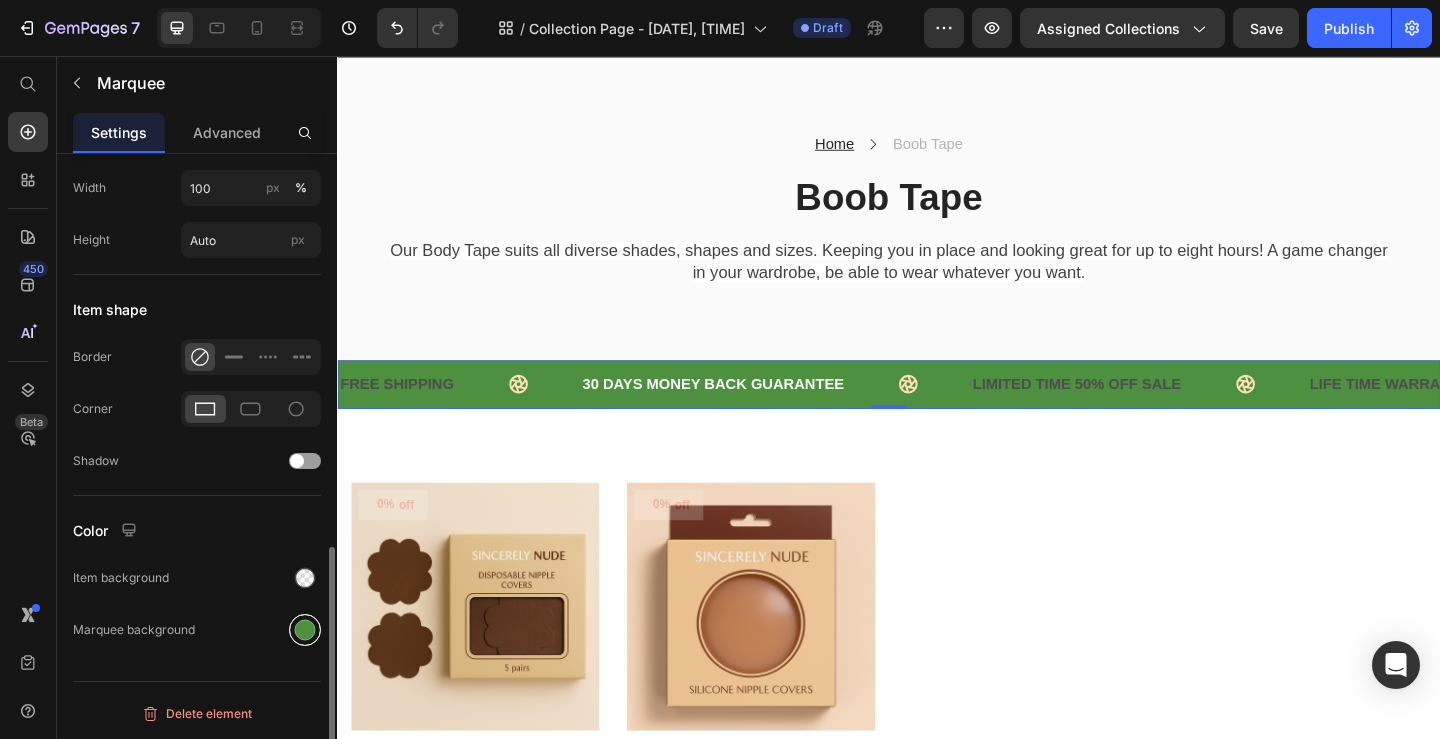 click at bounding box center (305, 630) 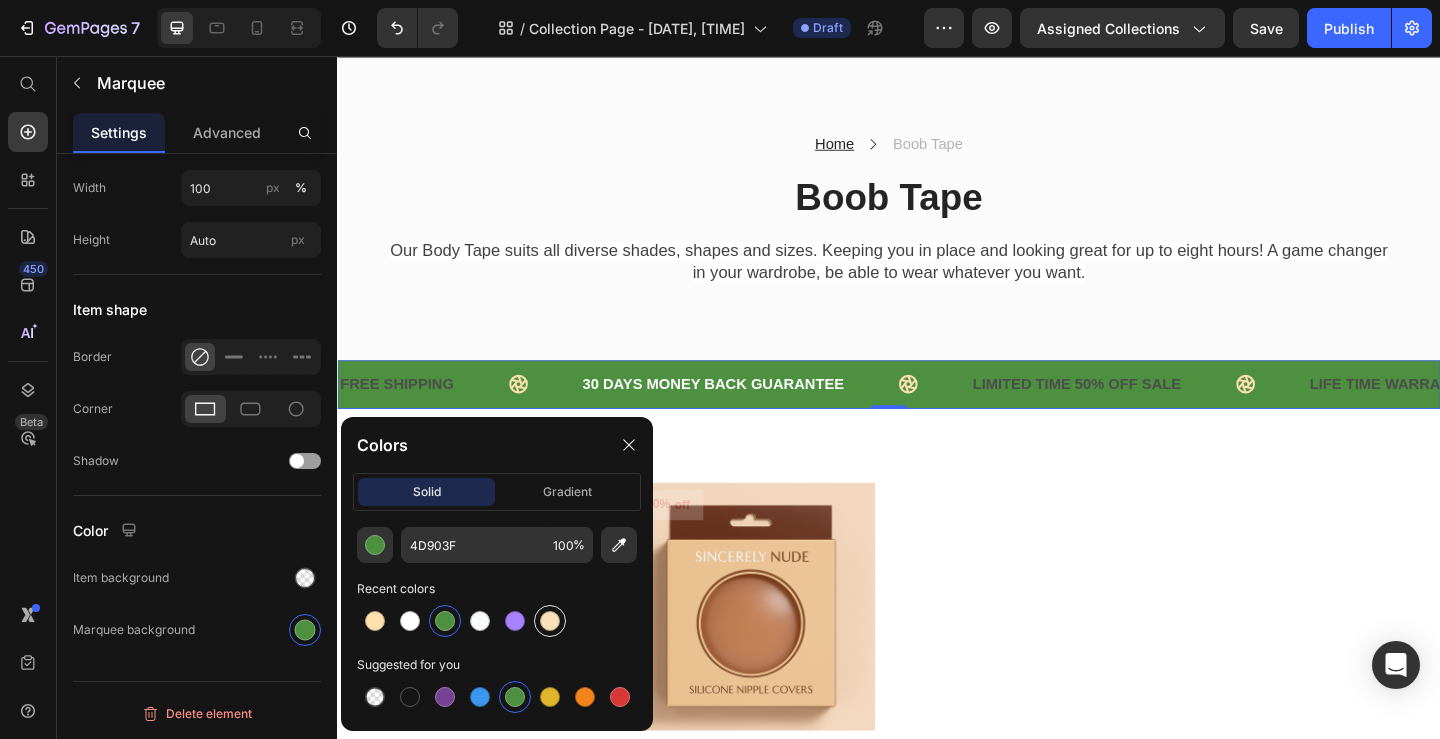 click at bounding box center [550, 621] 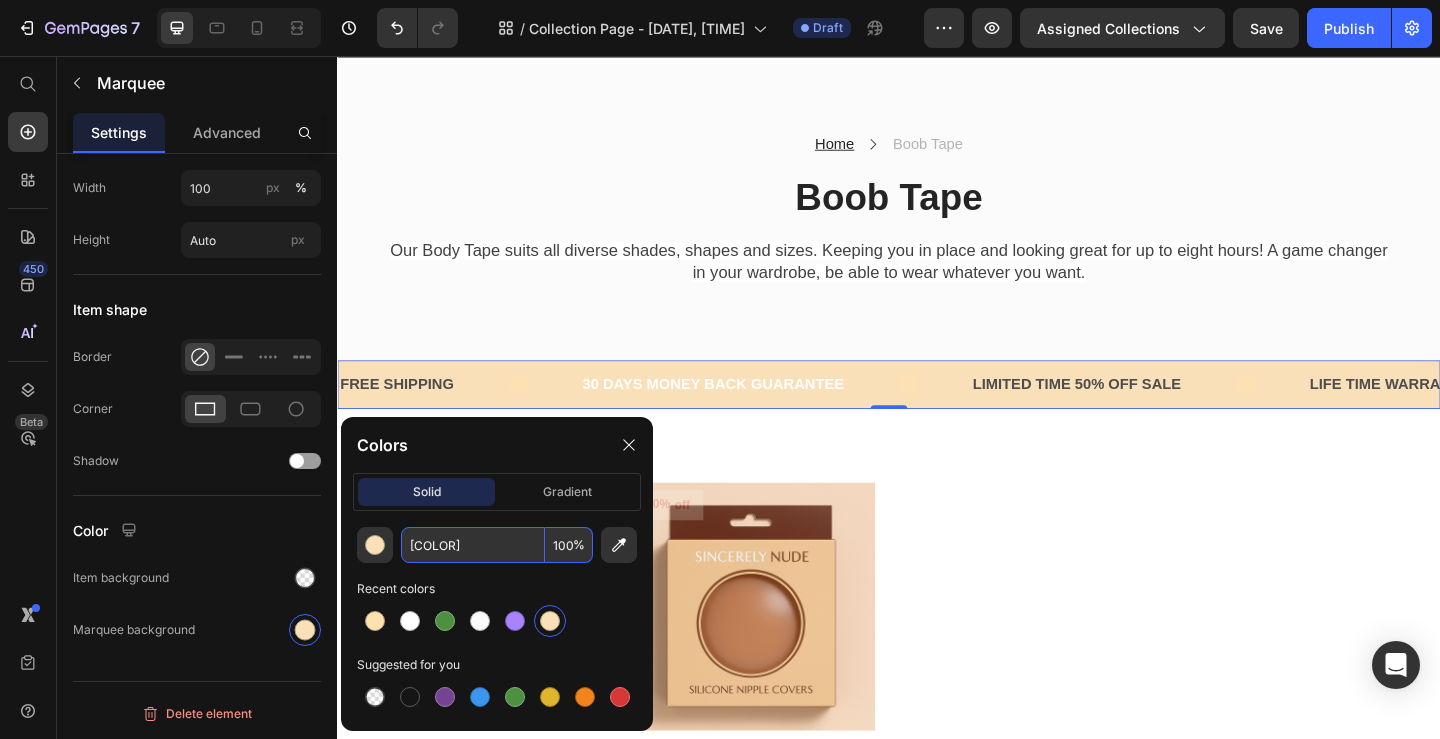 click on "[COLOR]" at bounding box center (473, 545) 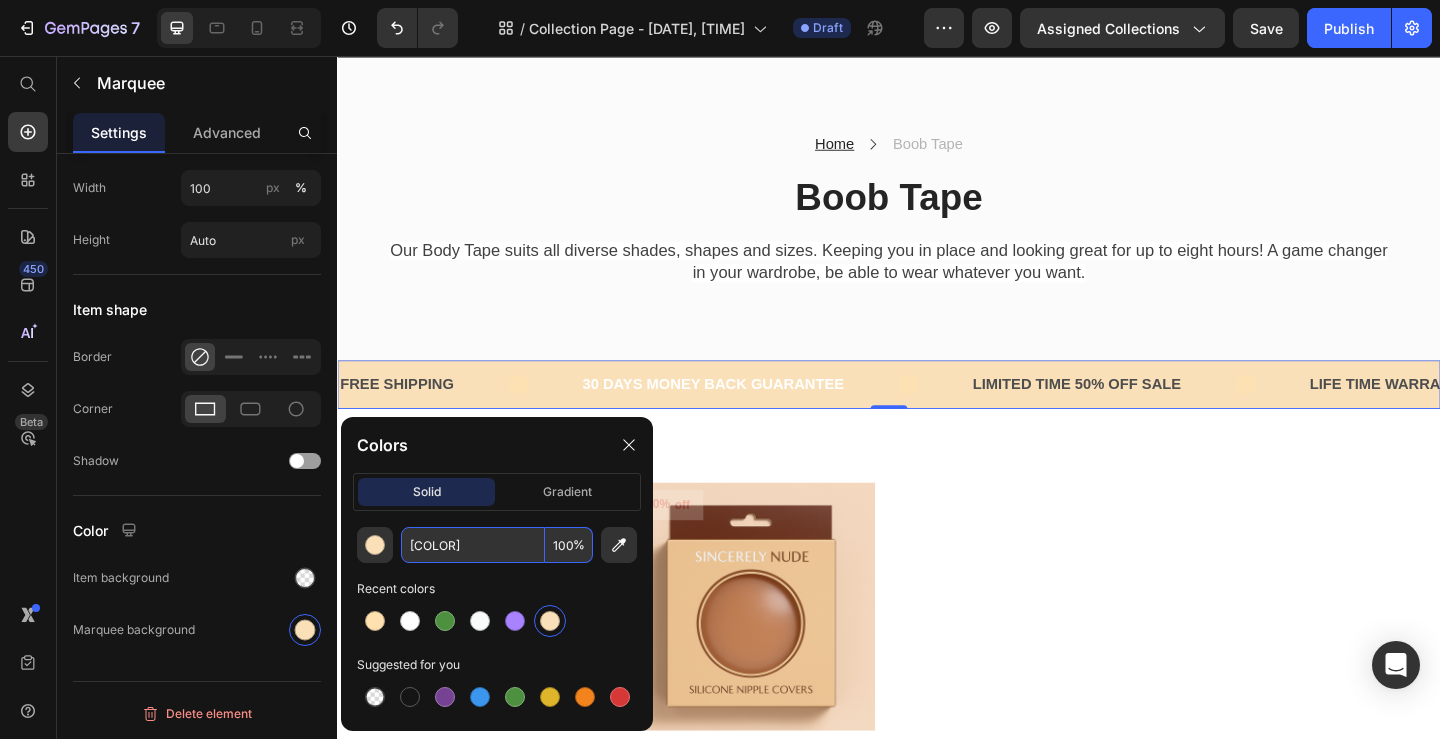 paste on "[COLOR]" 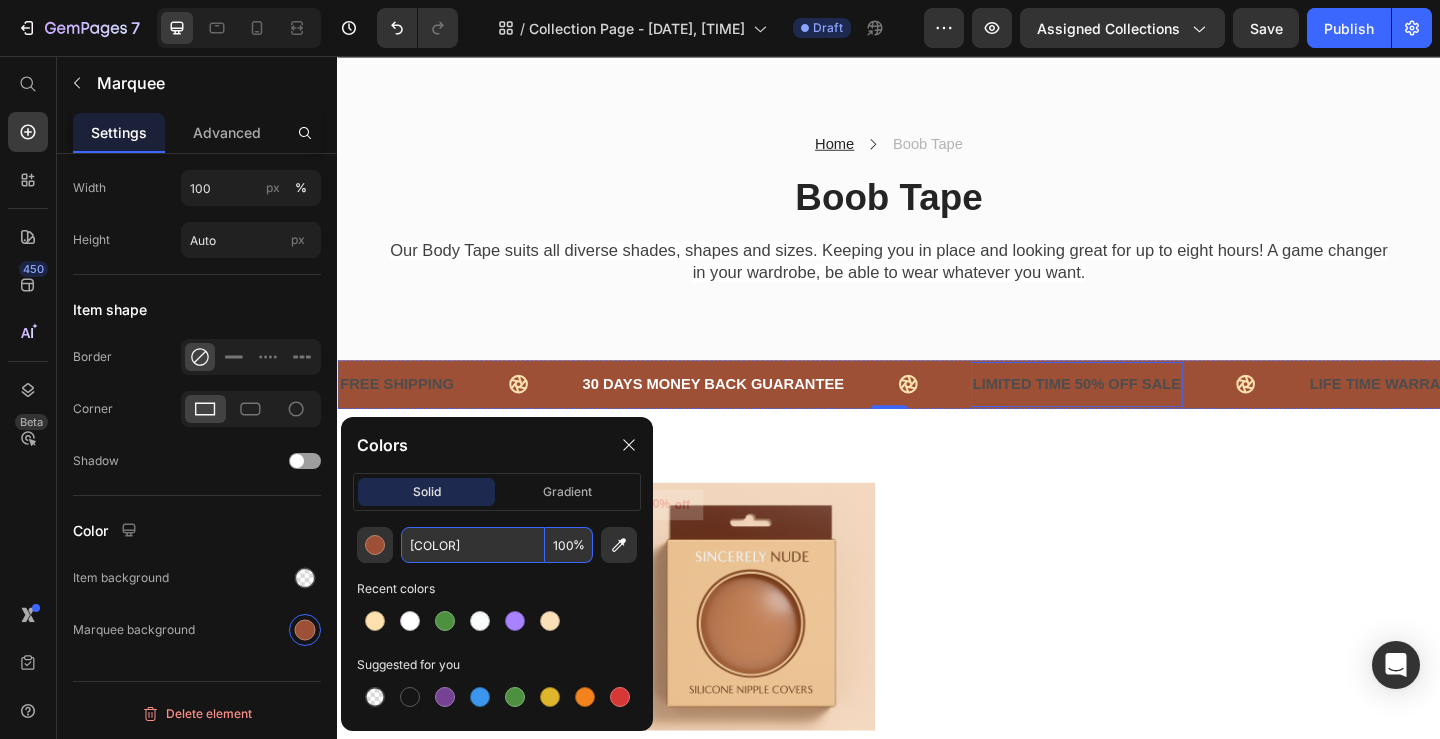 click on "LIMITED TIME 50% OFF SALE" at bounding box center (1141, 413) 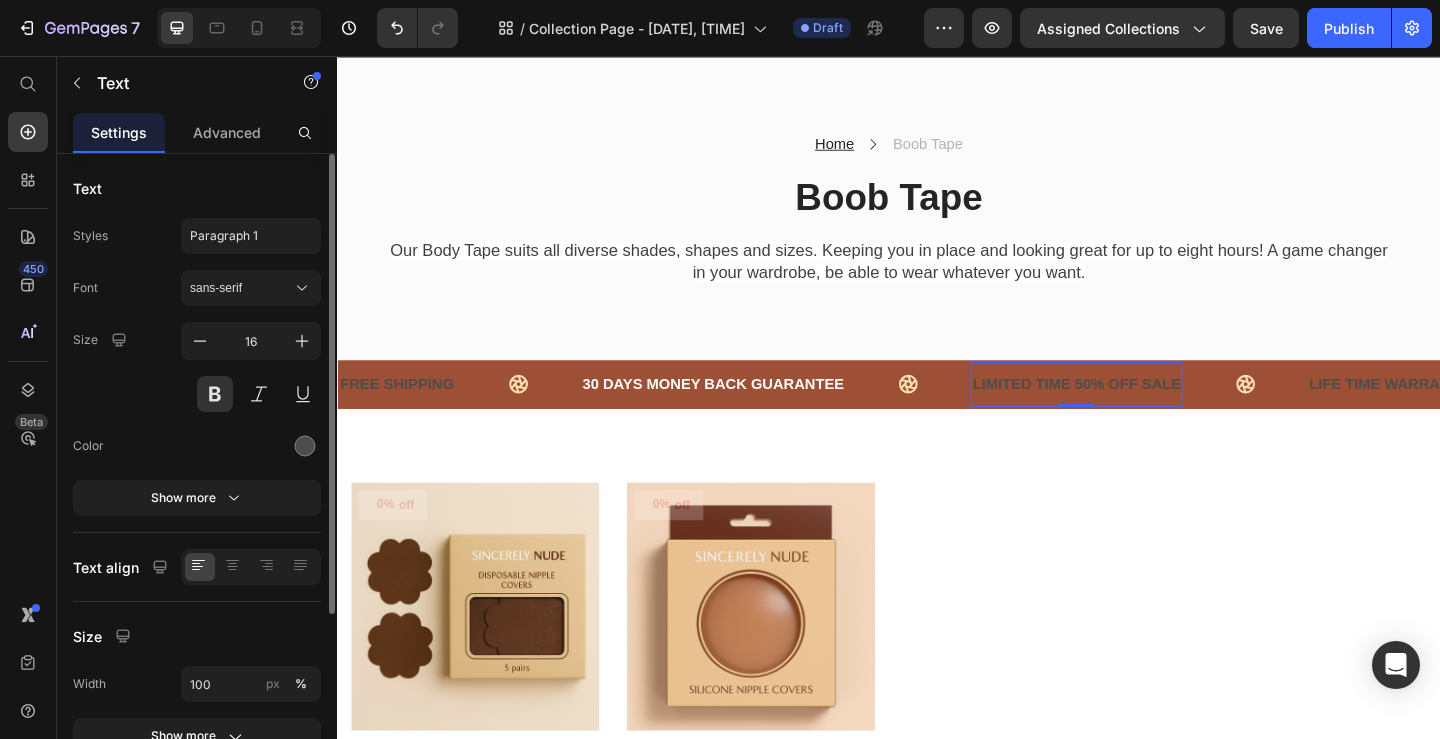 scroll, scrollTop: 253, scrollLeft: 0, axis: vertical 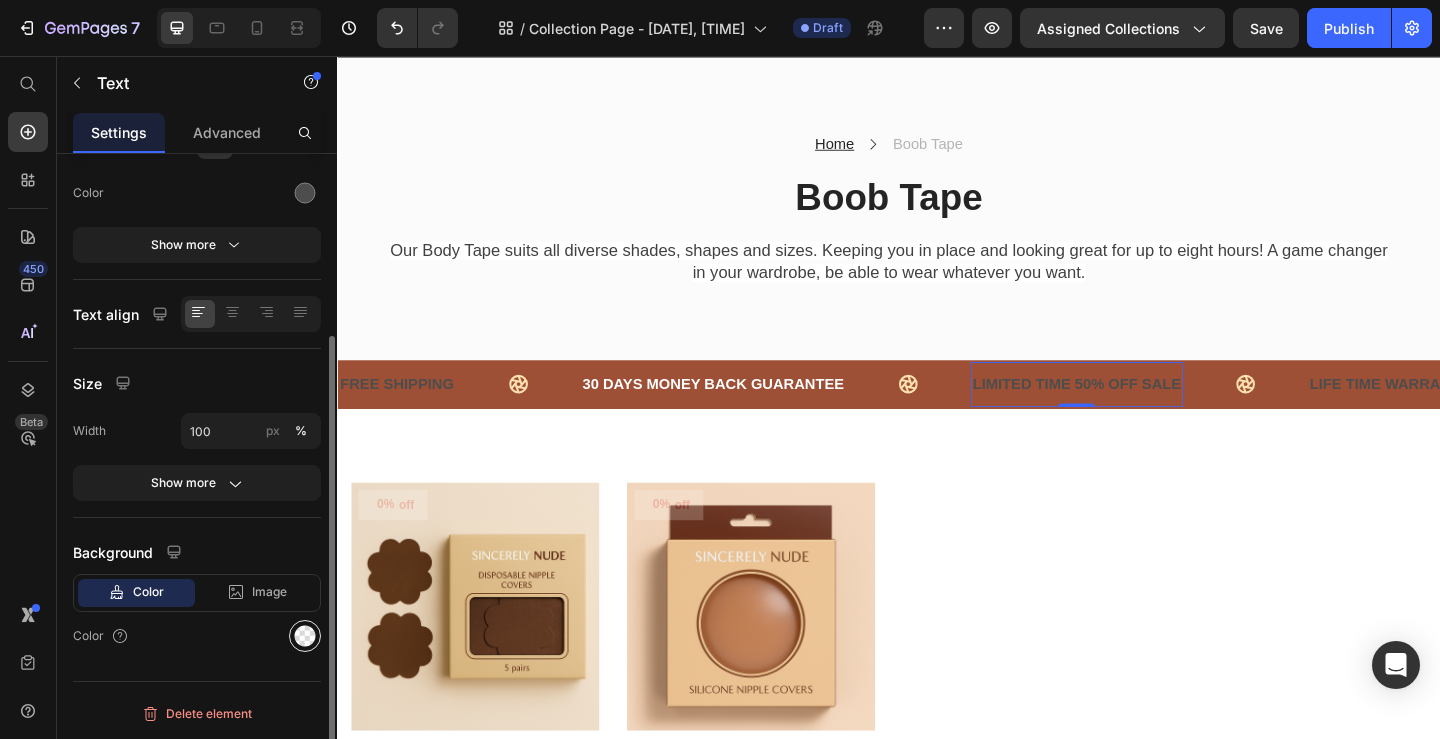 click at bounding box center (305, 636) 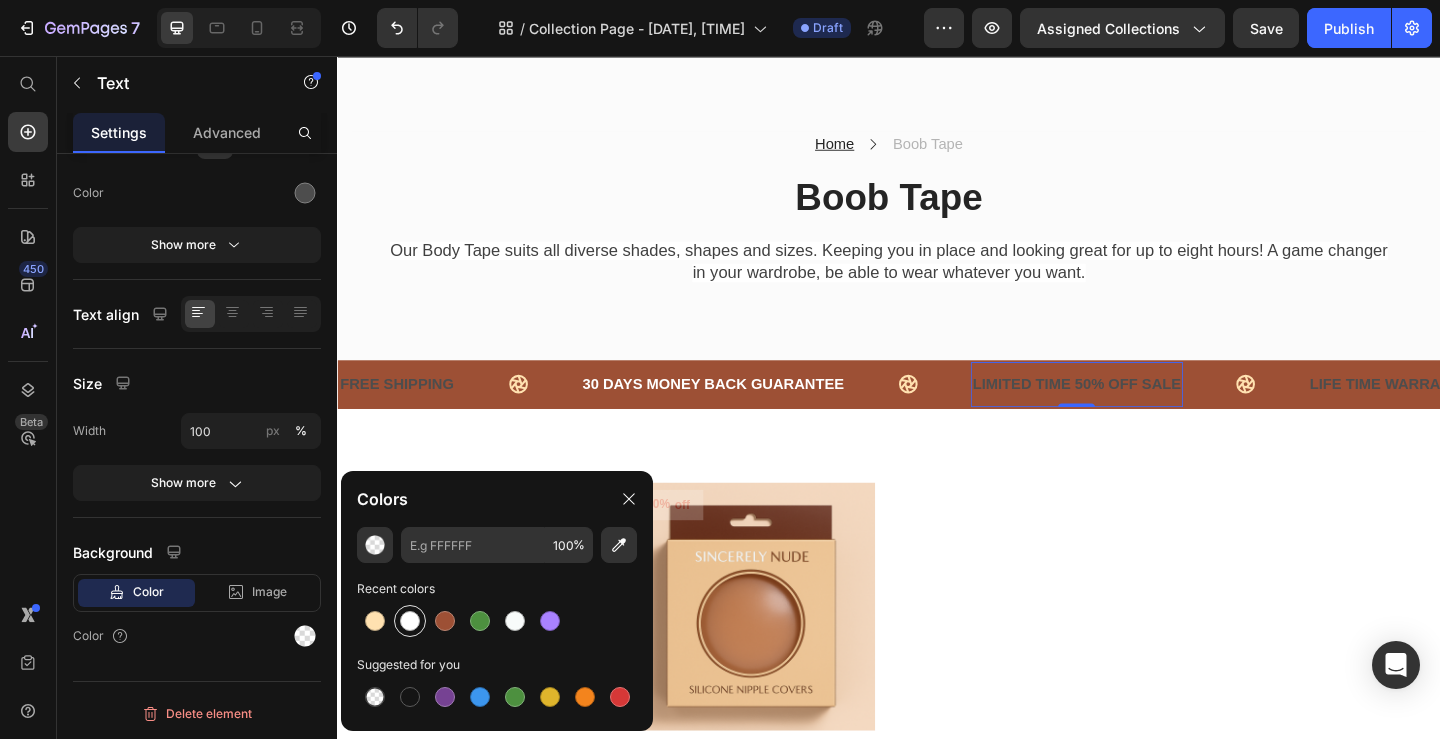 click at bounding box center [410, 621] 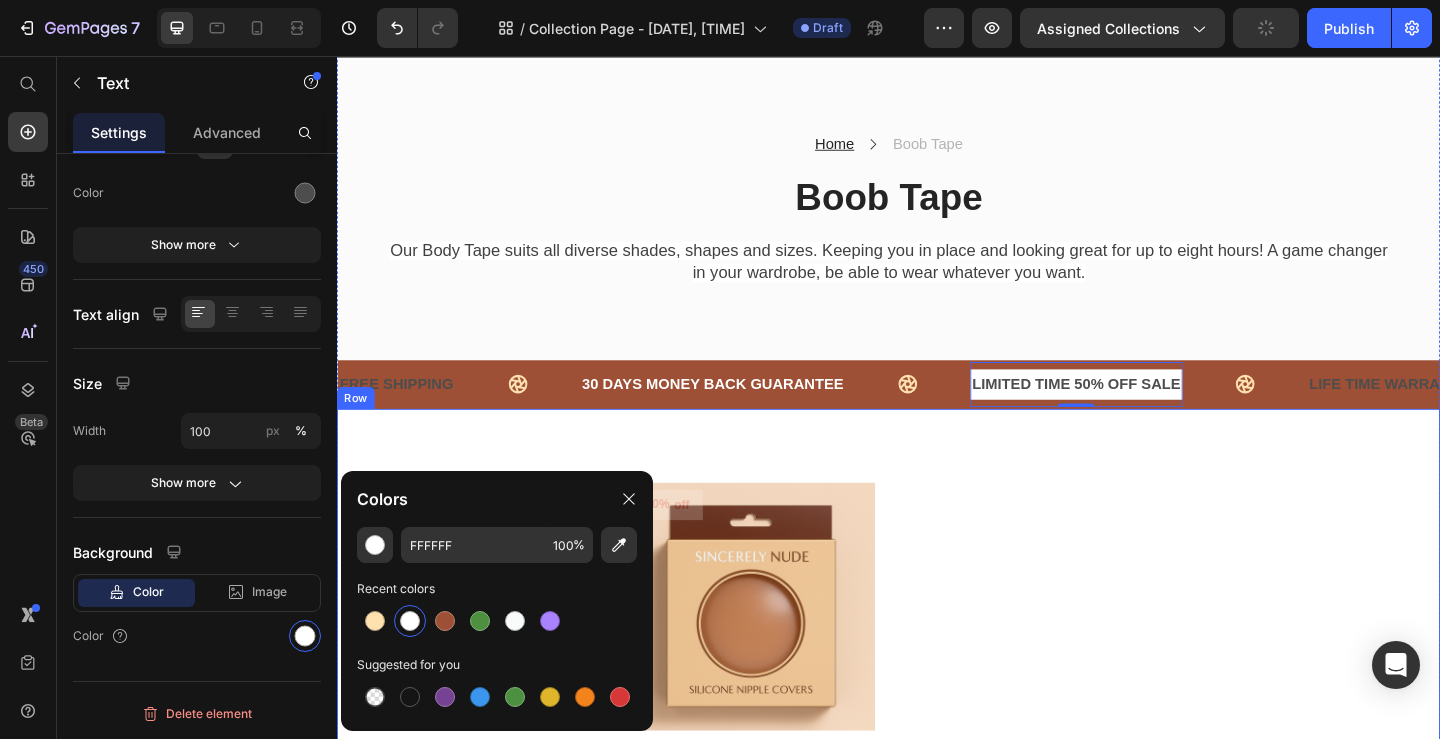type on "000000" 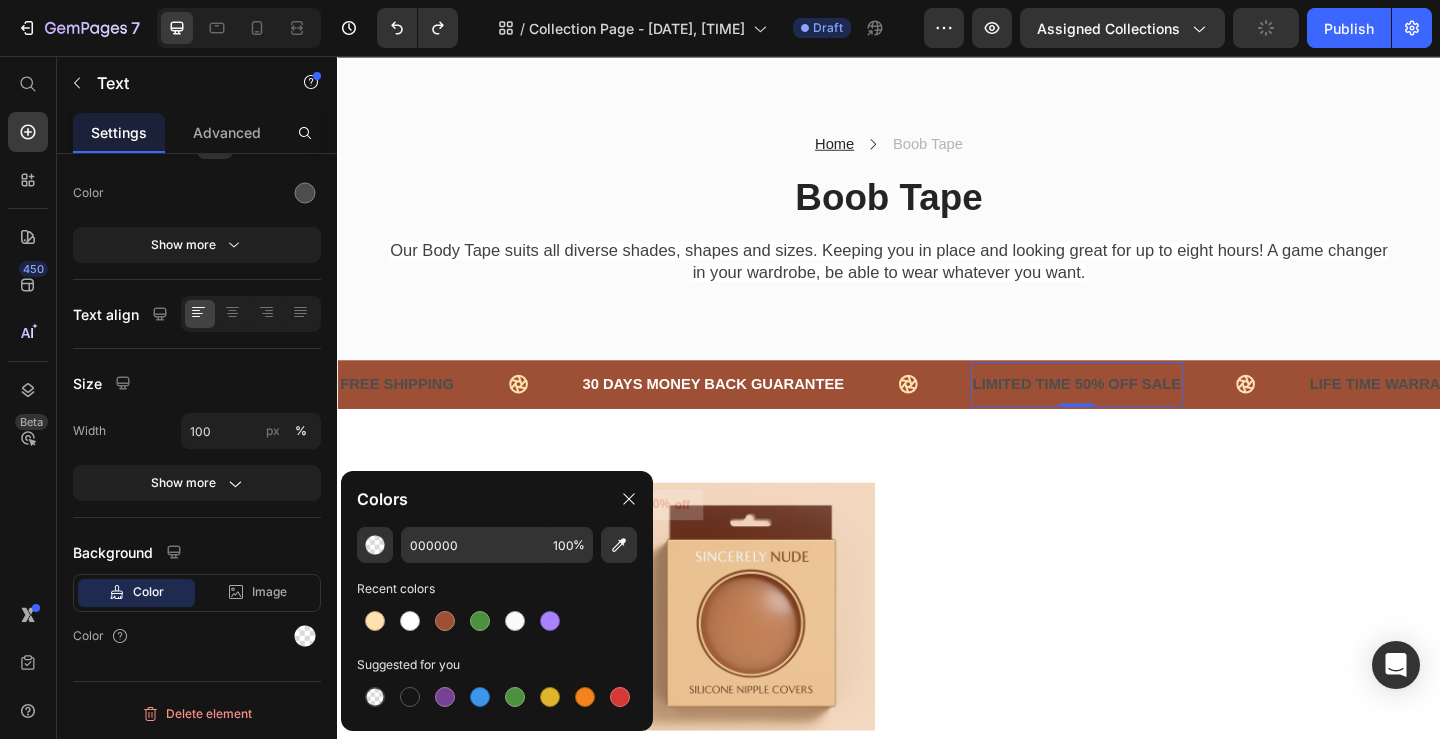 click on "LIMITED TIME 50% OFF SALE" at bounding box center [1141, 413] 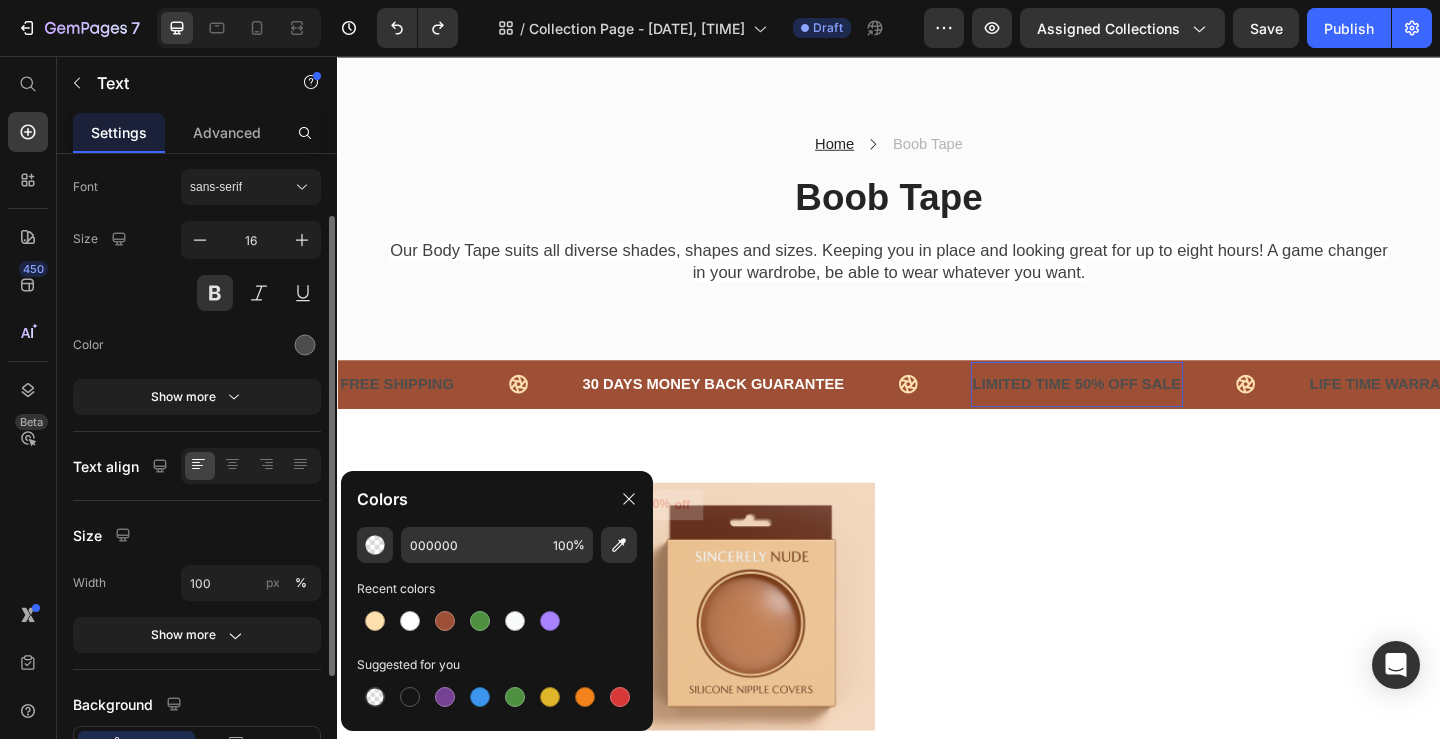 scroll, scrollTop: 95, scrollLeft: 0, axis: vertical 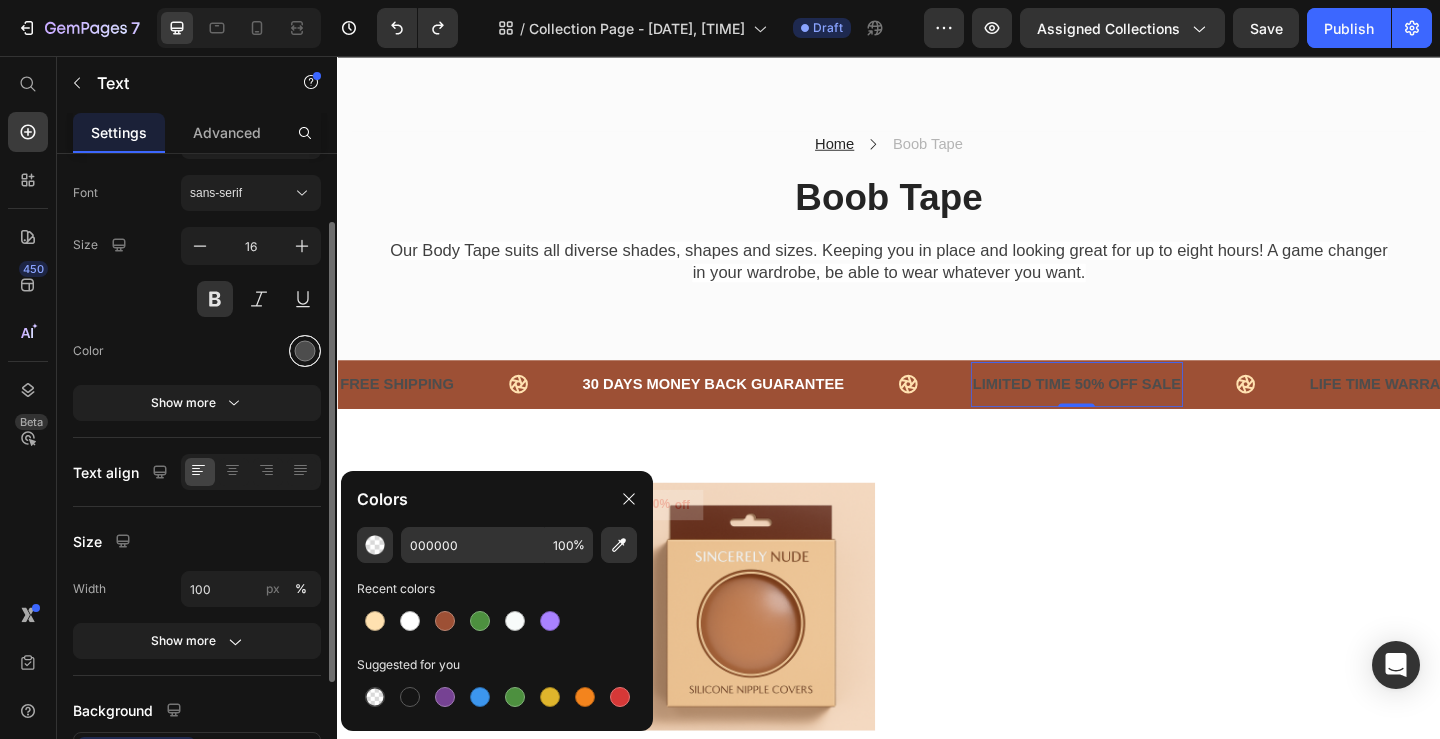 click at bounding box center [305, 351] 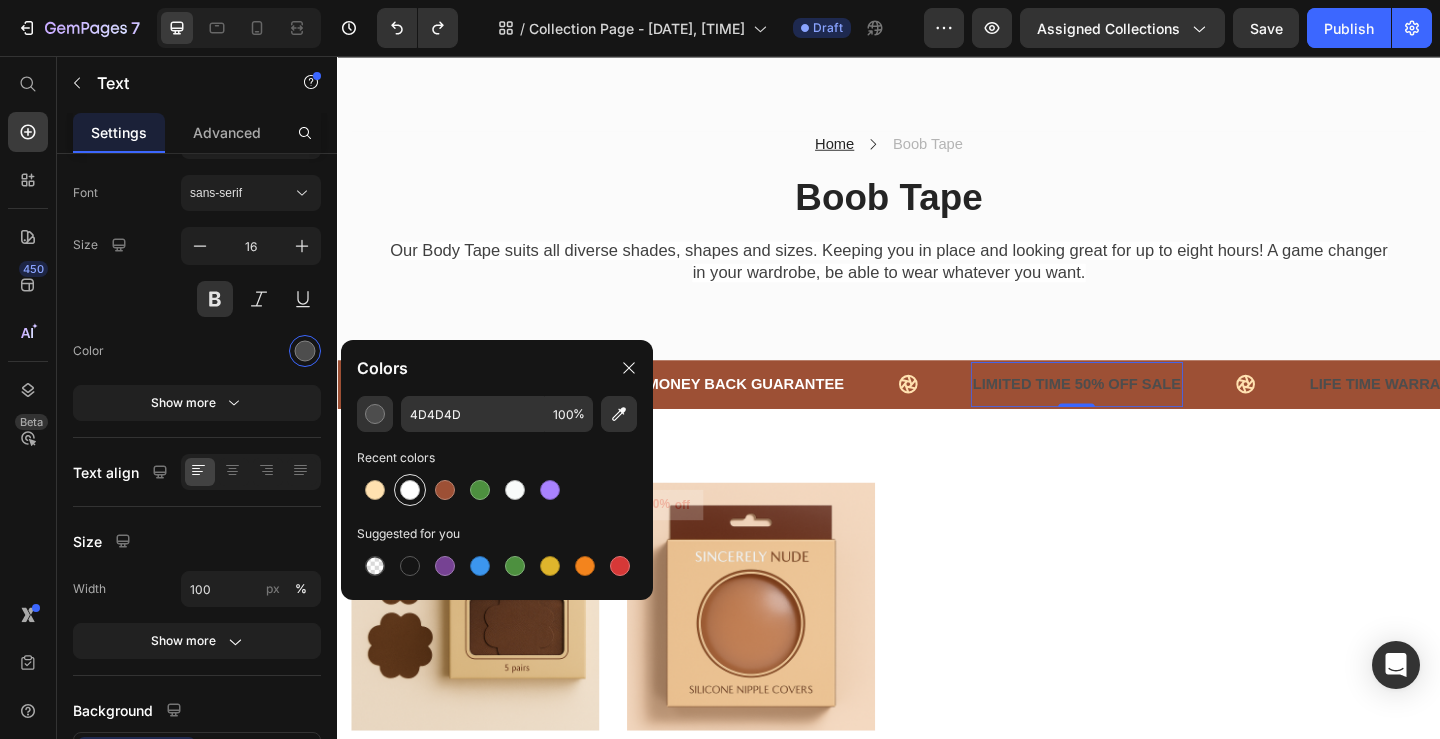 click at bounding box center (410, 490) 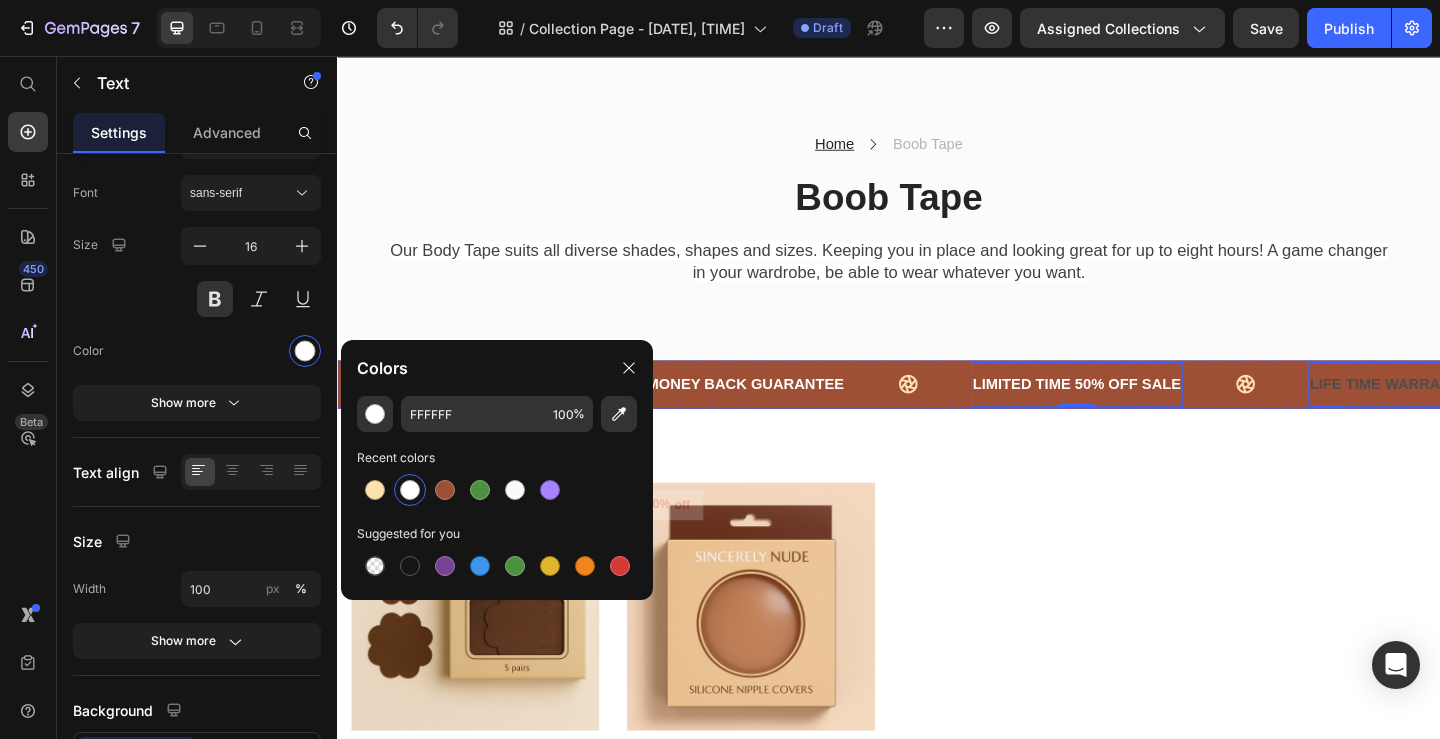 click on "LIFE TIME WARRANTY" at bounding box center [1482, 413] 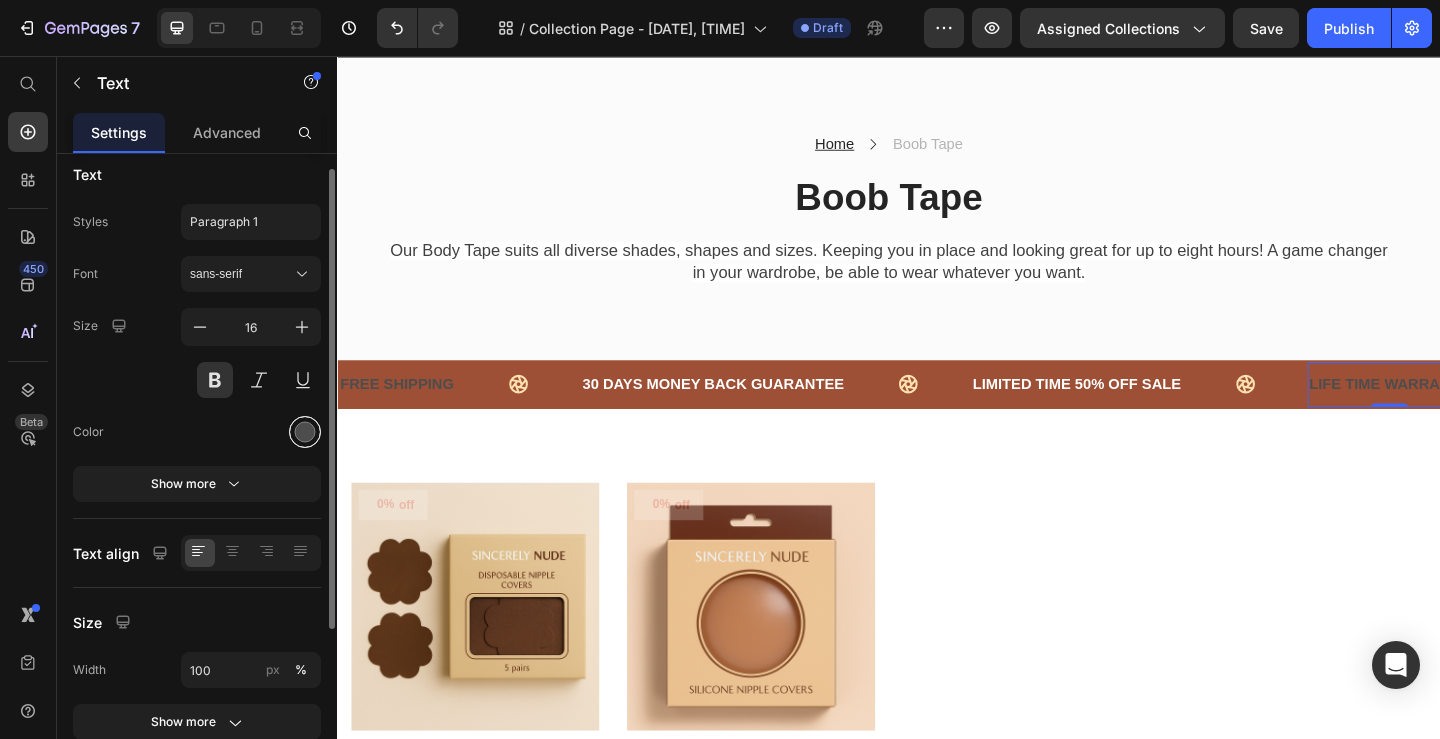 scroll, scrollTop: 0, scrollLeft: 0, axis: both 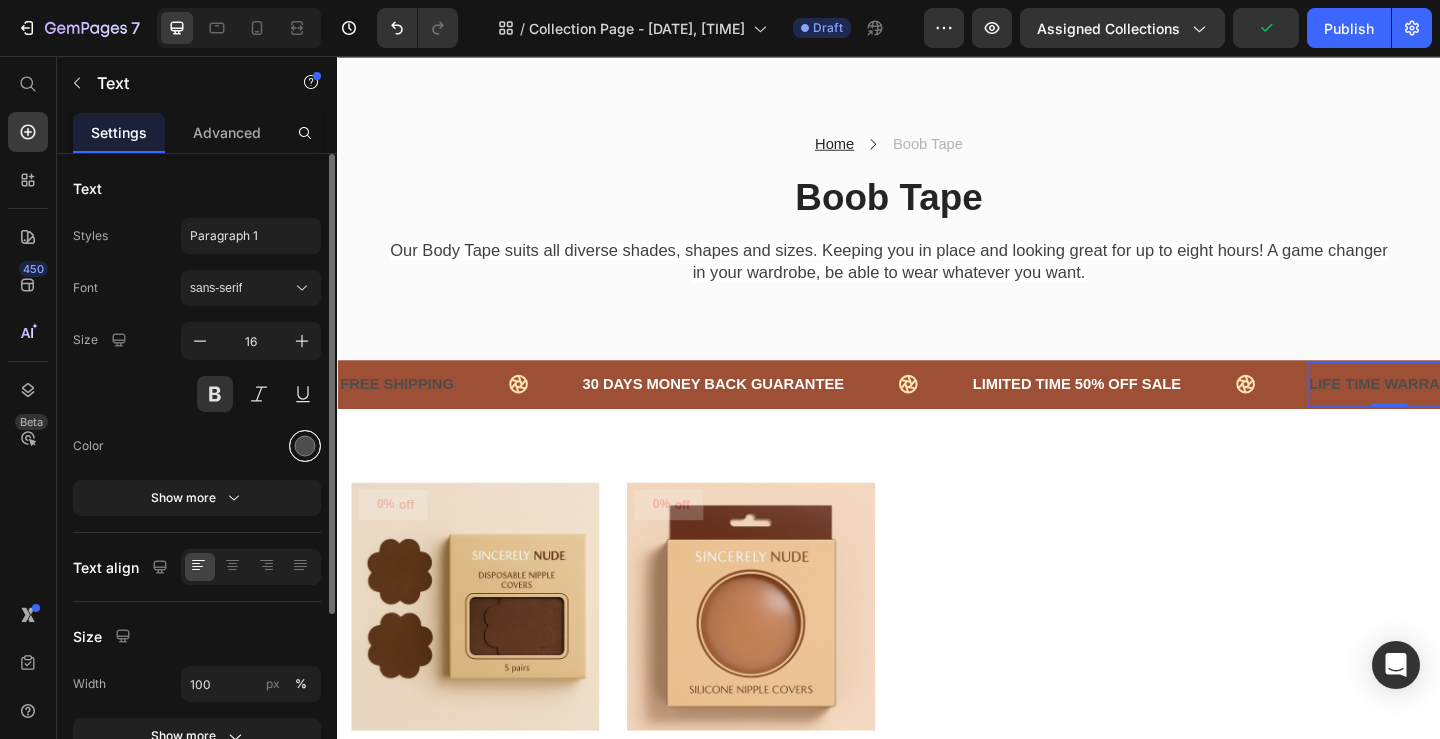 click at bounding box center [305, 446] 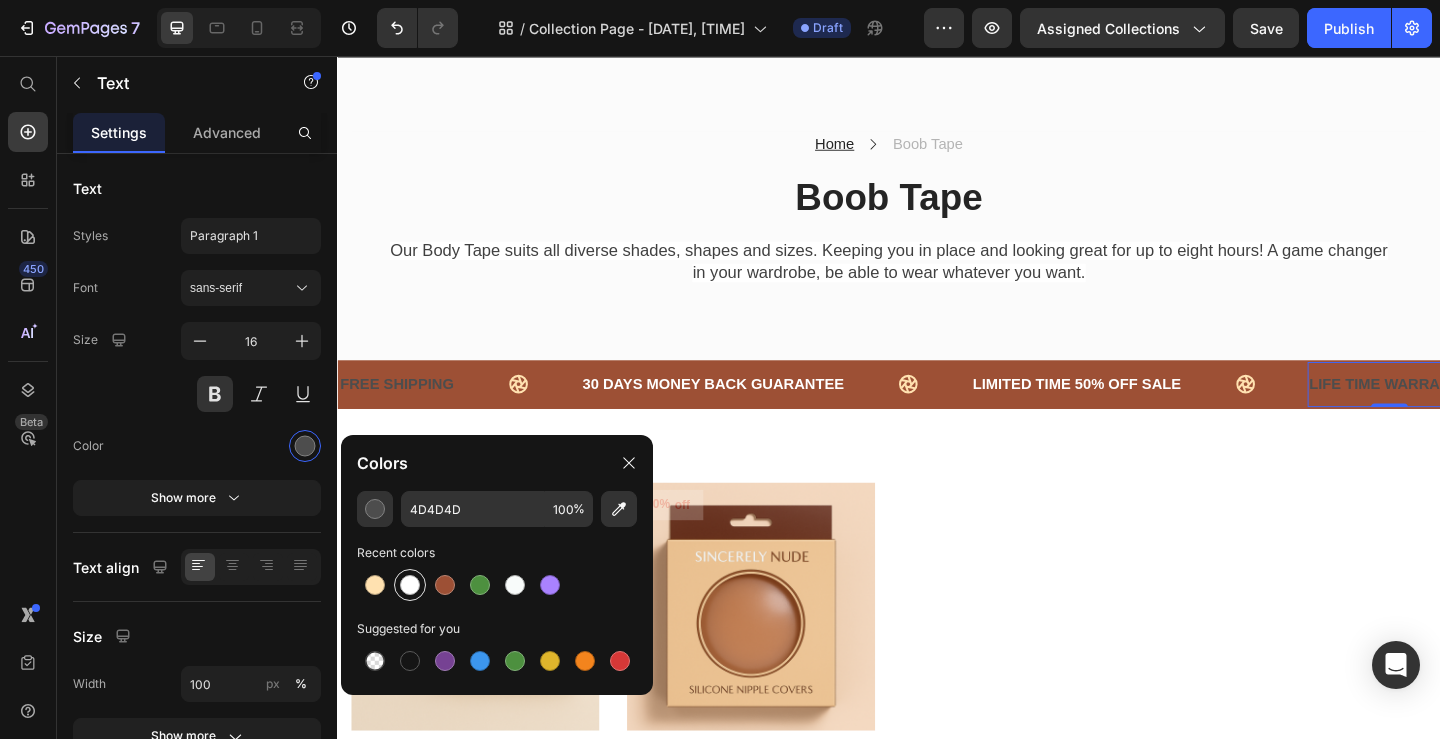 click at bounding box center (410, 585) 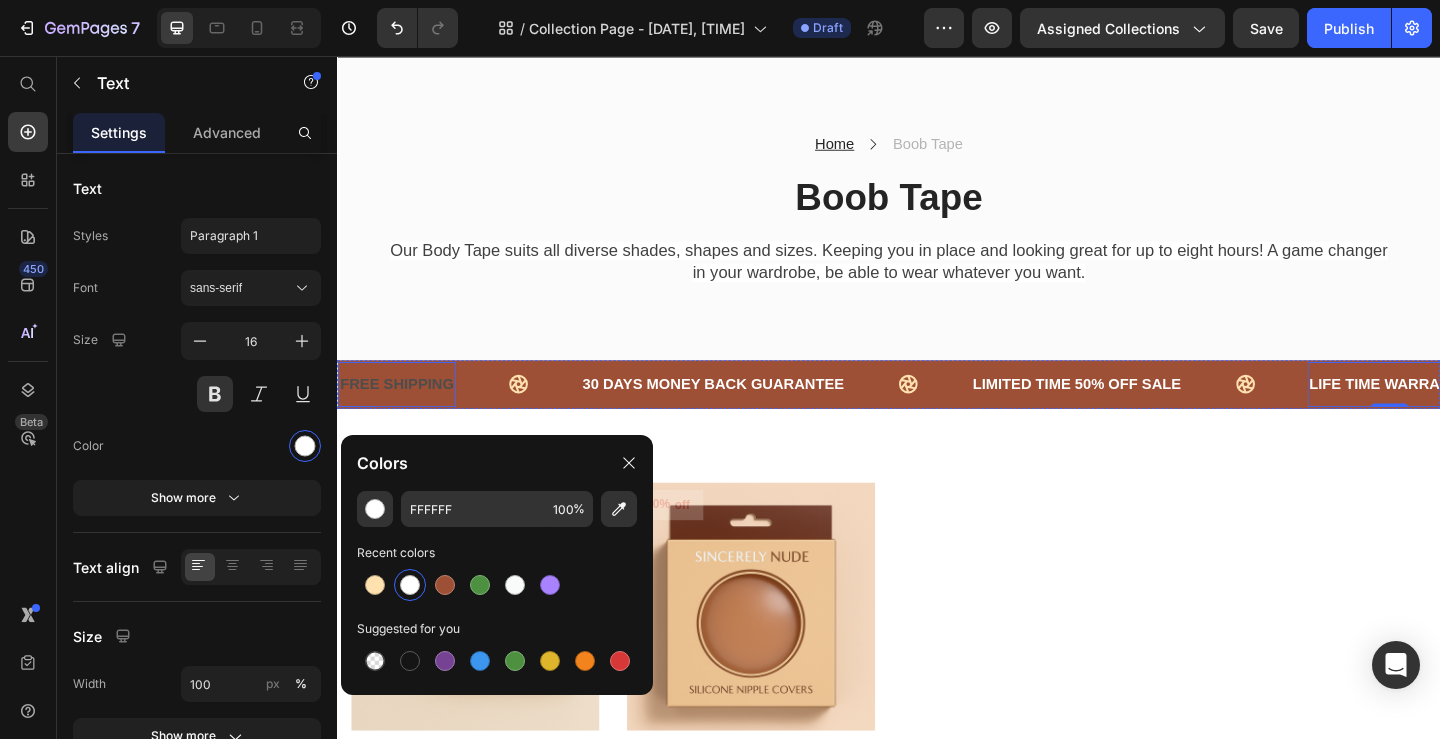 click on "FREE SHIPPING" at bounding box center [402, 413] 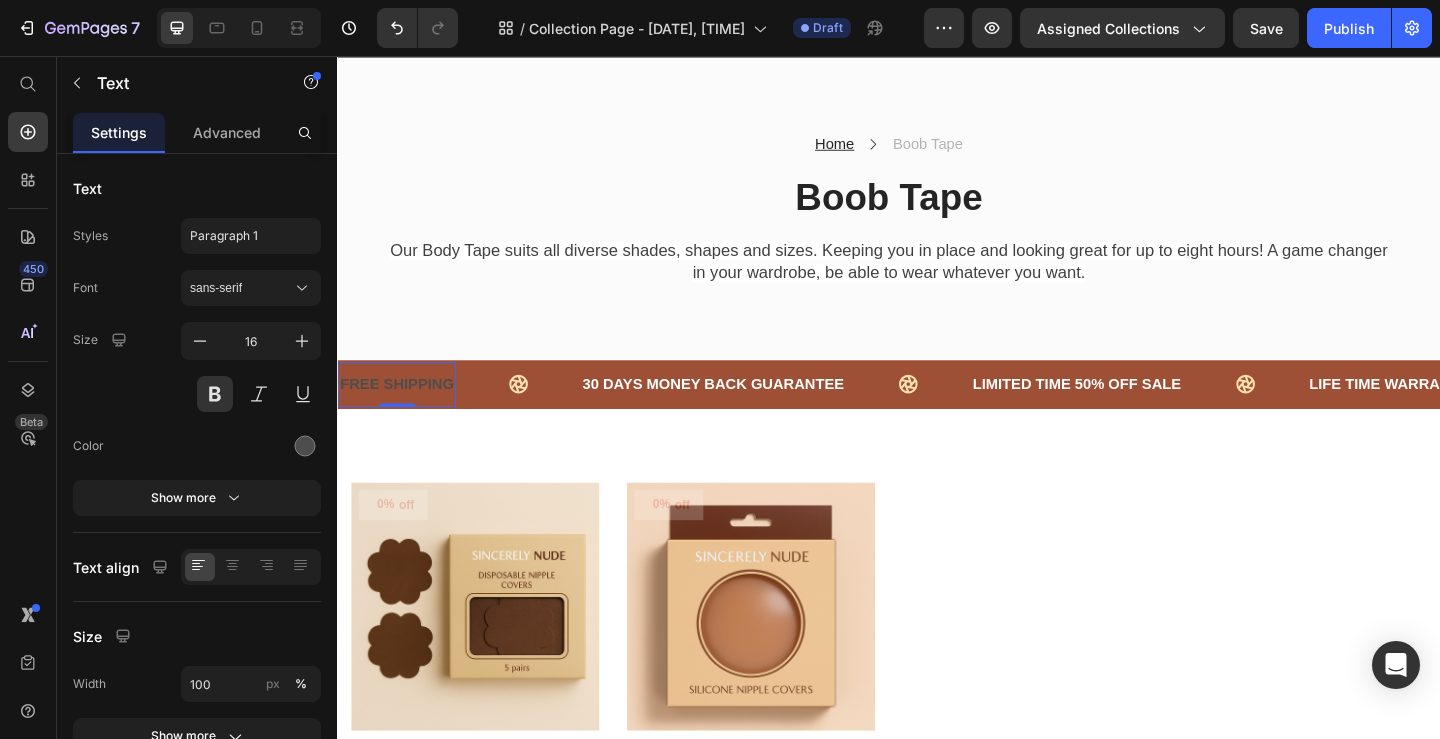 click on "FREE SHIPPING" at bounding box center [402, 413] 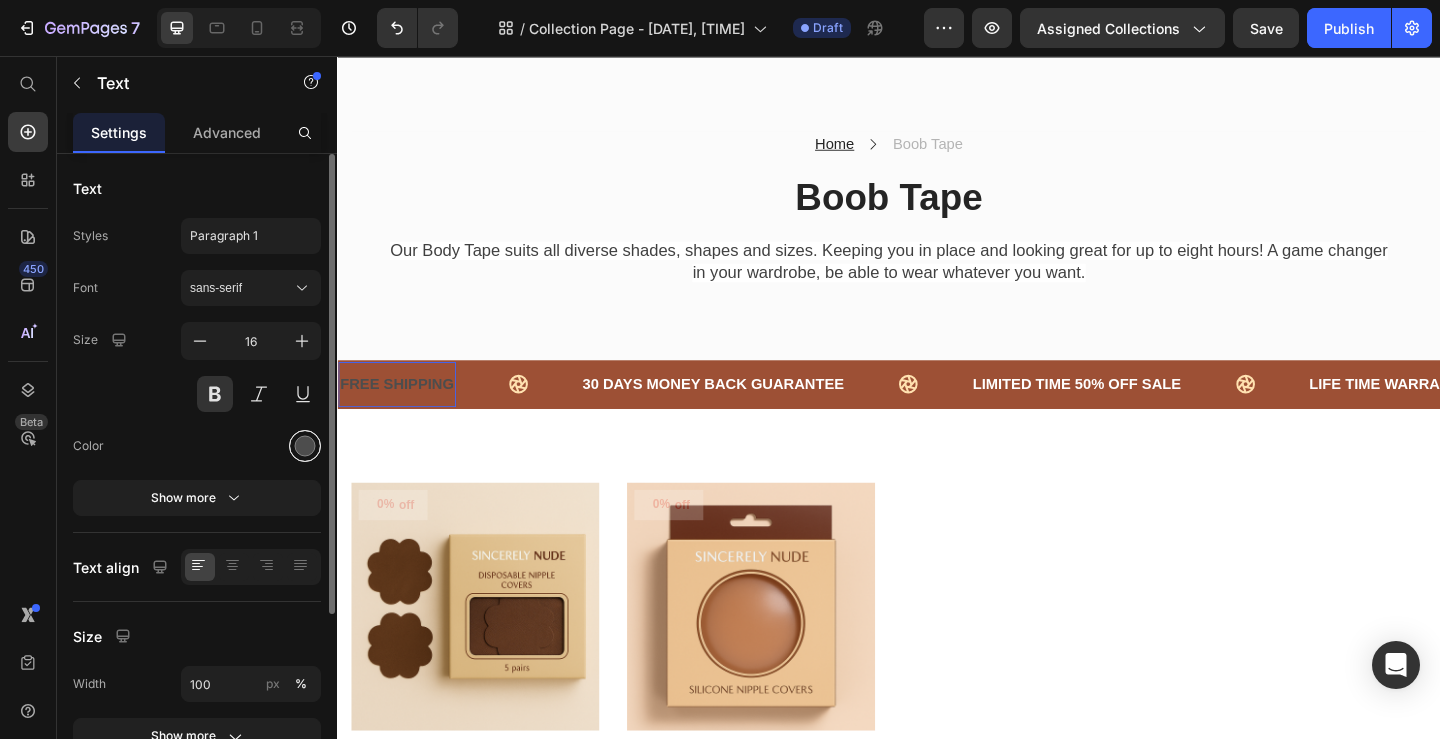 click at bounding box center [305, 446] 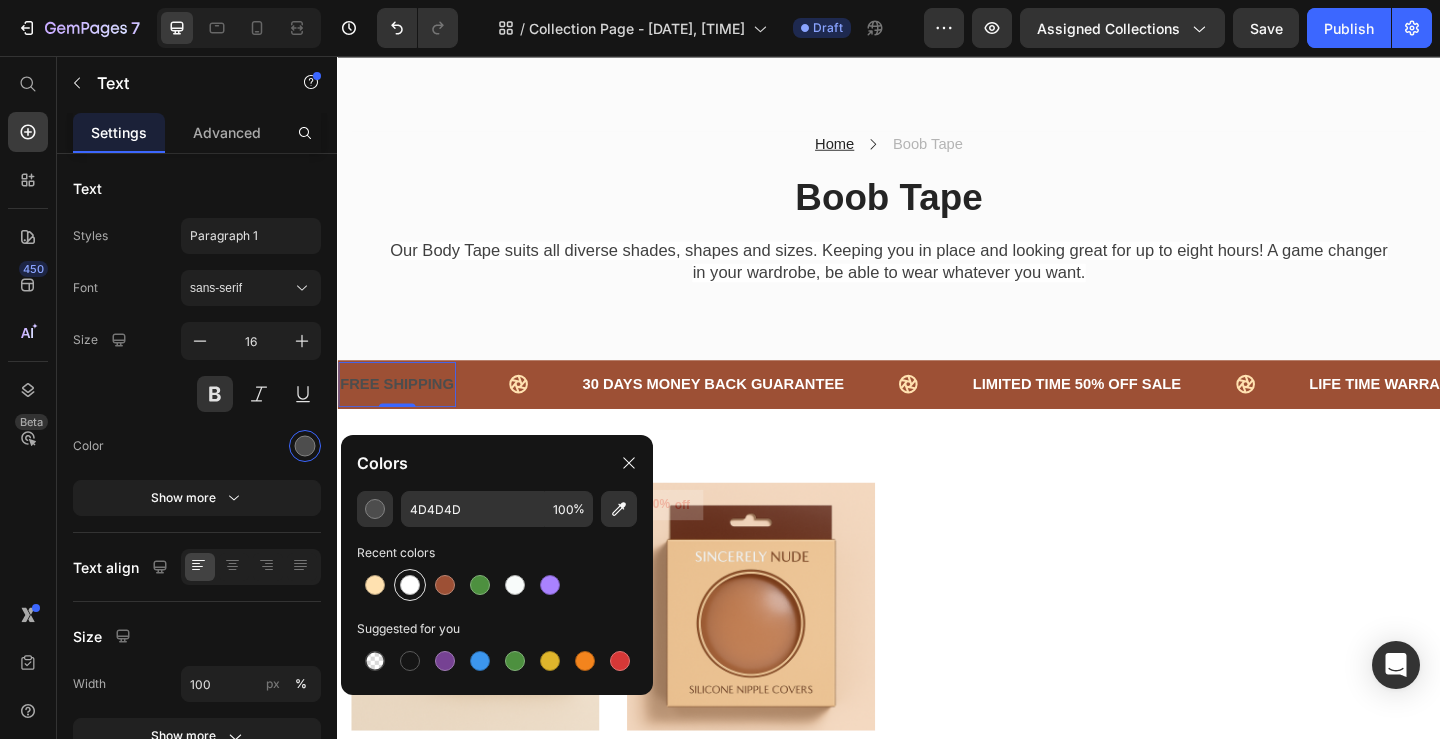 click at bounding box center [410, 585] 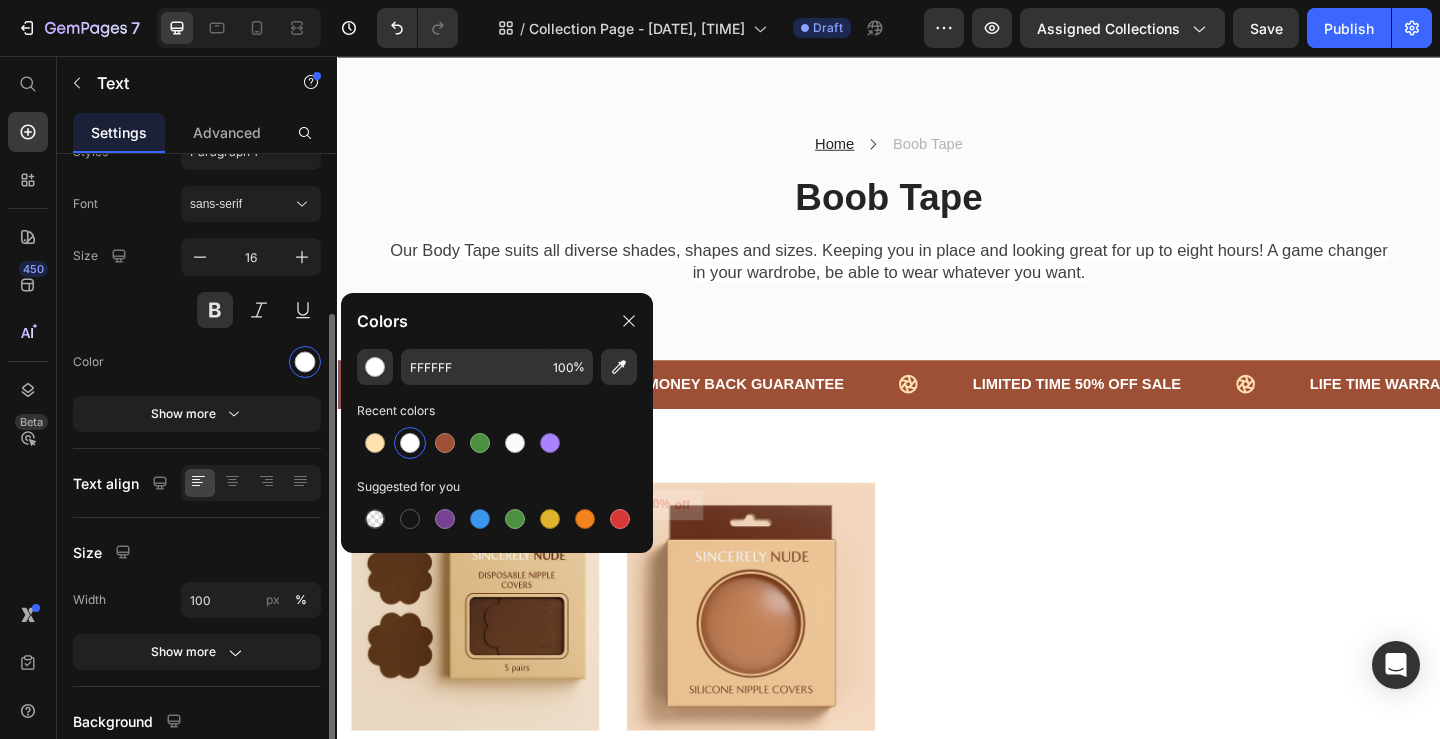 scroll, scrollTop: 32, scrollLeft: 0, axis: vertical 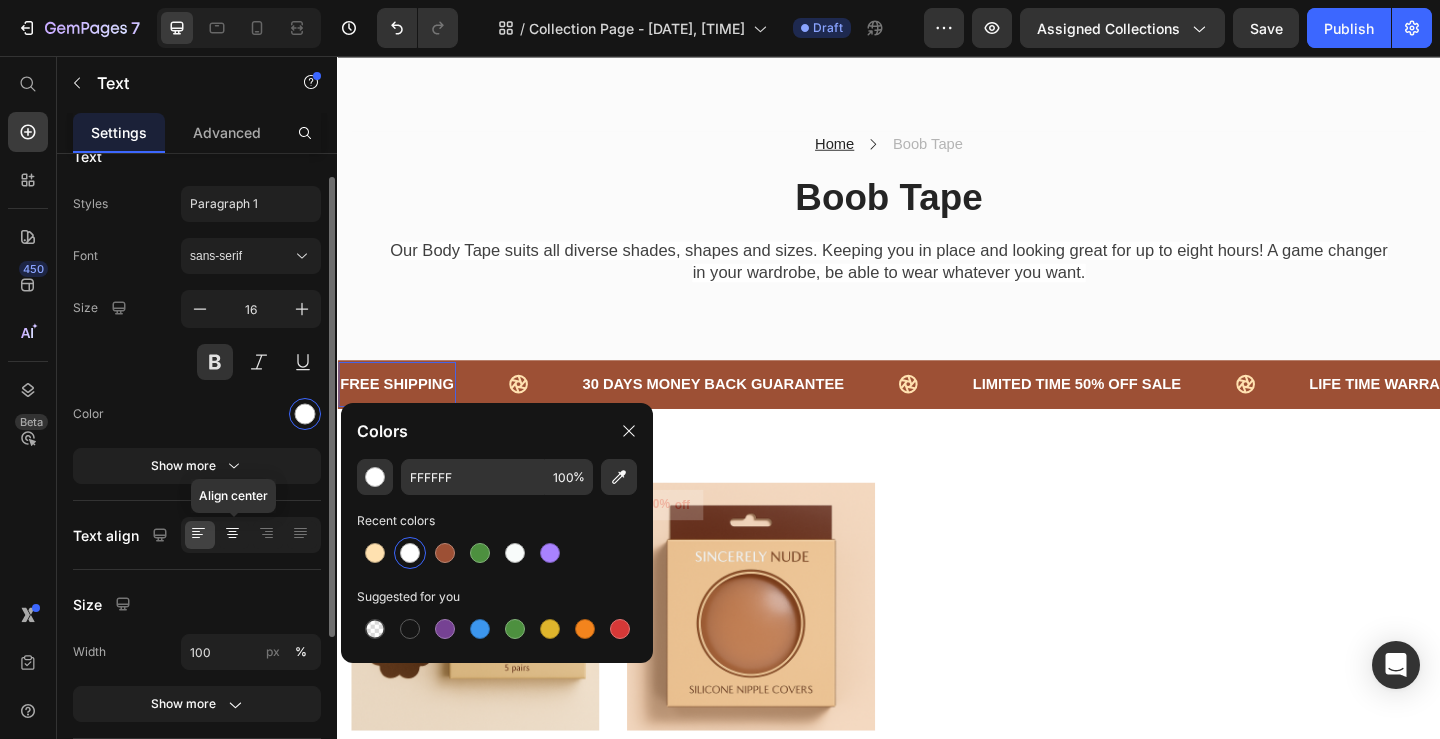 click 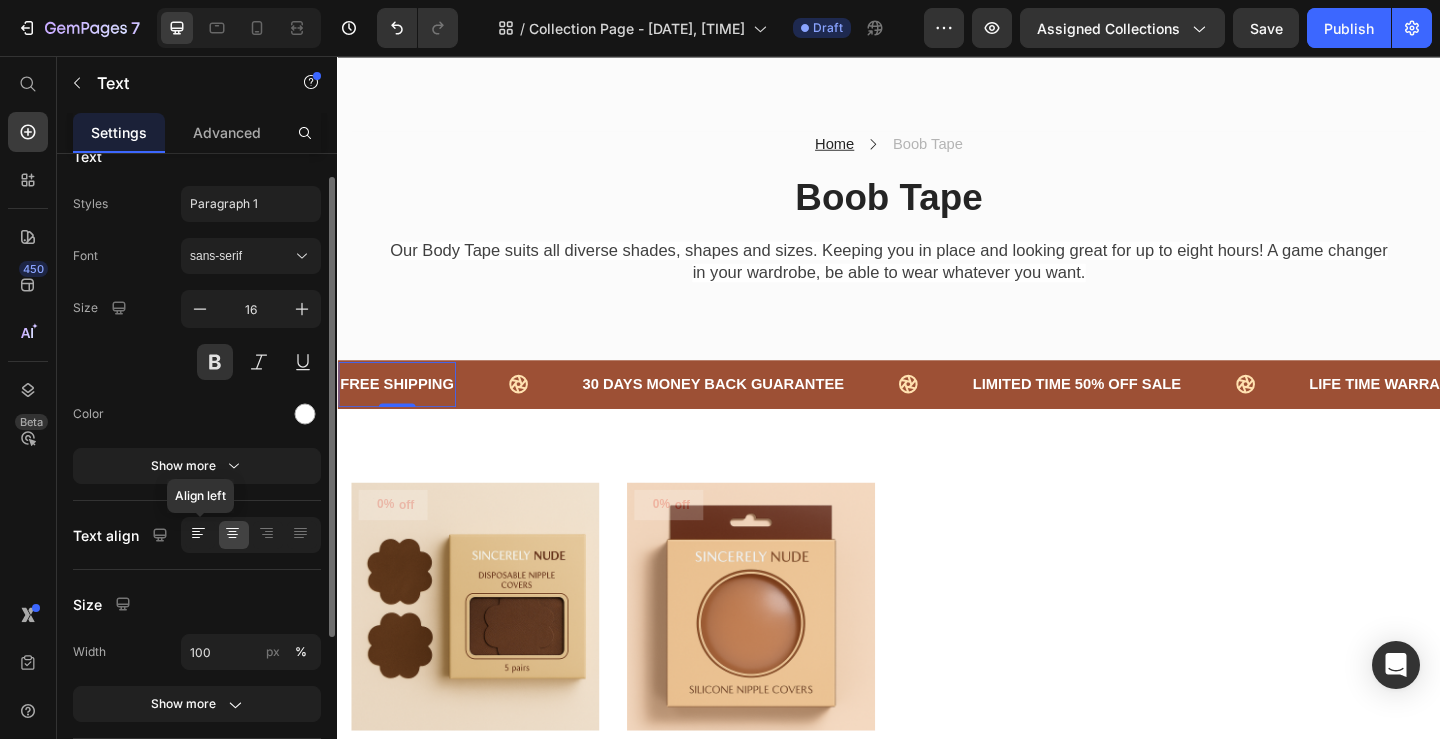 click 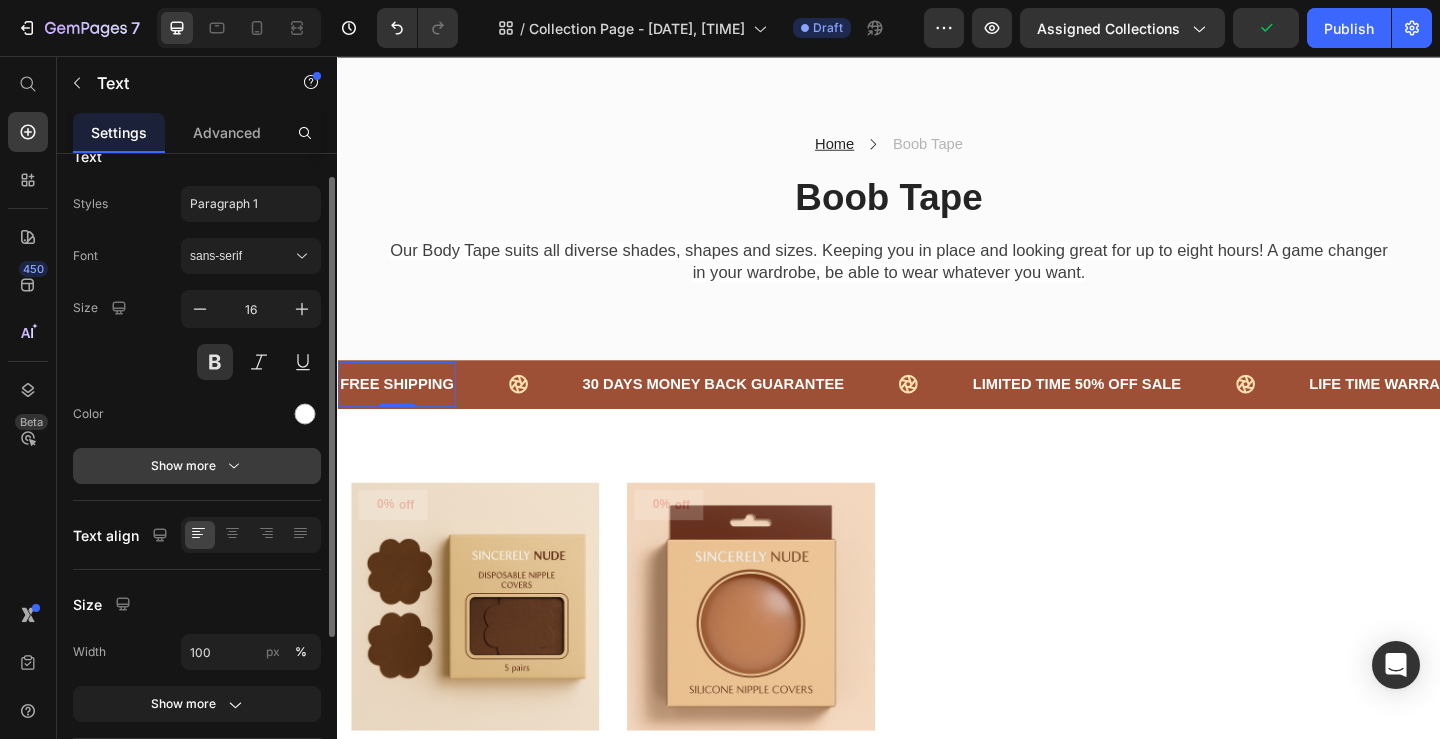 click on "Show more" at bounding box center (197, 466) 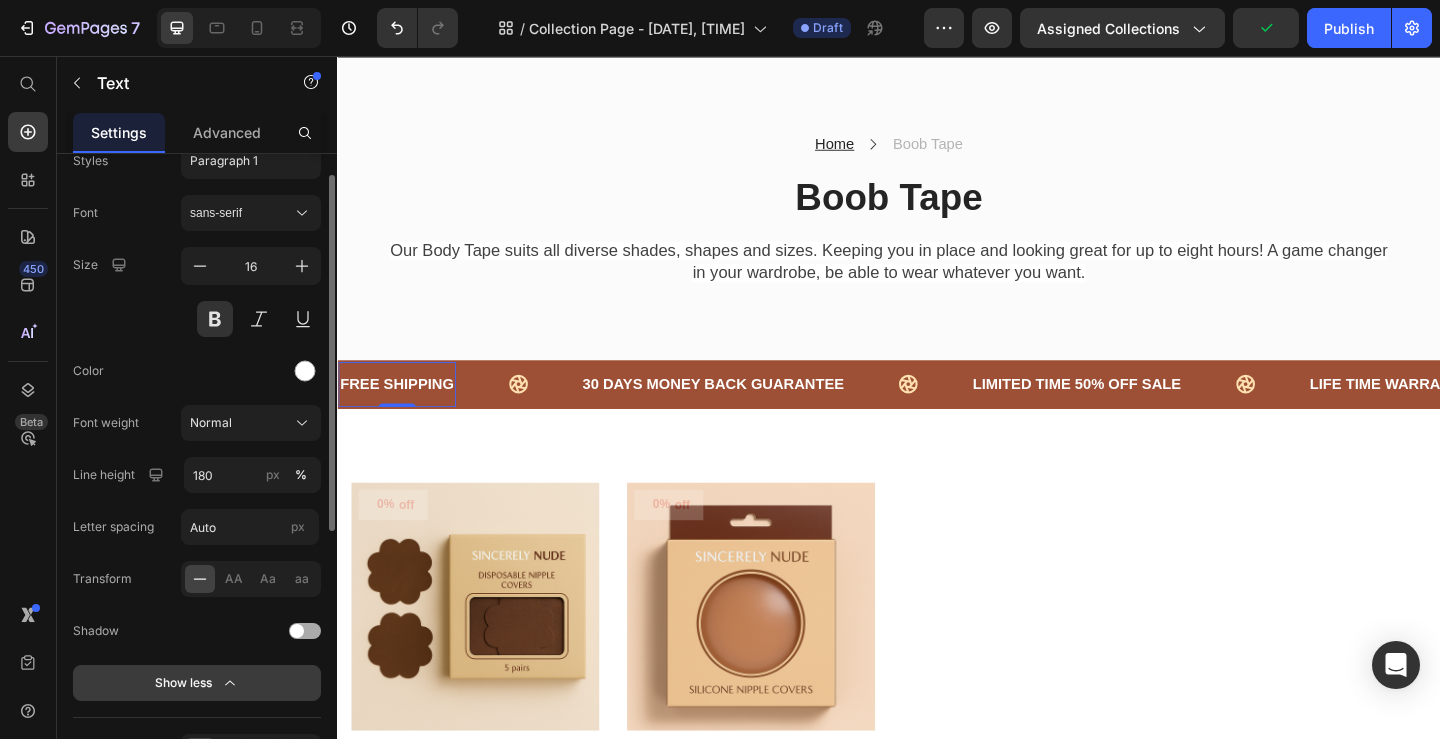 scroll, scrollTop: 76, scrollLeft: 0, axis: vertical 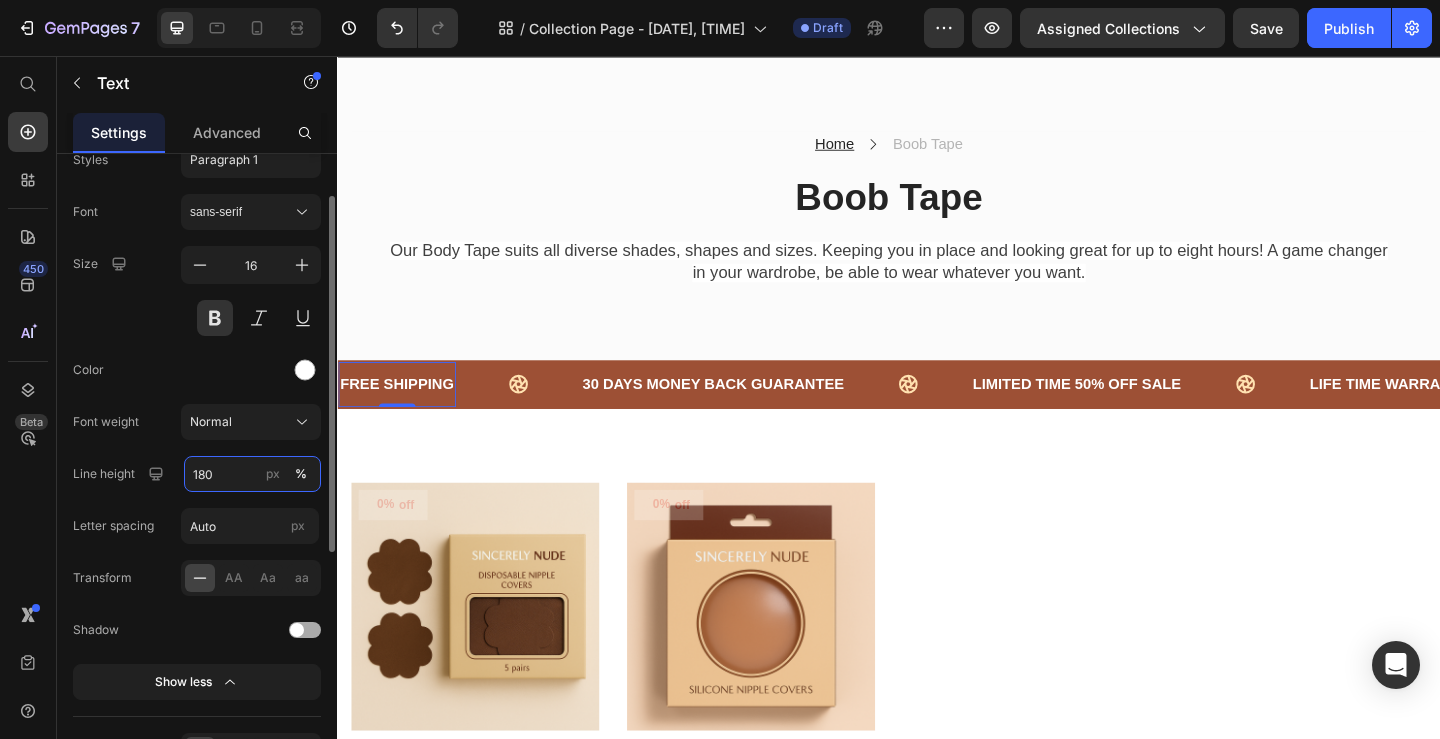 click on "180" at bounding box center [252, 474] 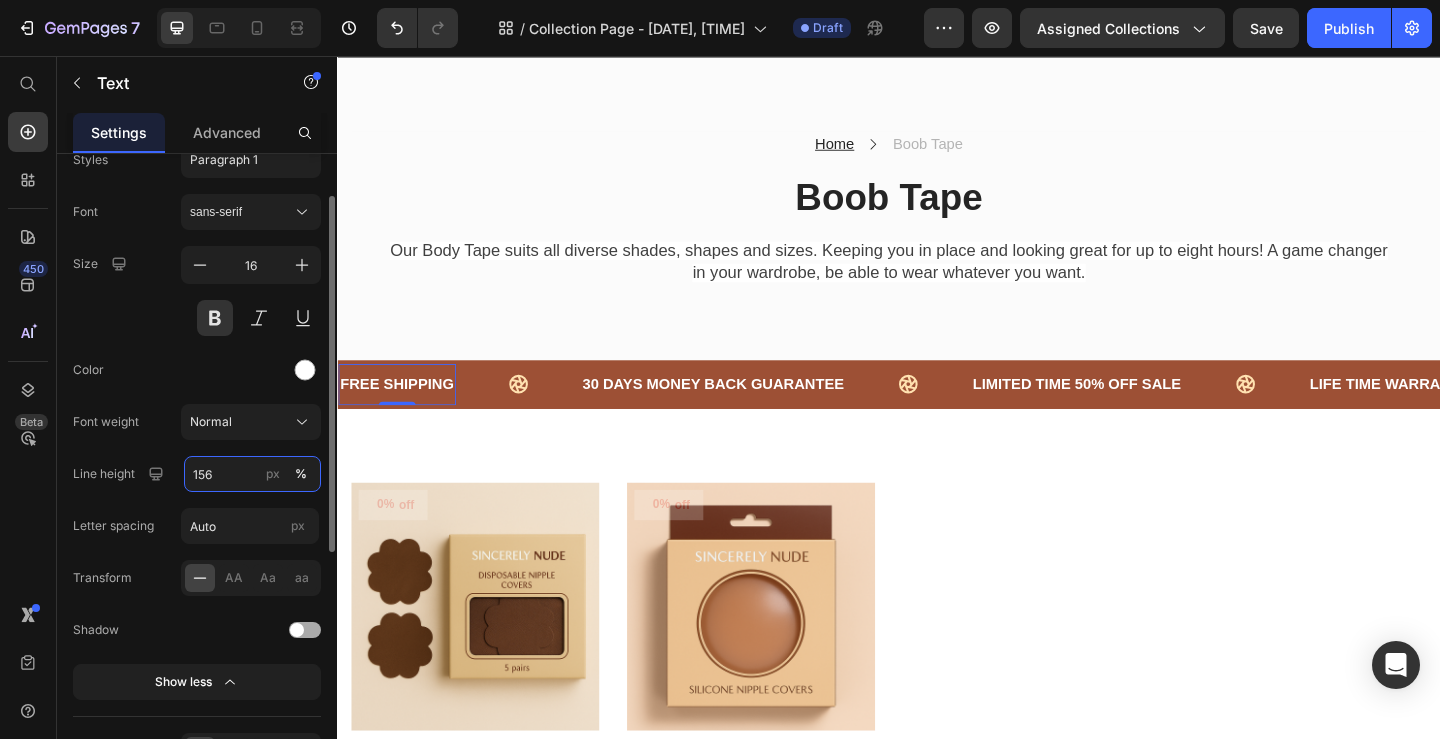 type on "155" 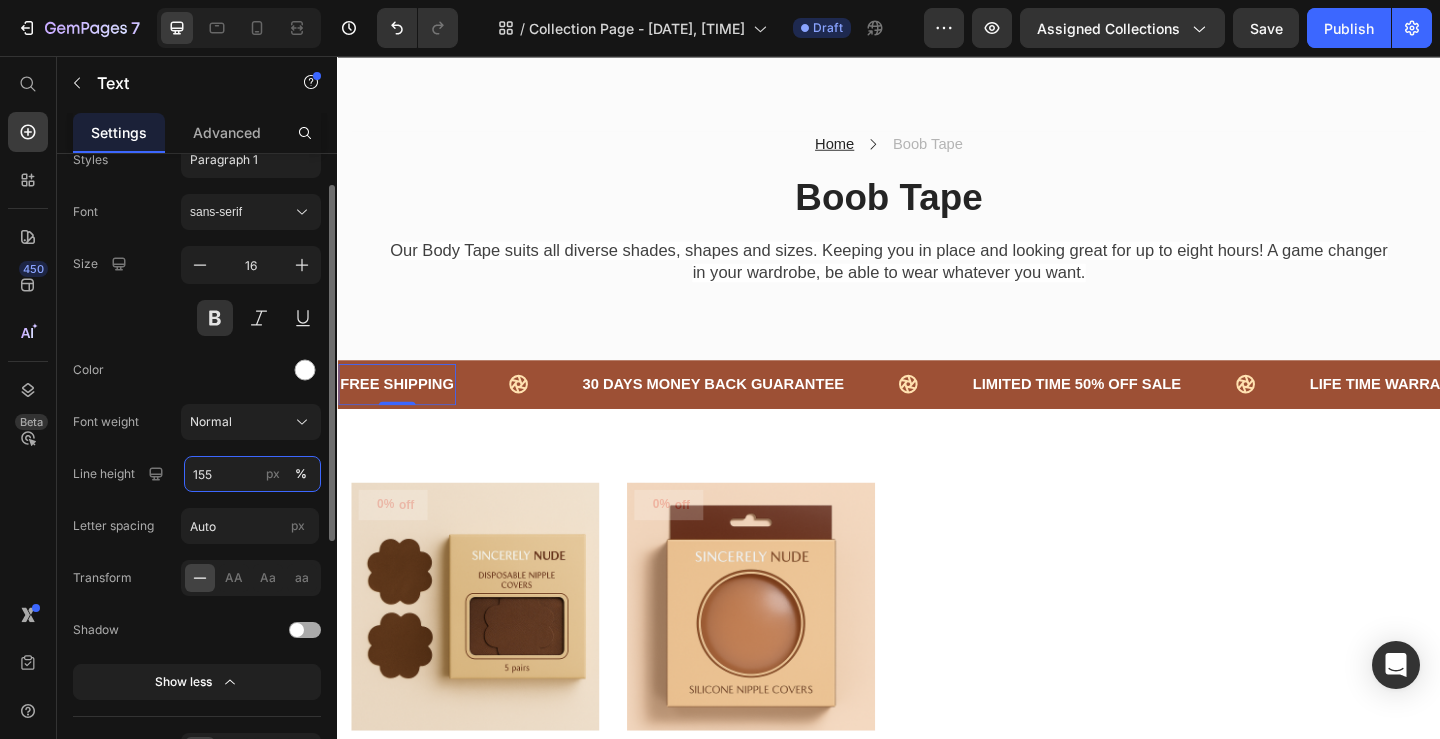scroll, scrollTop: 0, scrollLeft: 0, axis: both 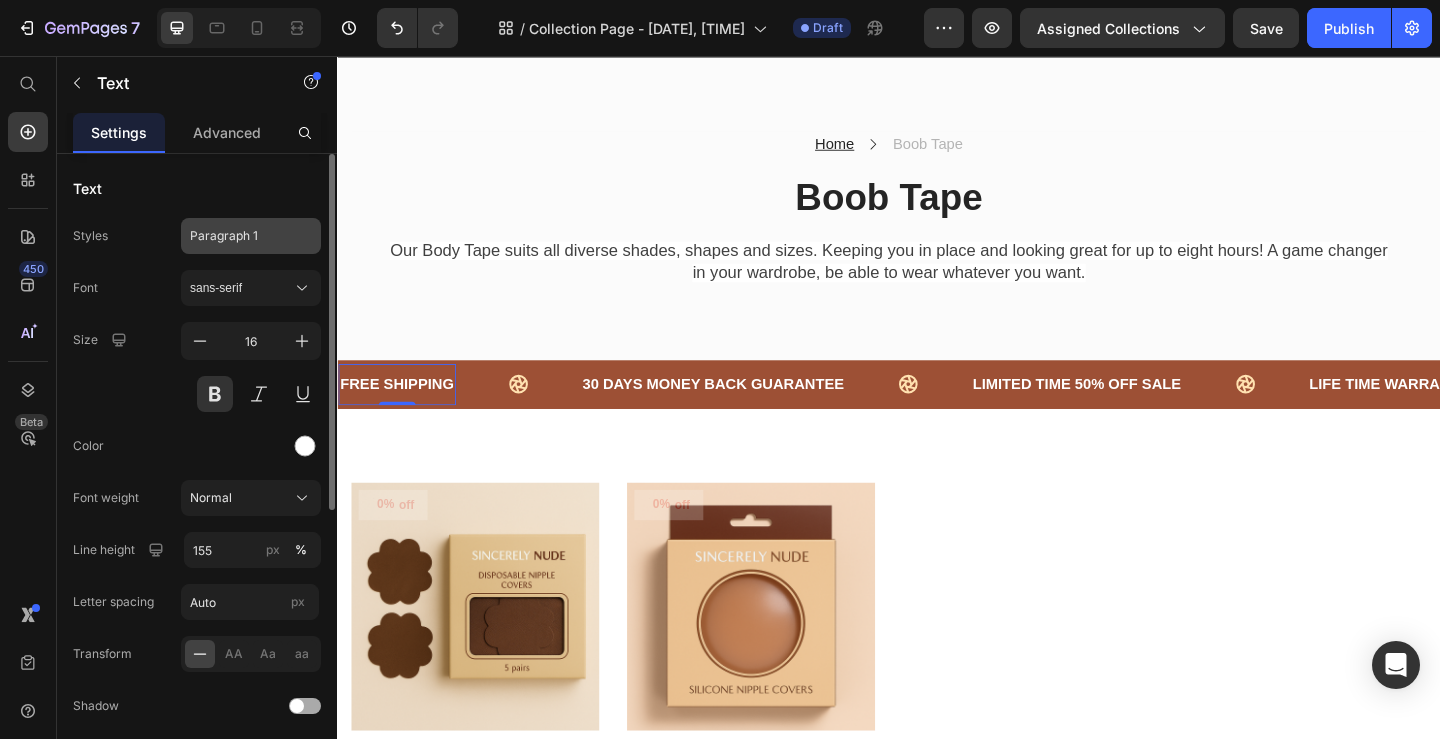 click on "Paragraph 1" 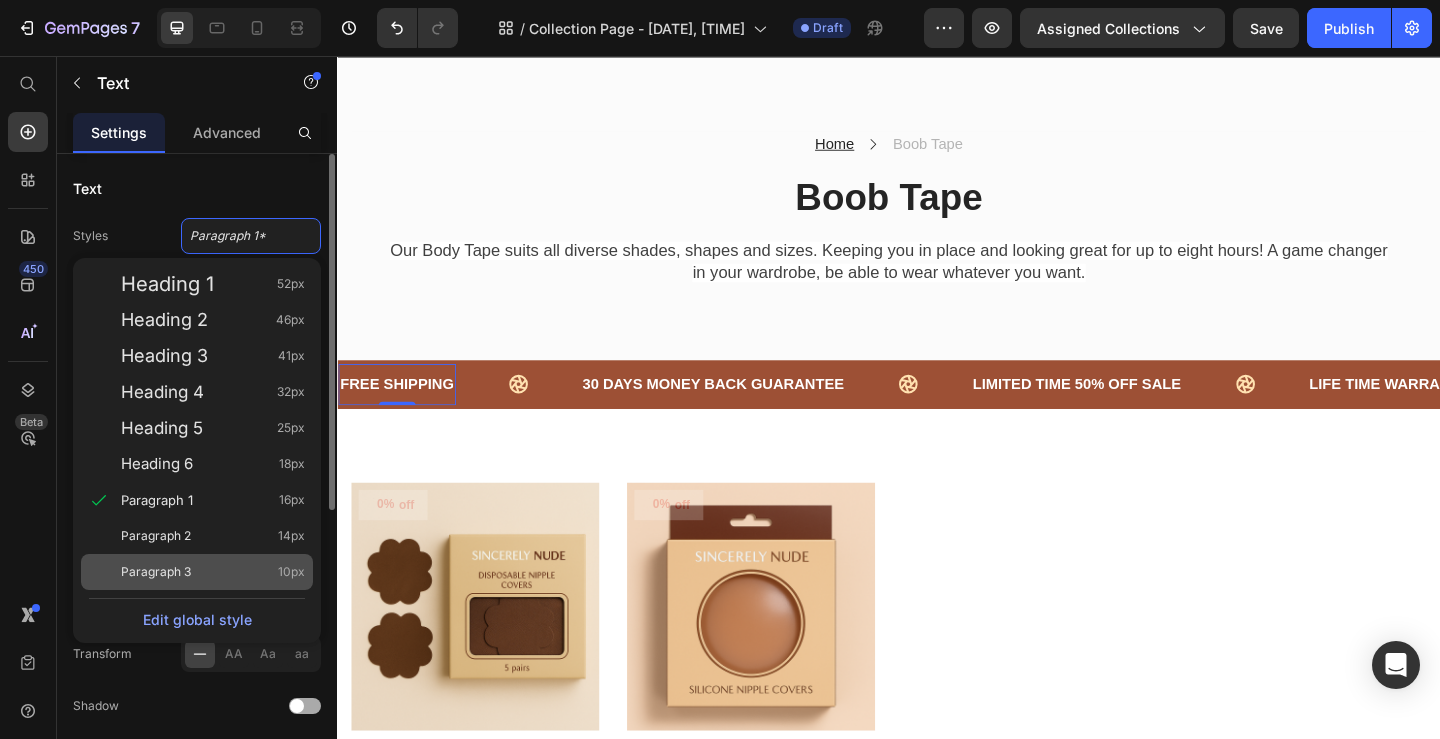 click on "Paragraph 3" at bounding box center (156, 572) 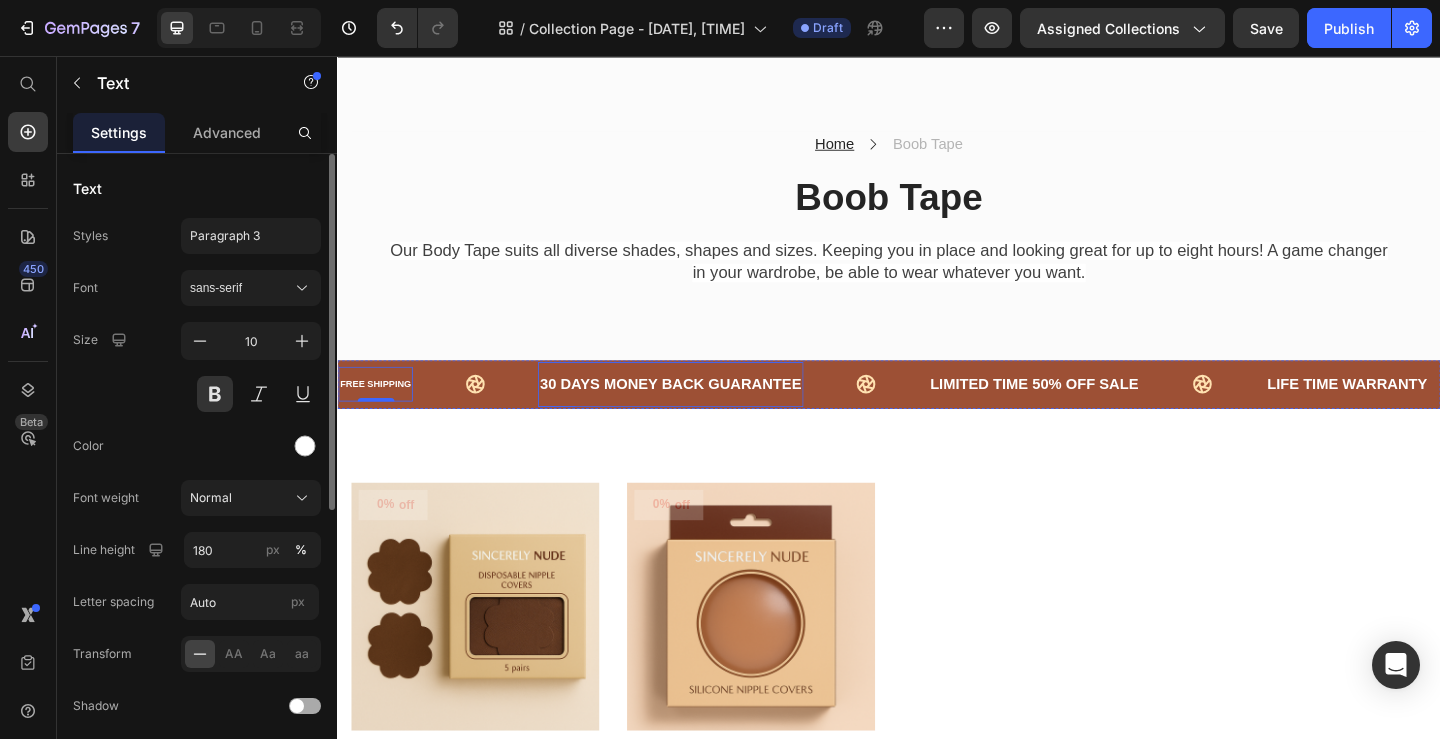 click on "30 DAYS MONEY BACK GUARANTEE" at bounding box center (699, 413) 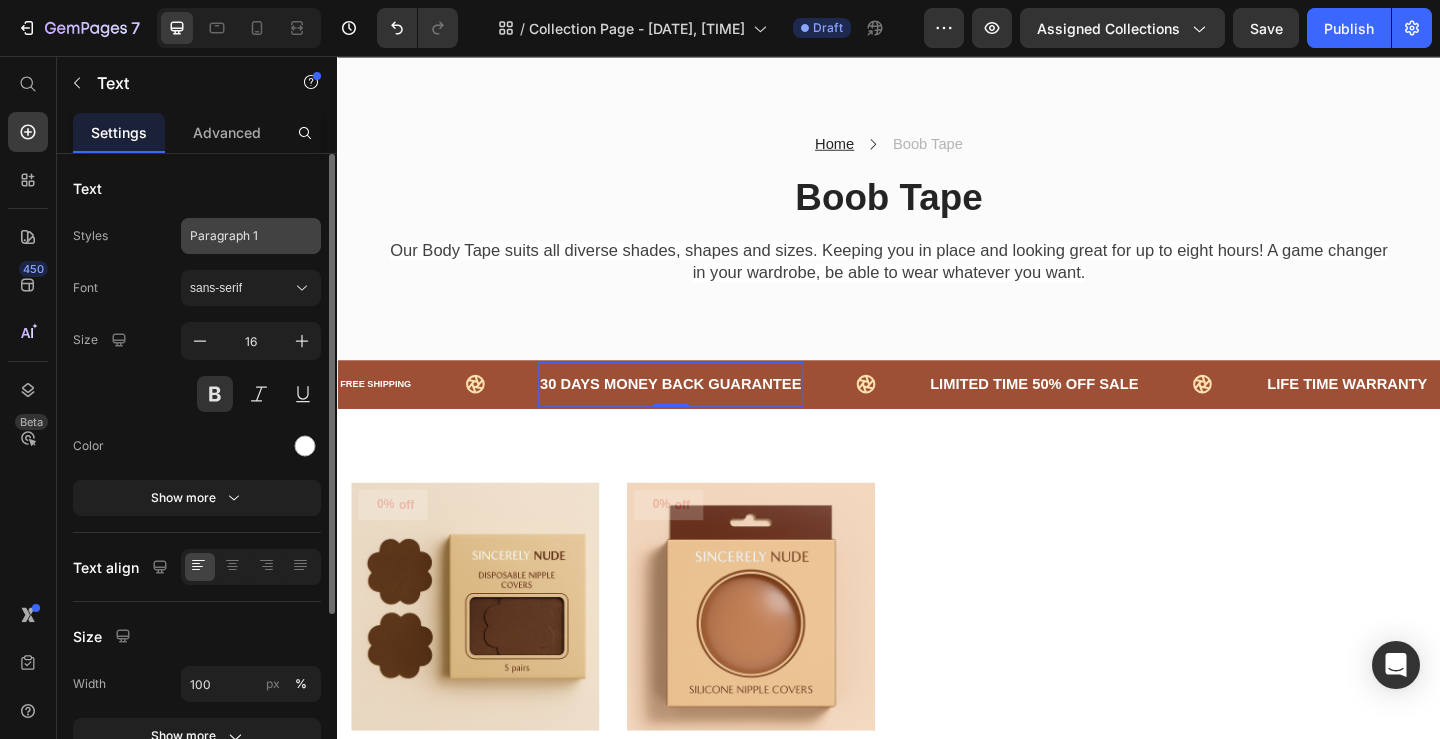 click on "Paragraph 1" 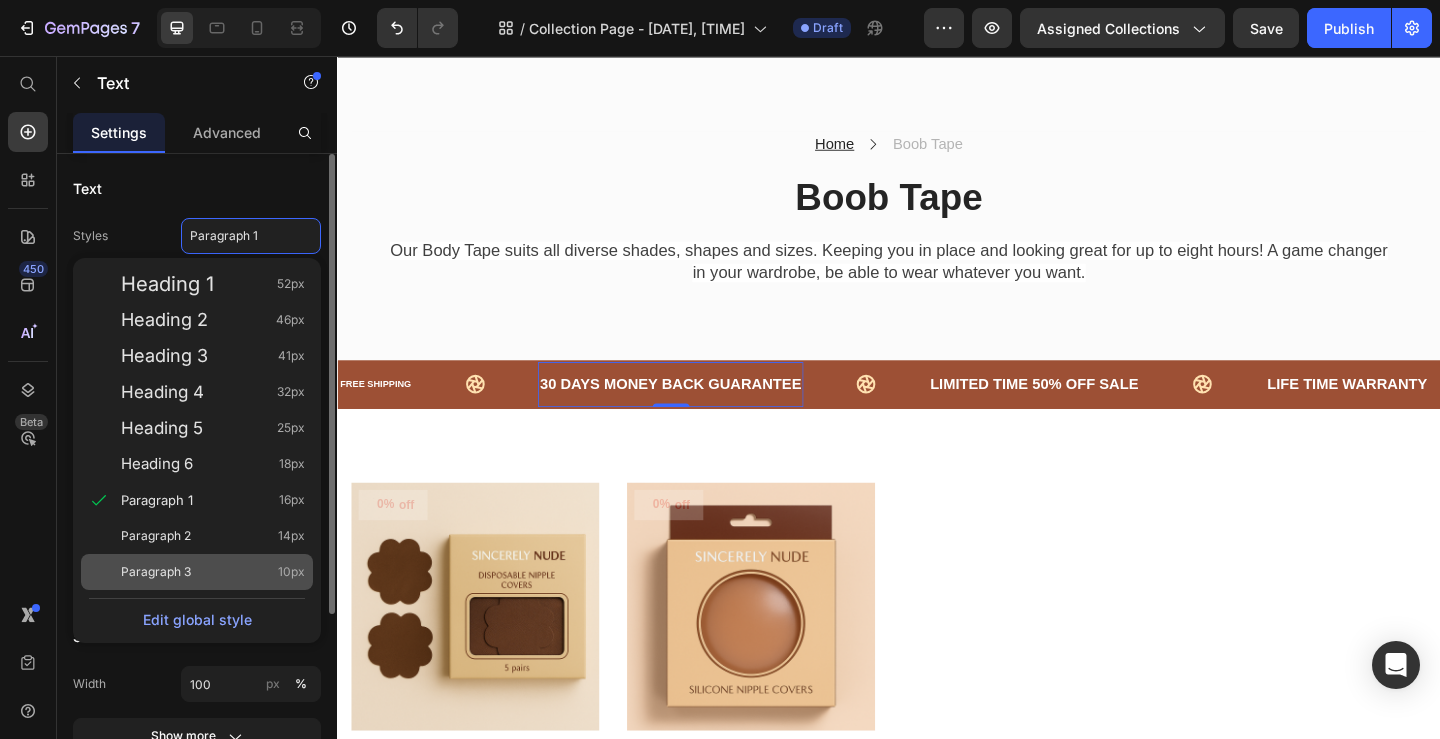 click on "Paragraph 3" at bounding box center [156, 572] 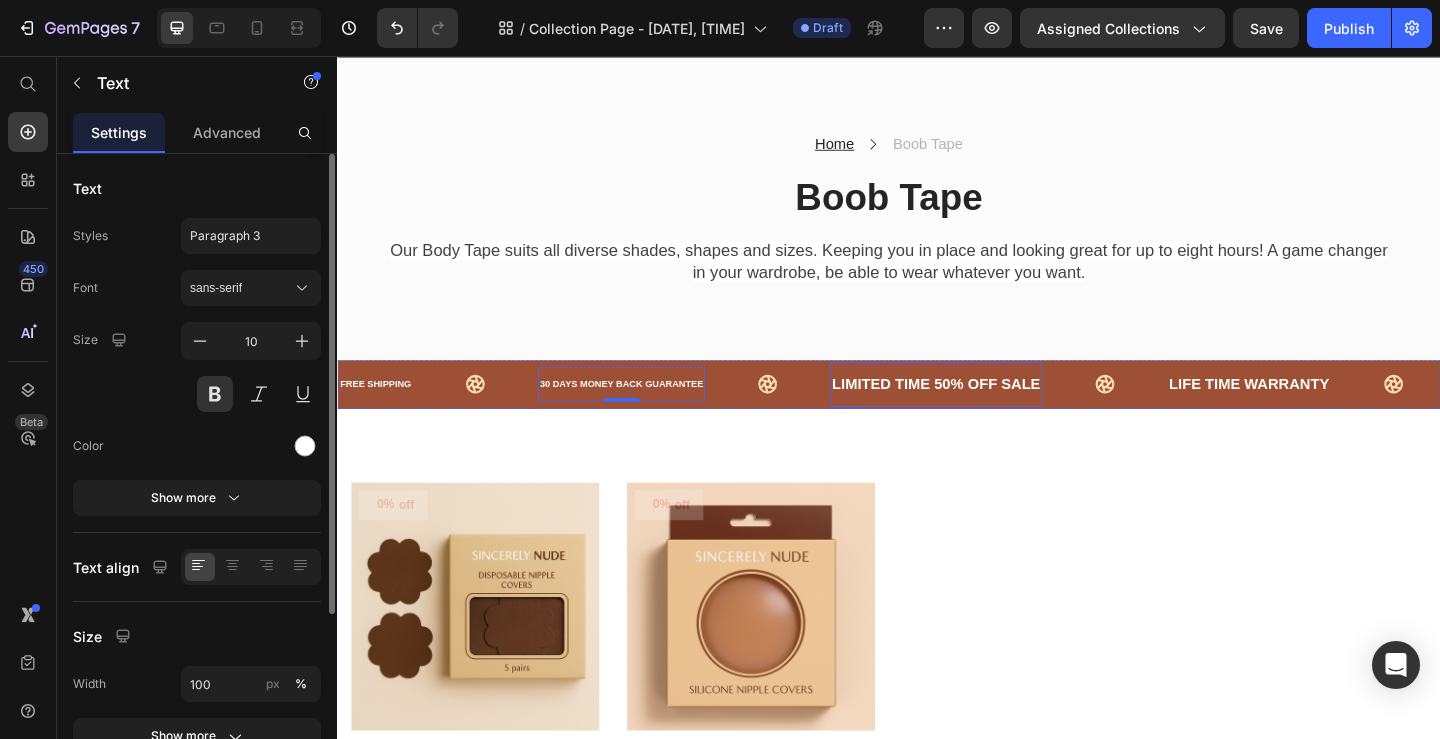 click on "LIMITED TIME 50% OFF SALE" at bounding box center (988, 413) 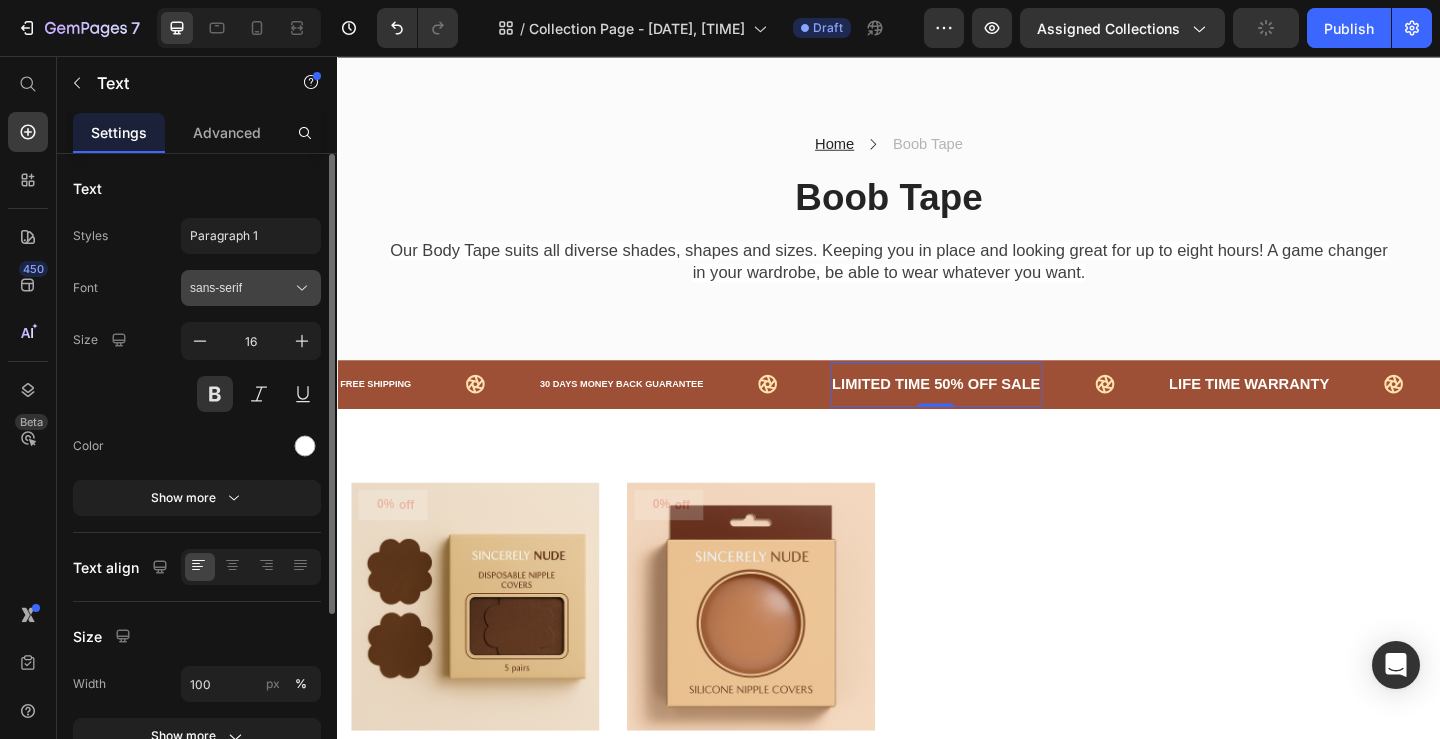 click on "sans-serif" at bounding box center [241, 288] 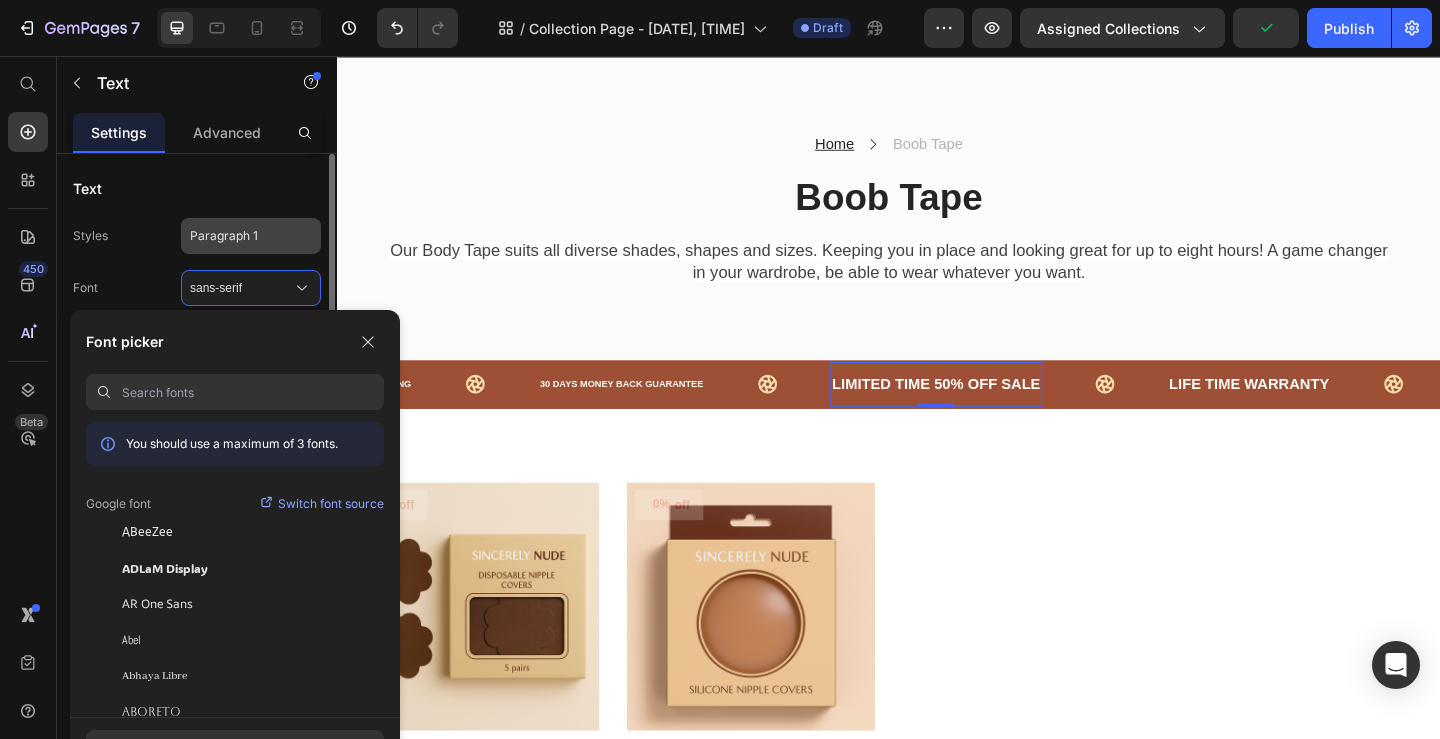 click on "Paragraph 1" 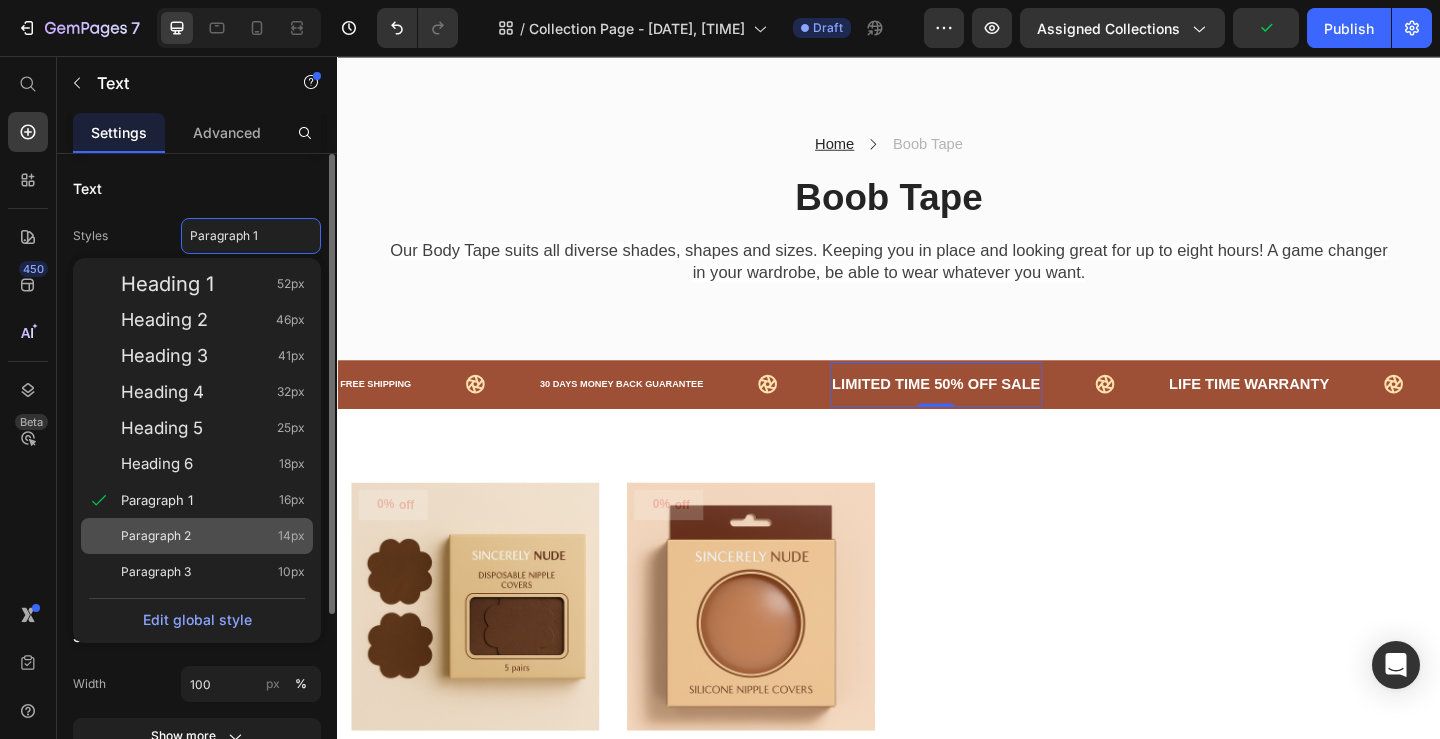 click on "Paragraph 2 14px" at bounding box center (213, 536) 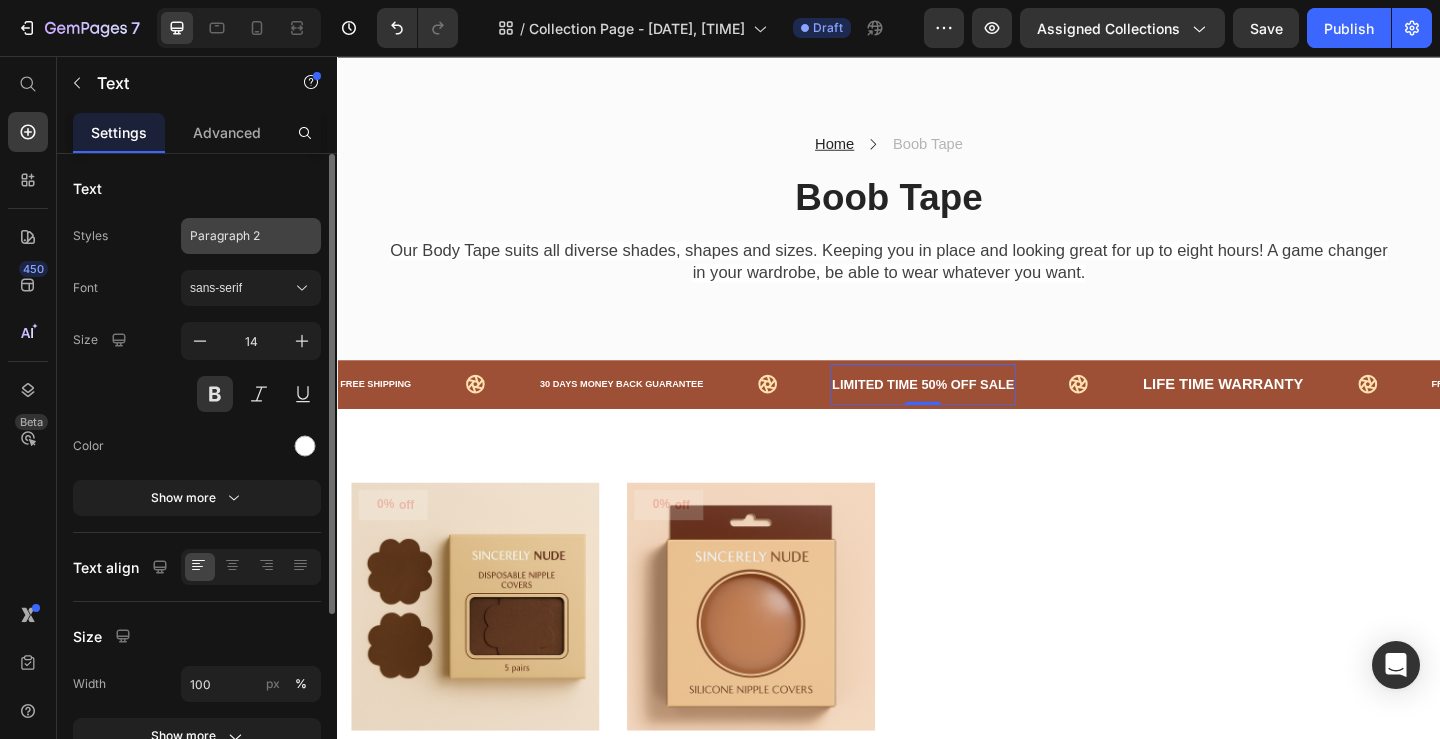 click on "Paragraph 2" 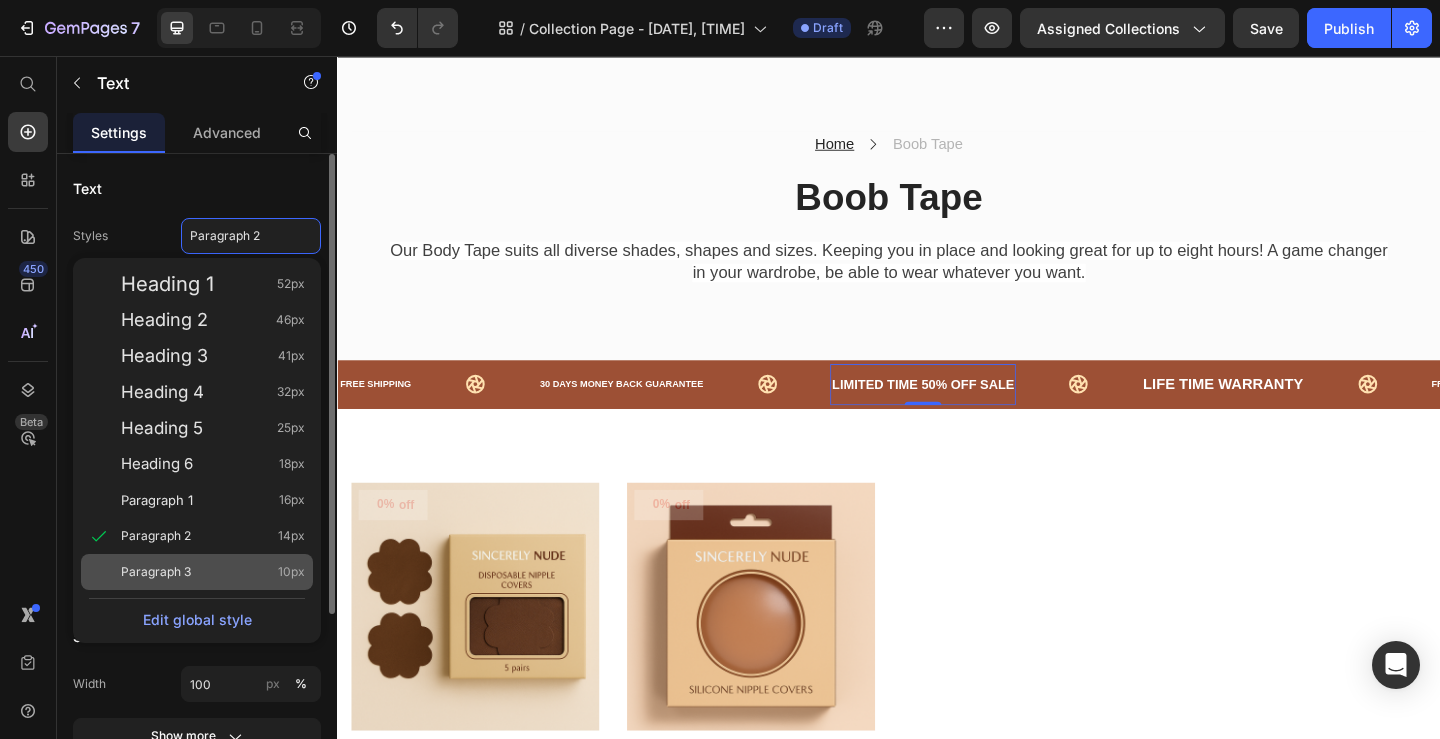click on "Paragraph 3 10px" at bounding box center [213, 572] 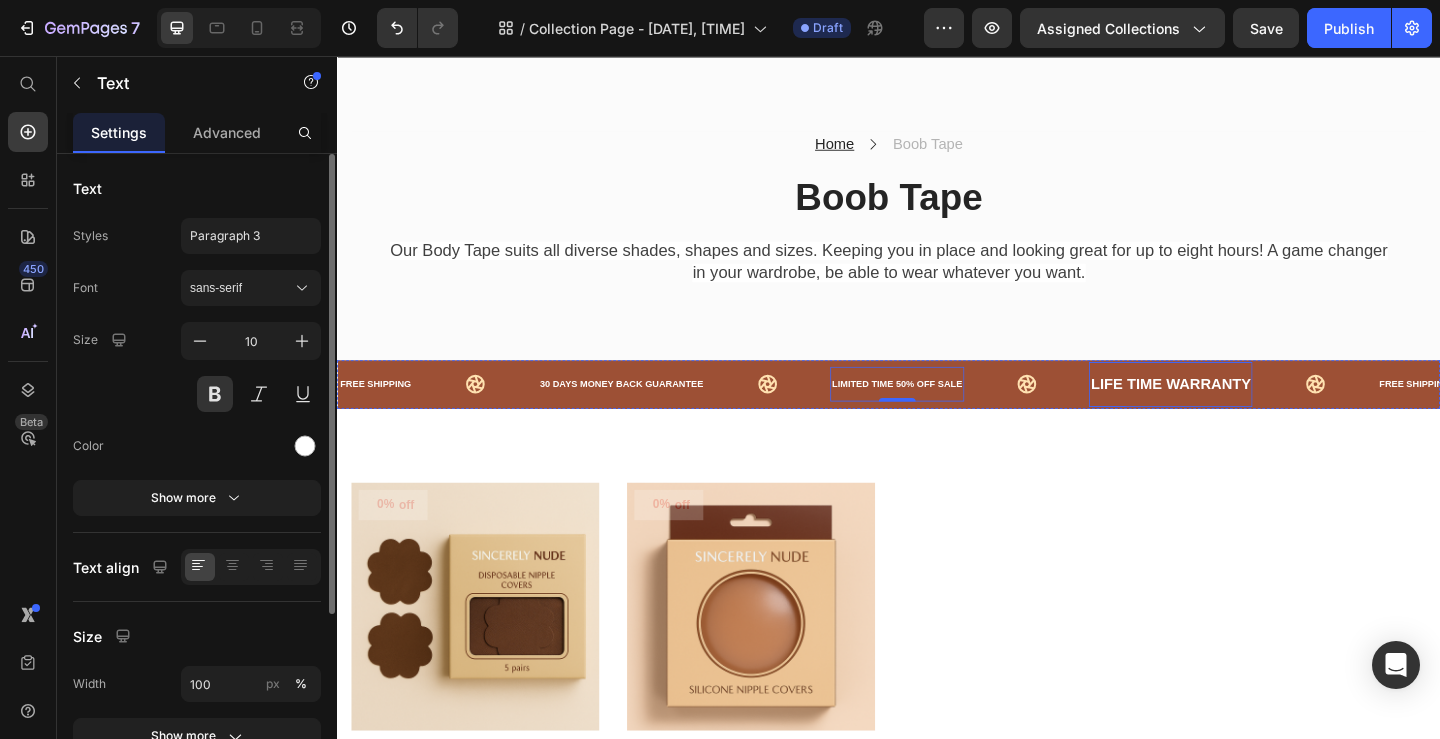 click on "LIFE TIME WARRANTY" at bounding box center [1244, 413] 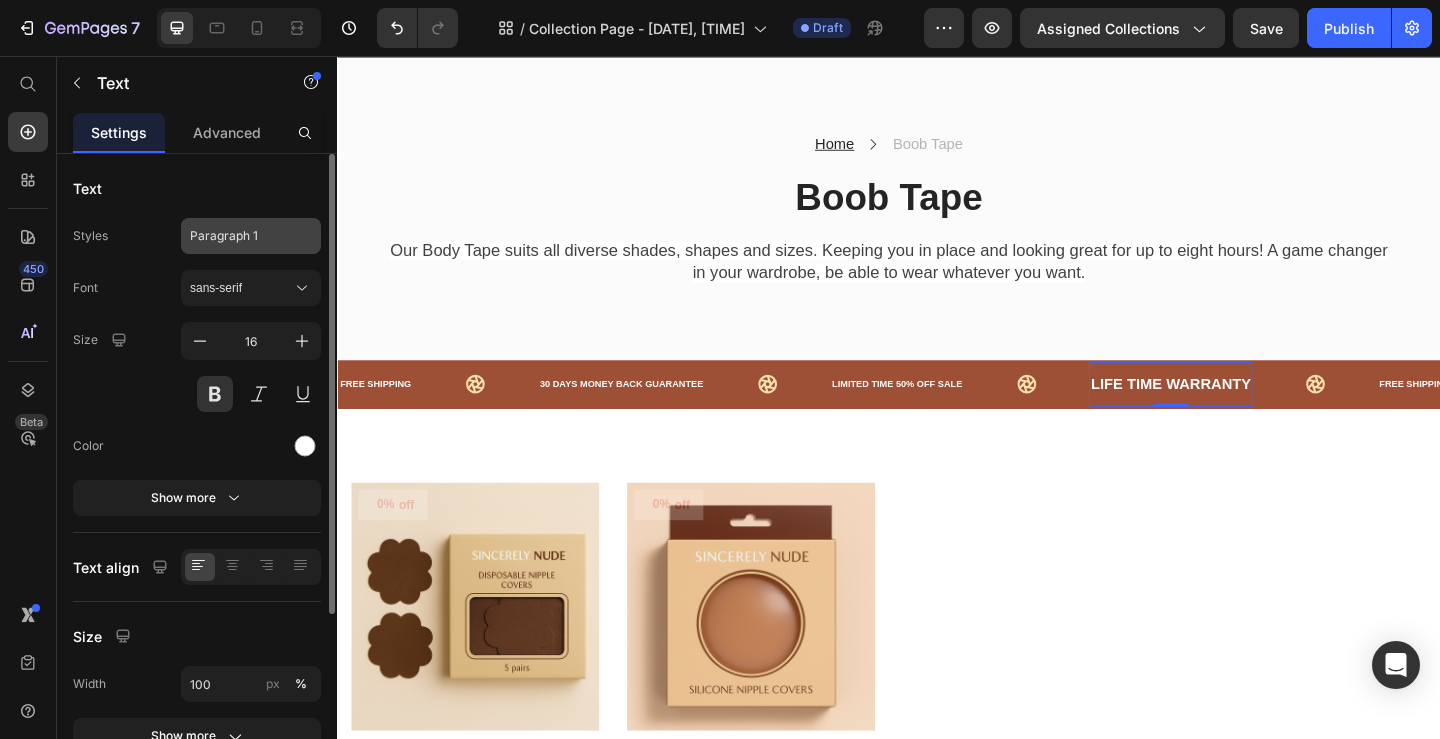 click on "Paragraph 1" 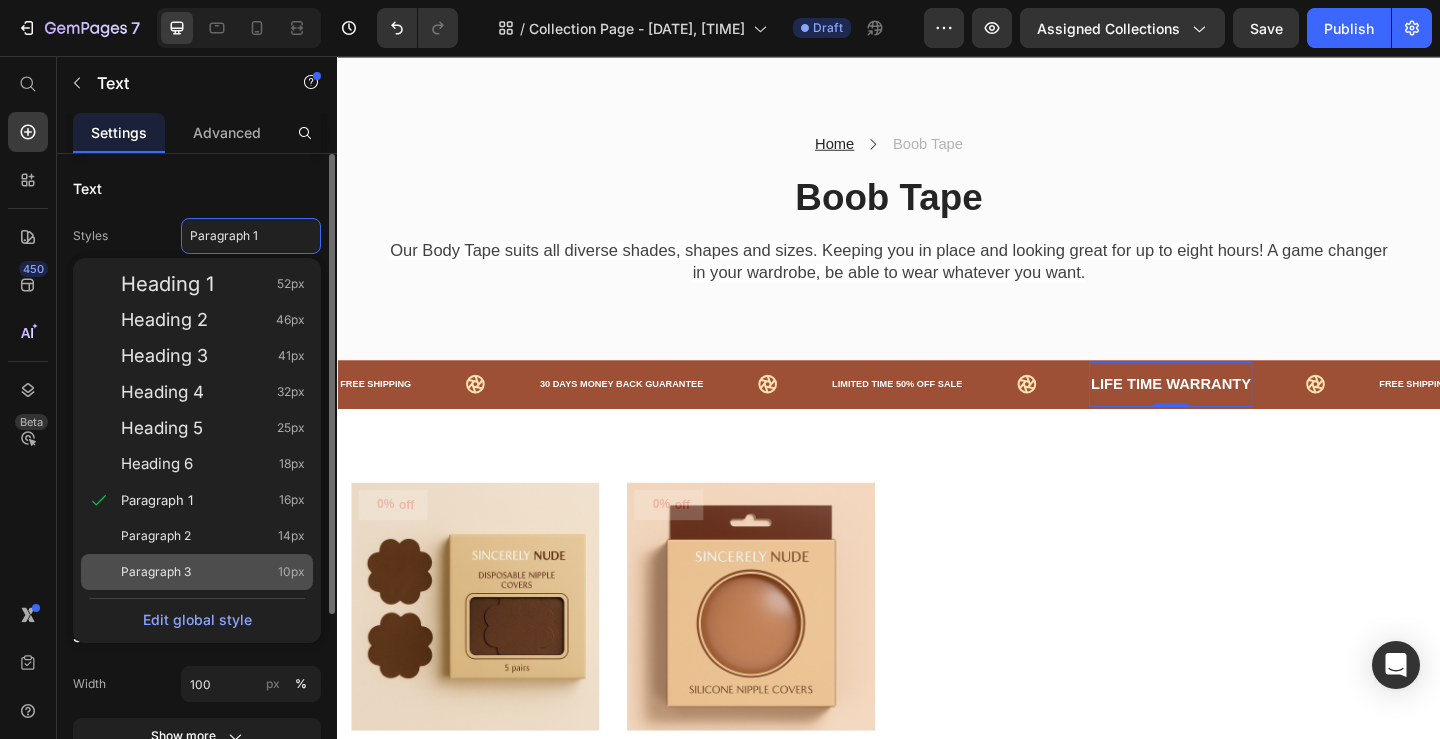 click on "Paragraph 3 10px" at bounding box center [213, 572] 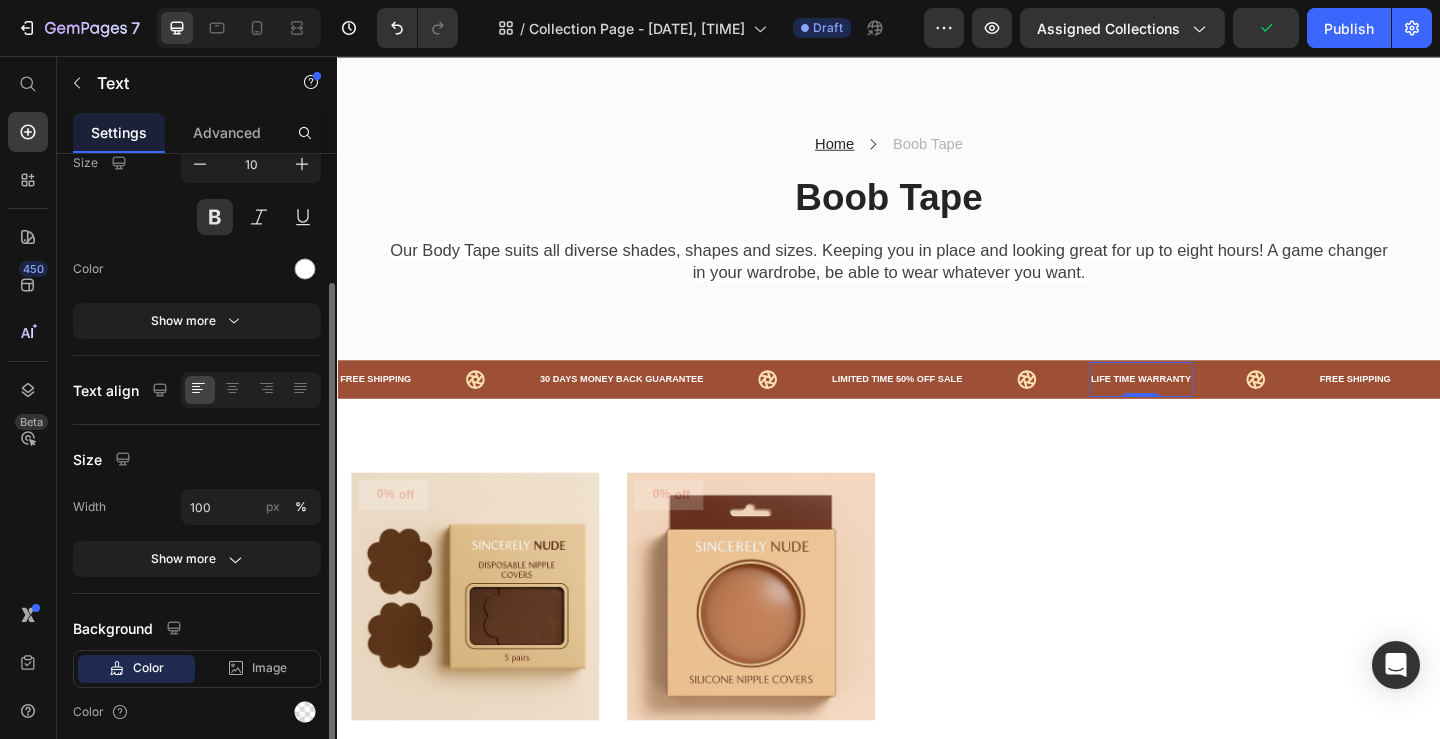 scroll, scrollTop: 253, scrollLeft: 0, axis: vertical 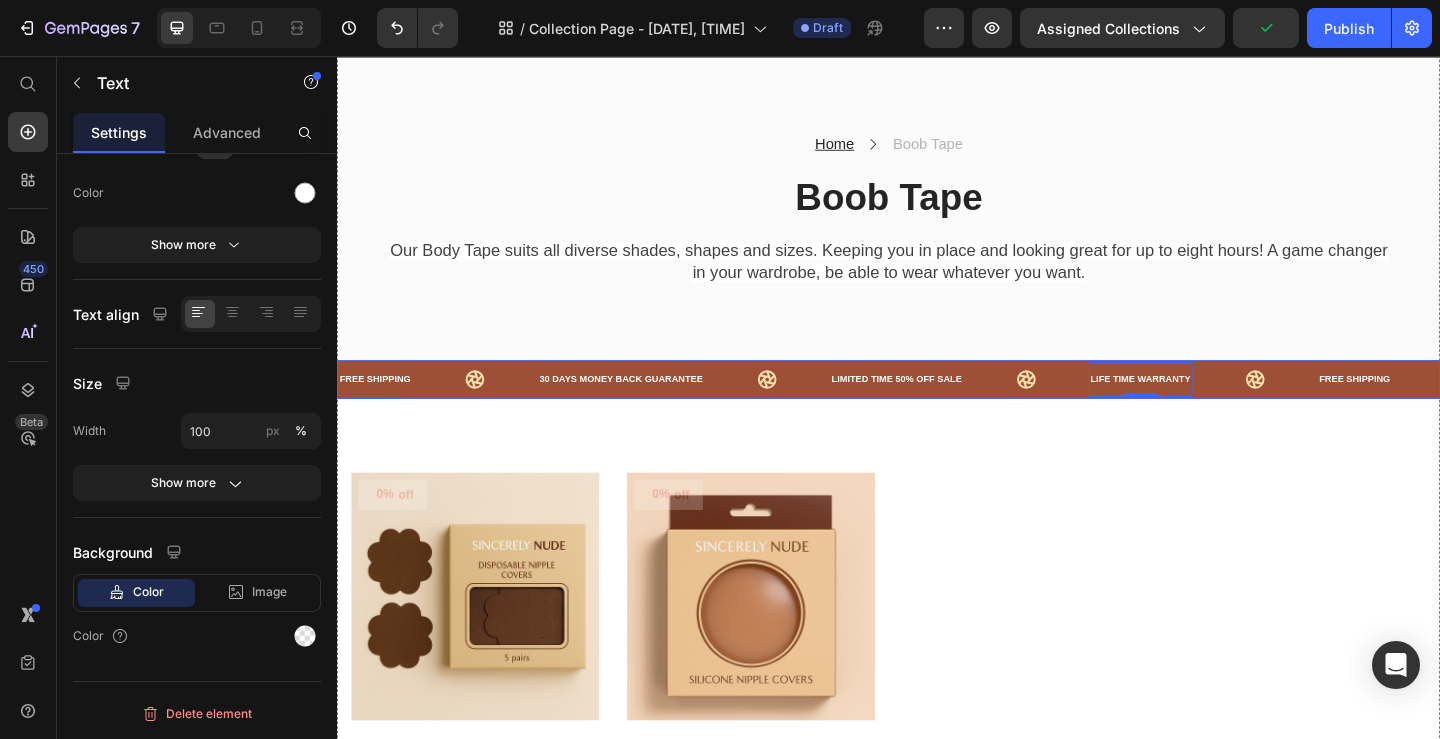 click on "FREE SHIPPING Text" at bounding box center (446, 408) 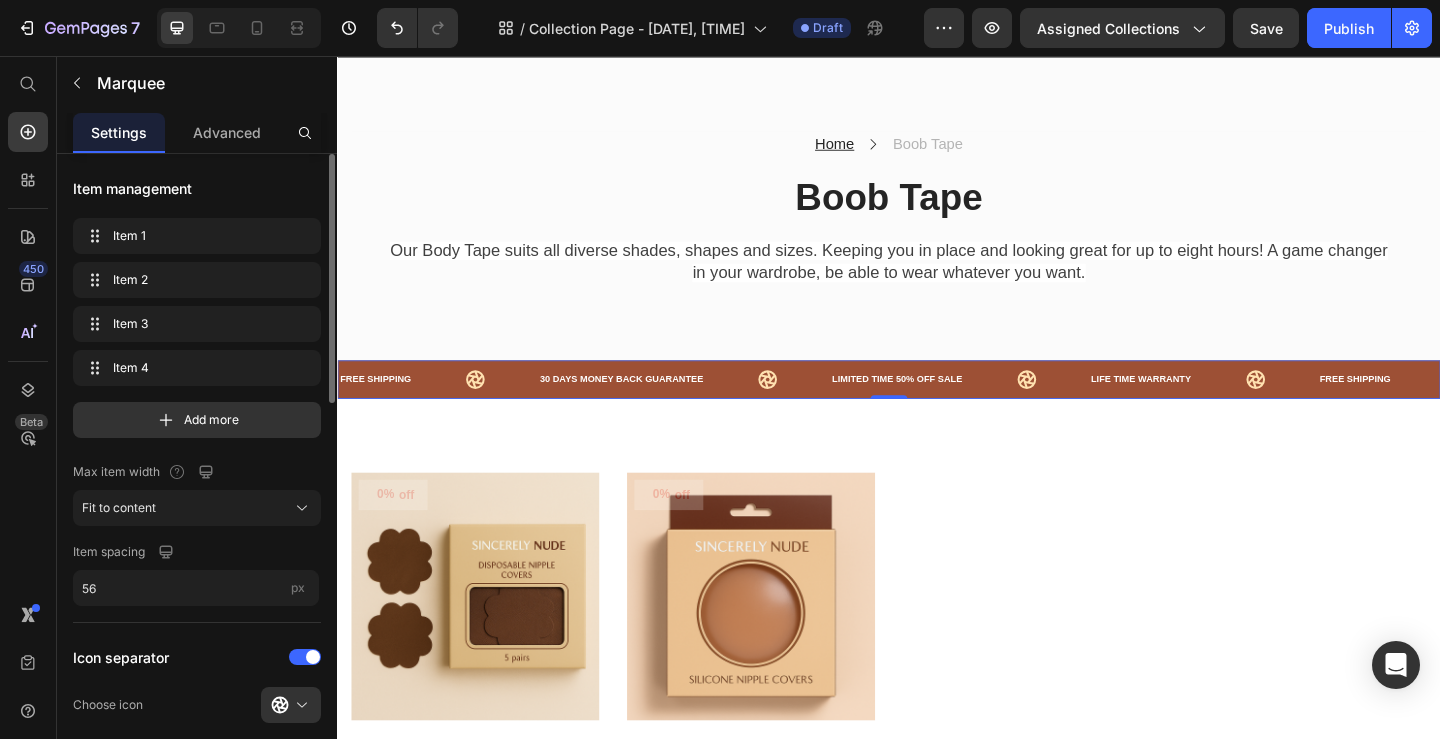 scroll, scrollTop: 151, scrollLeft: 0, axis: vertical 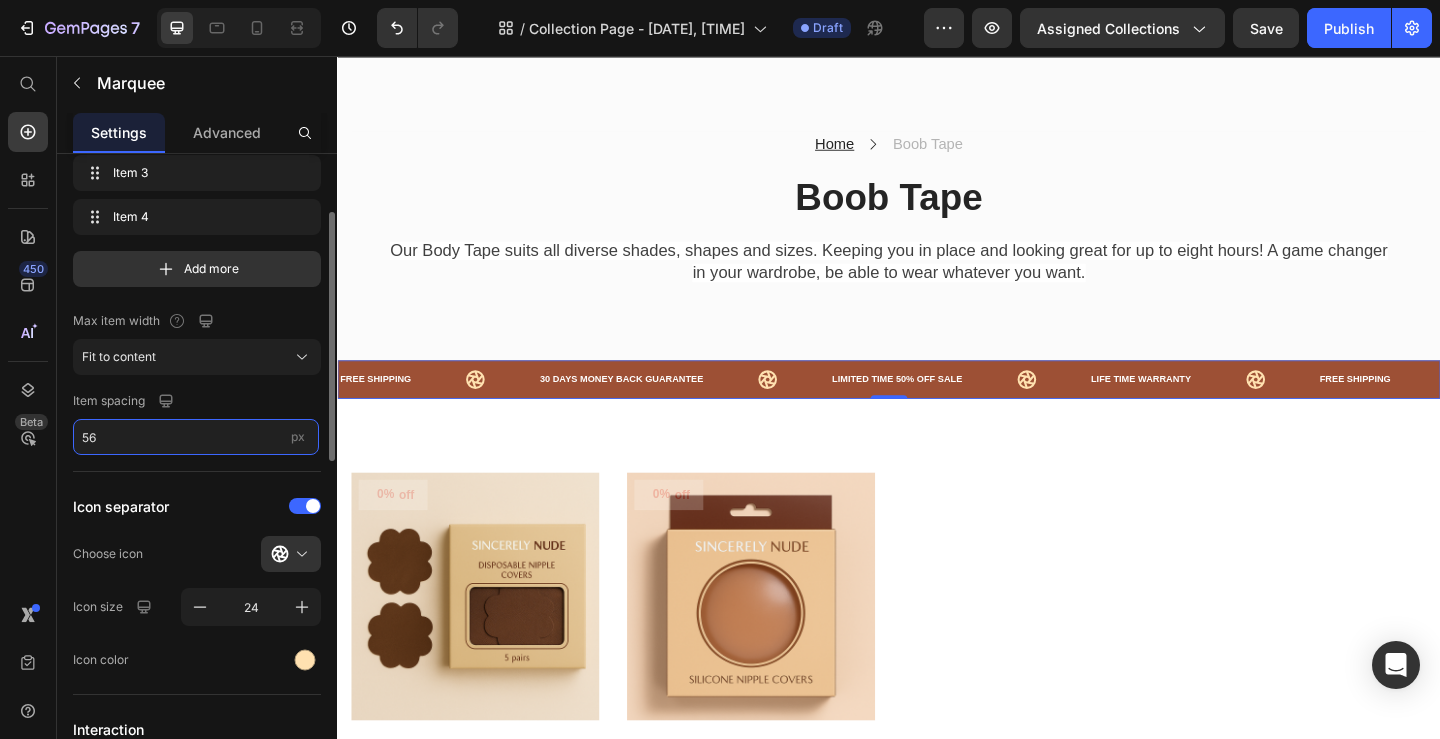 click on "56" at bounding box center (196, 437) 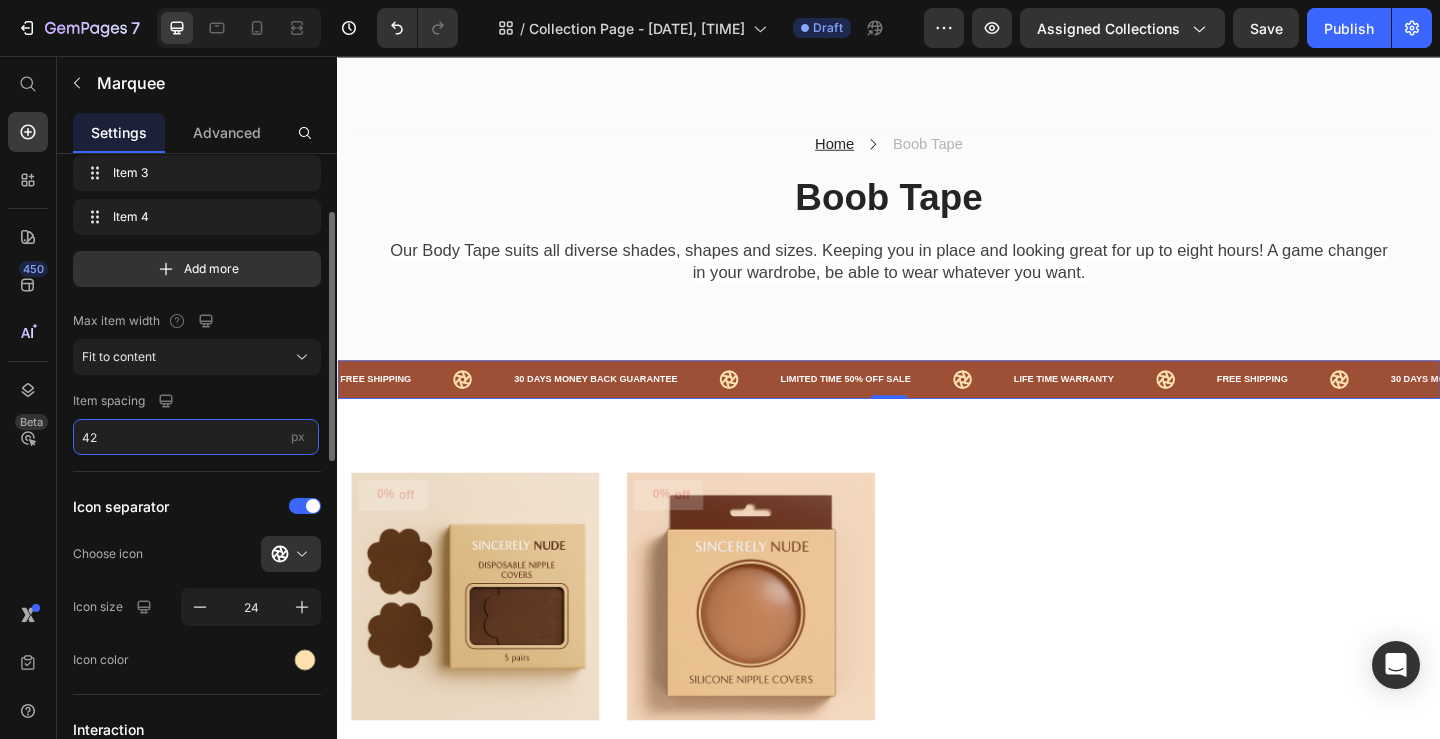 type on "41" 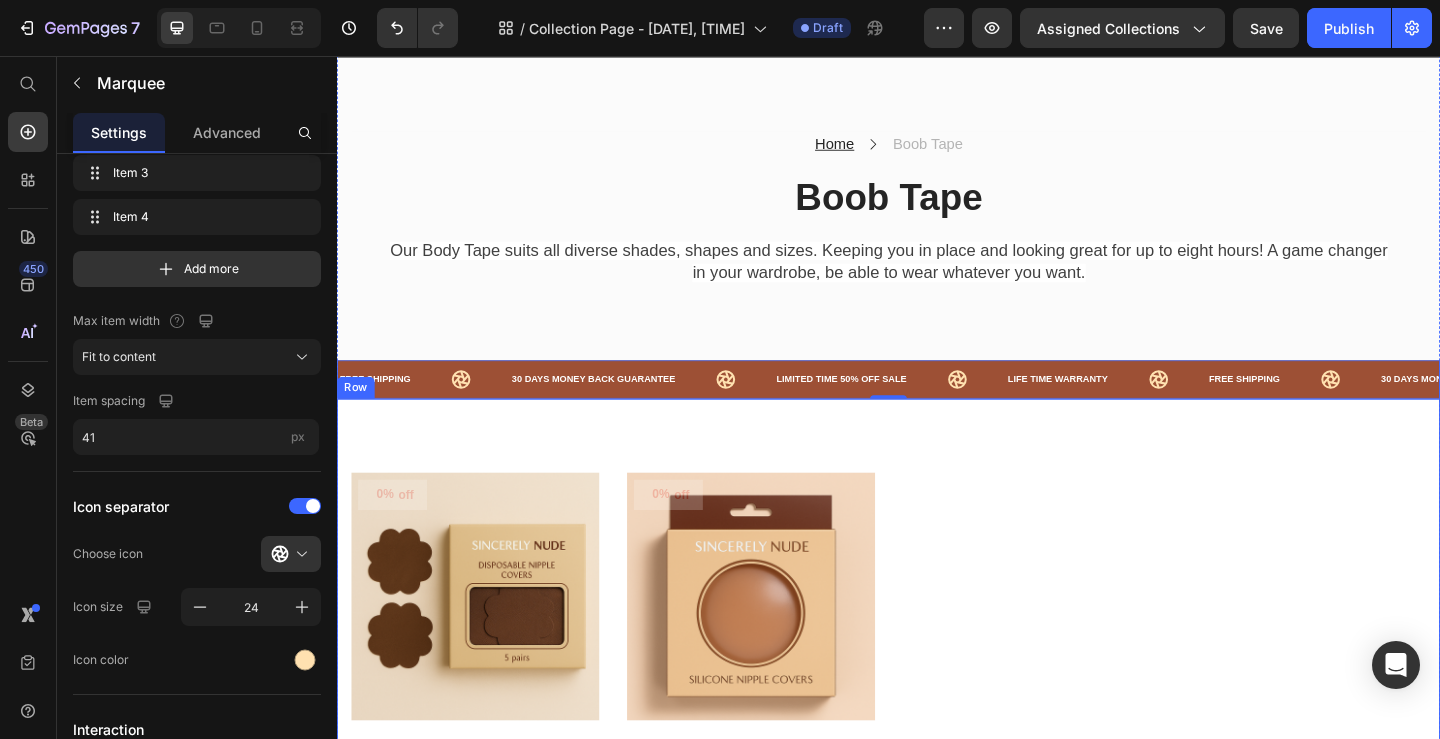 click on "0% off (P) Tag Product Images & Gallery Row Satin Nipple Covers – Stay Confident & Covered (P) Title £8.99 GBP (P) Price £8.99 GBP (P) Price Row Row Add to cart (P) Cart Button 0% off (P) Tag Product Images & Gallery Row Reusable Silicone Nipple Covers (P) Title £18.99 GBP (P) Price £18.99 GBP (P) Price Row Row Add to cart (P) Cart Button Product List Row Row" at bounding box center [937, 726] 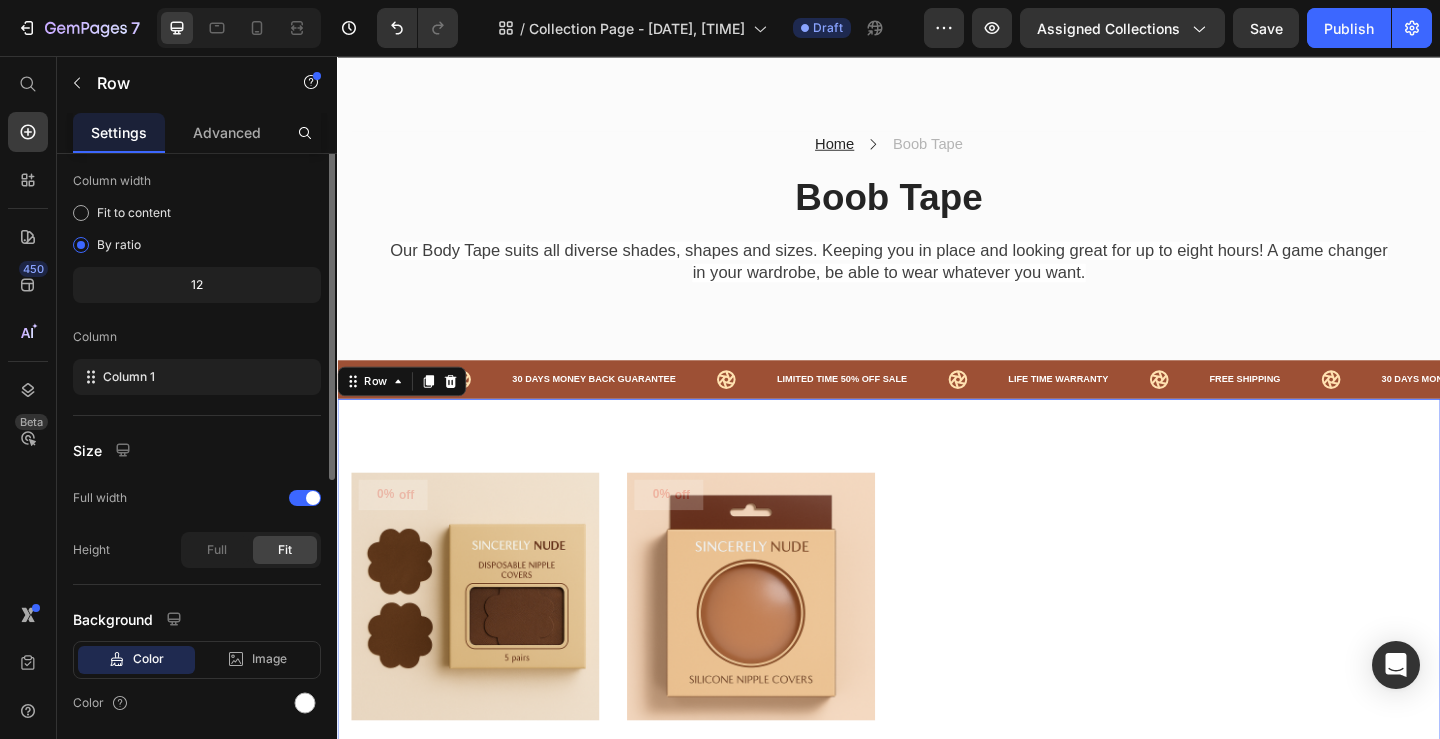 scroll, scrollTop: 0, scrollLeft: 0, axis: both 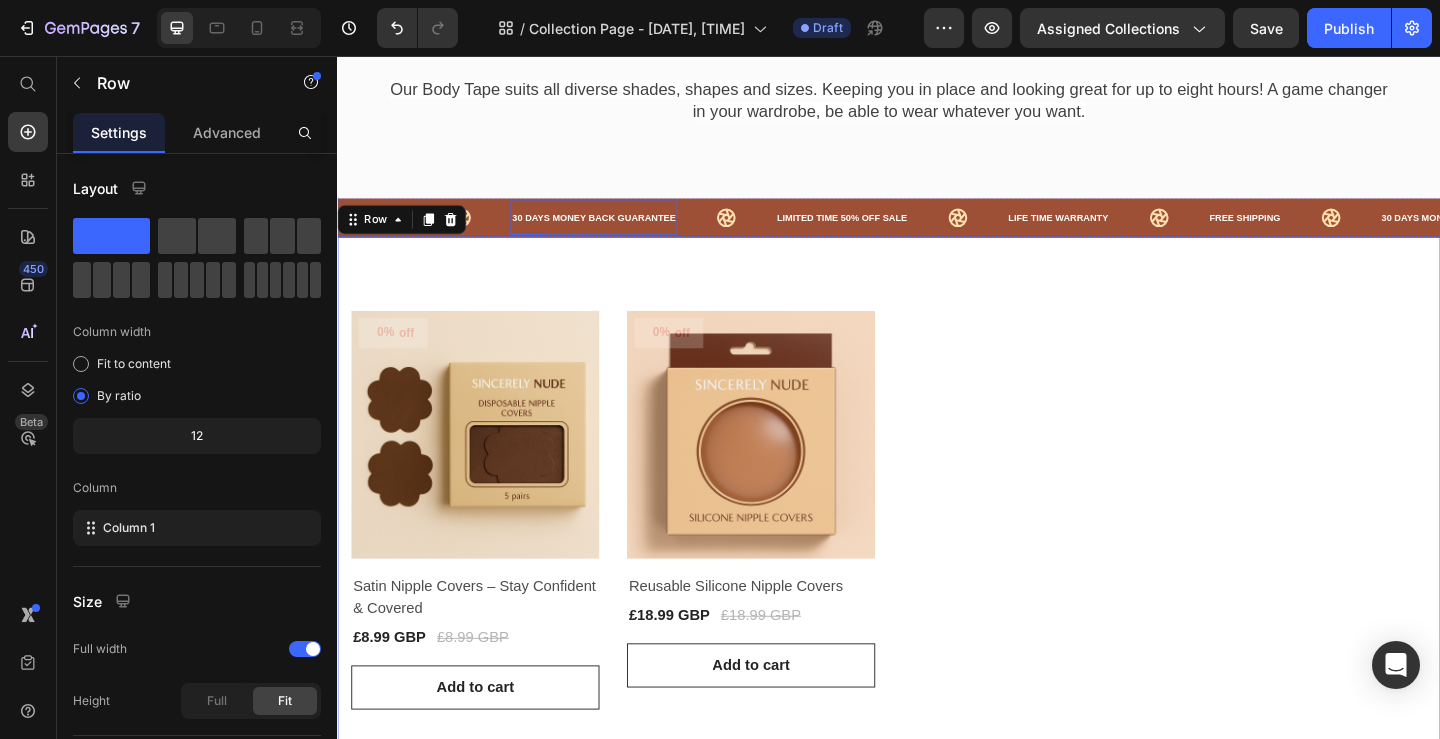 click on "30 DAYS MONEY BACK GUARANTEE" at bounding box center [616, 232] 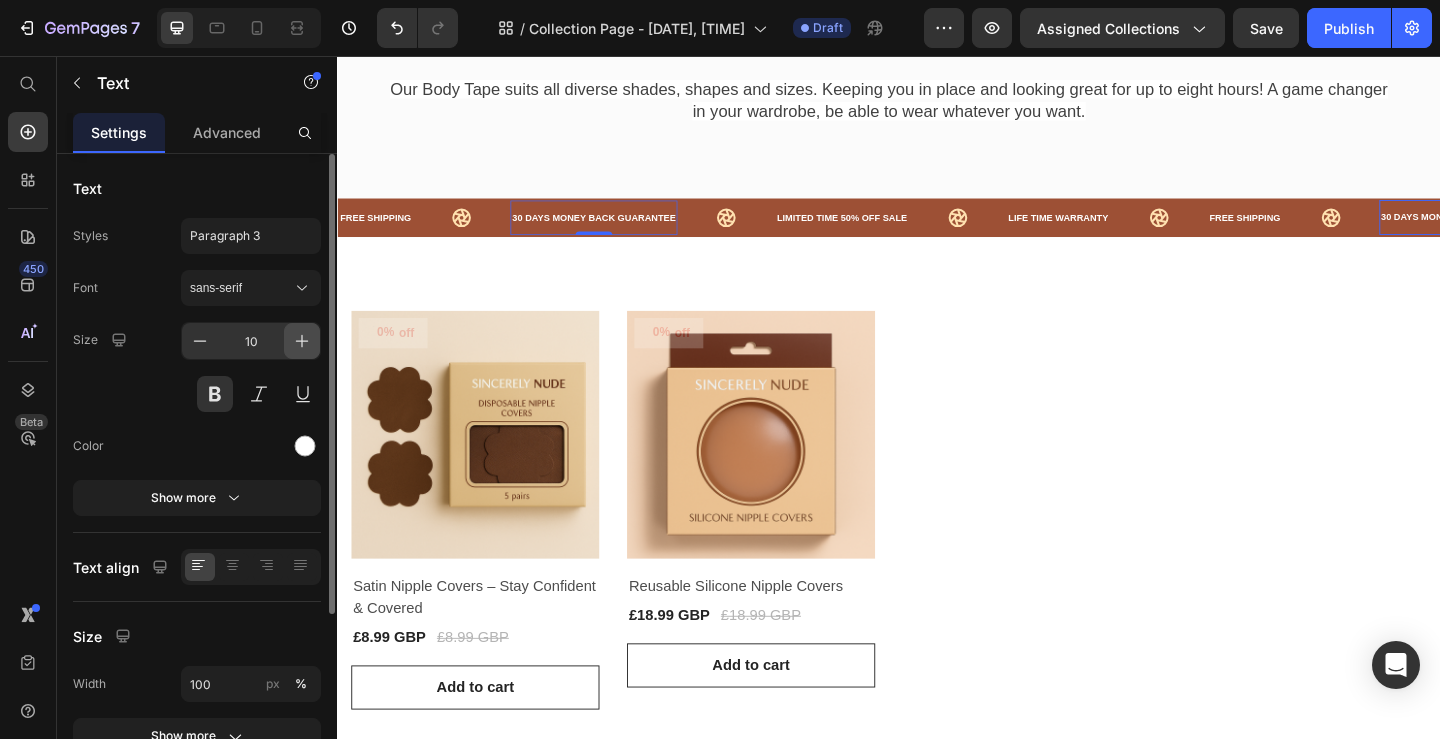 click 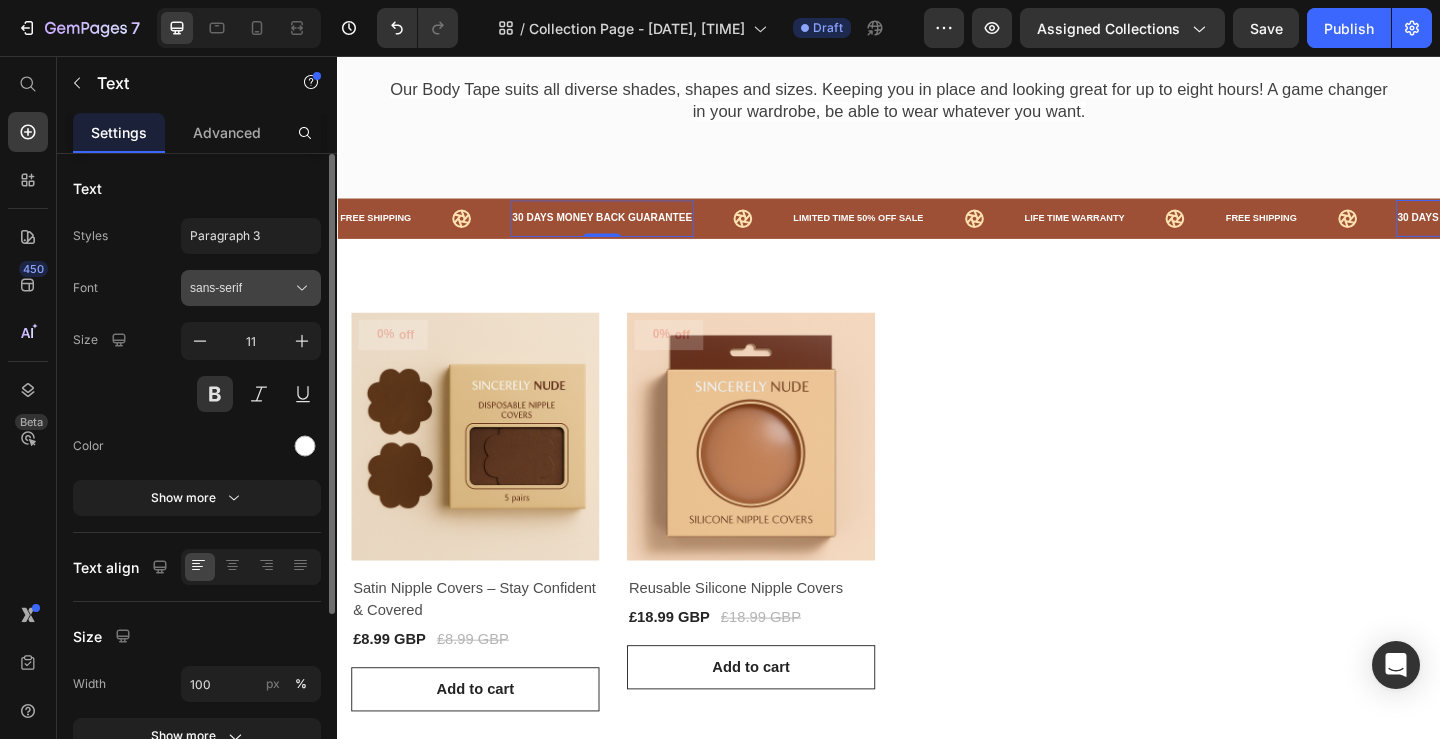 click on "sans-serif" at bounding box center (241, 288) 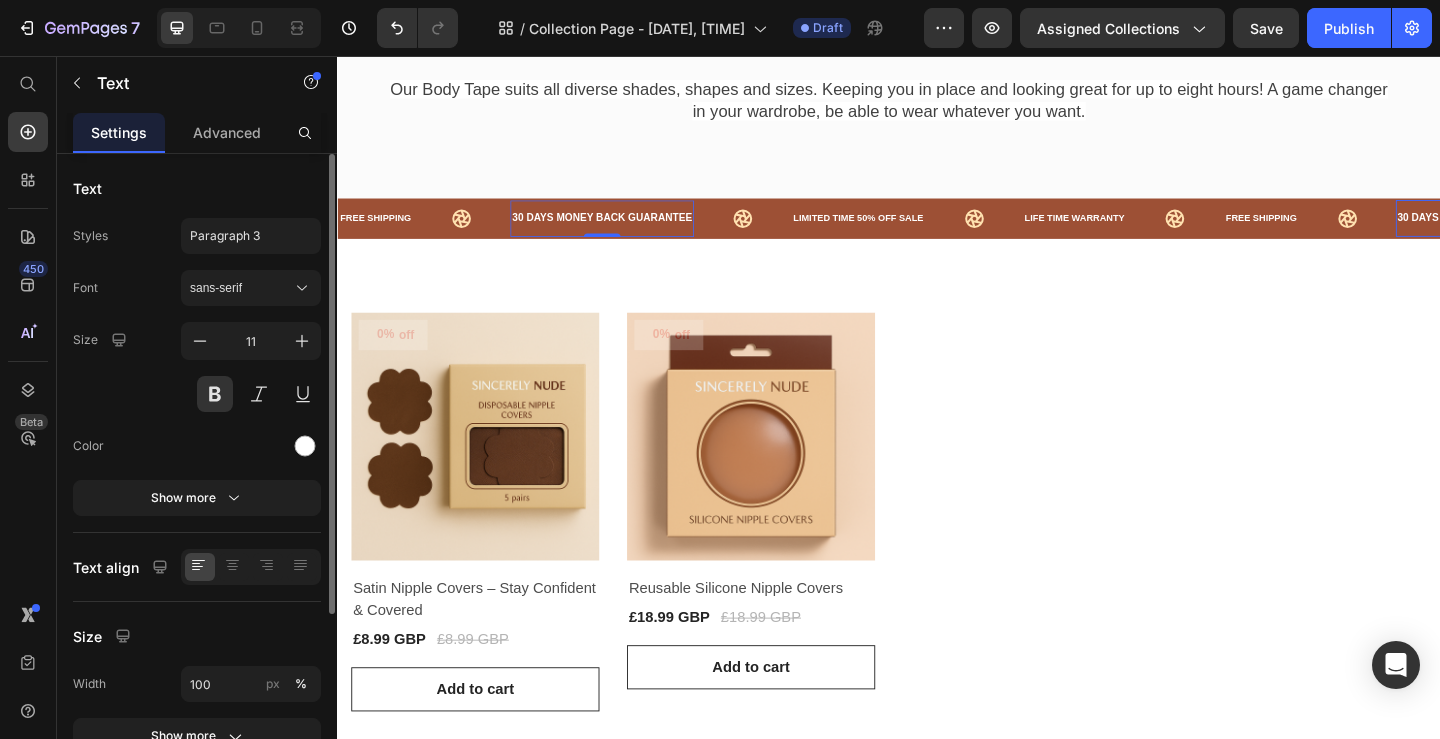 click on "Font sans-serif" at bounding box center (197, 288) 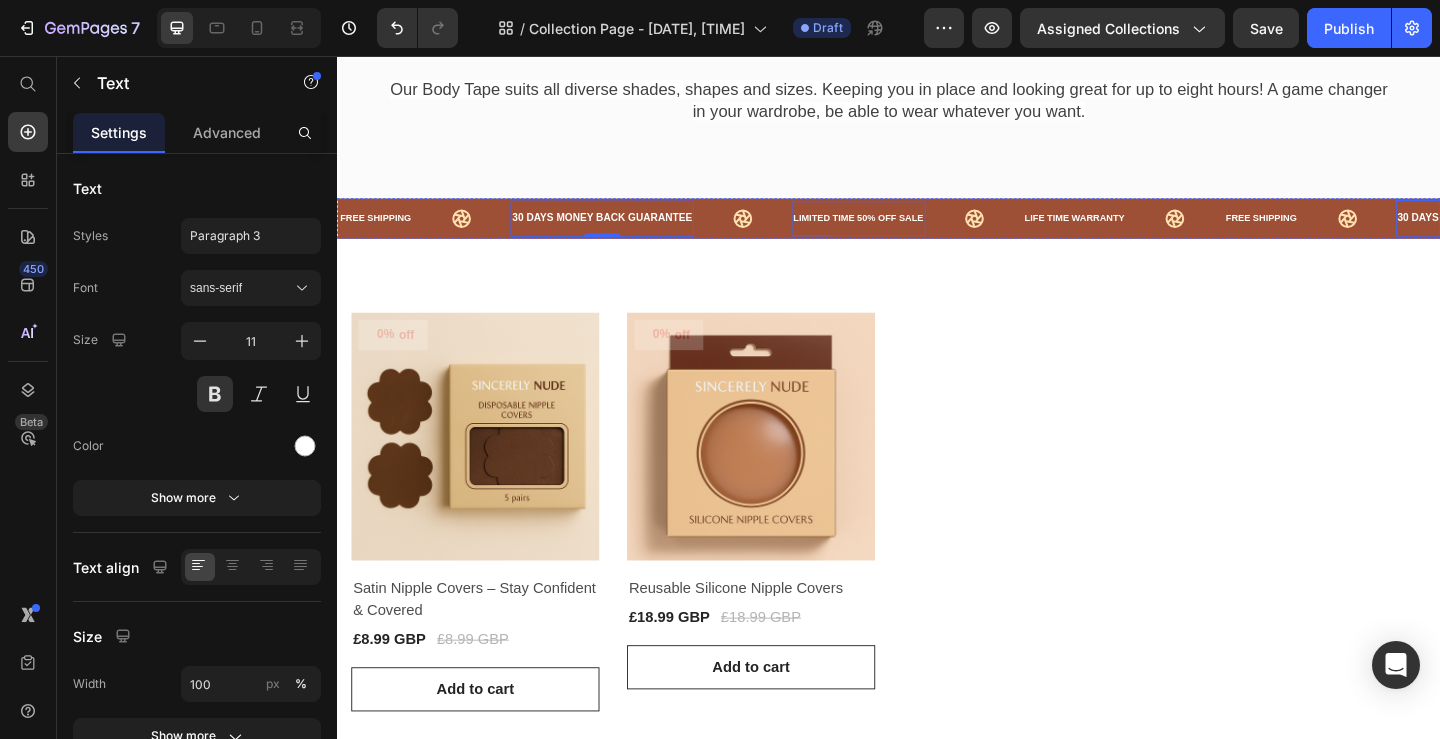 click on "LIMITED TIME 50% OFF SALE" at bounding box center (904, 233) 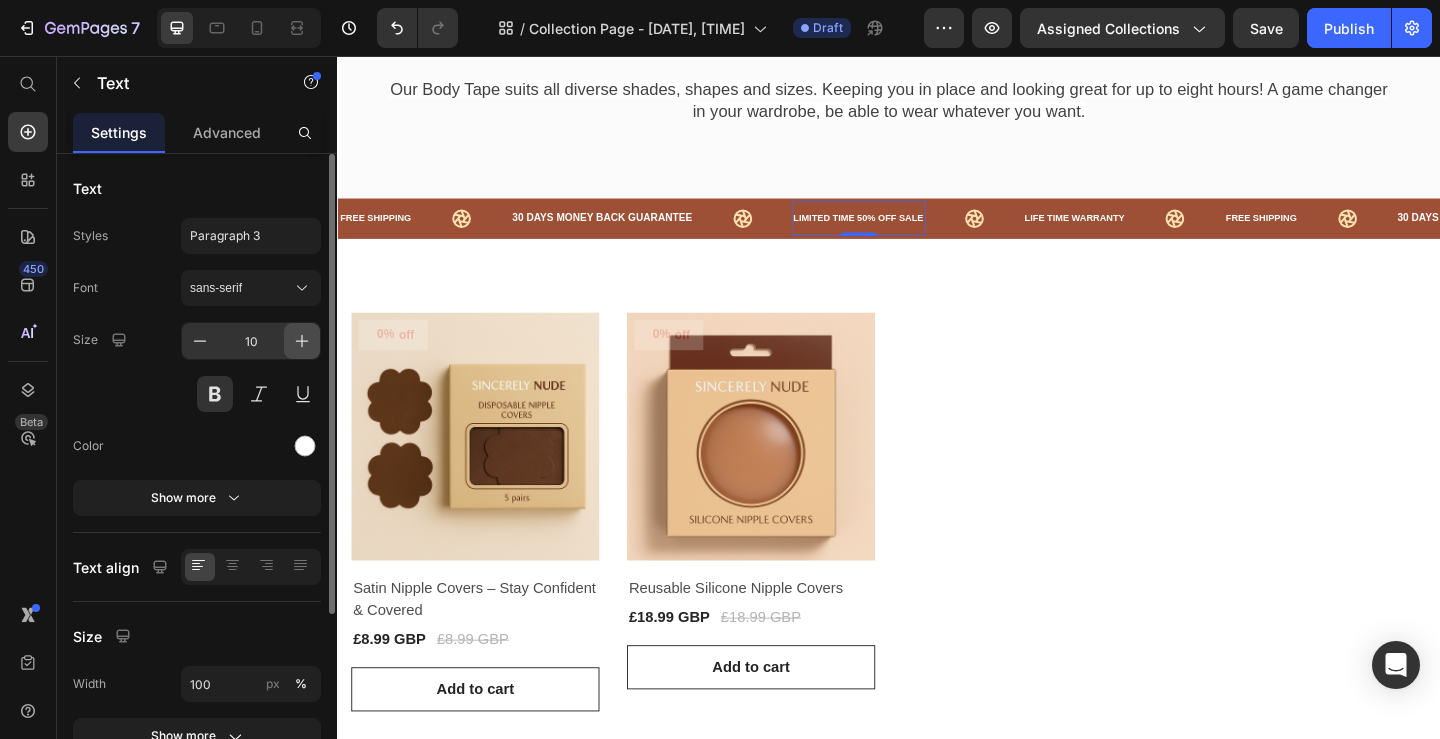 click 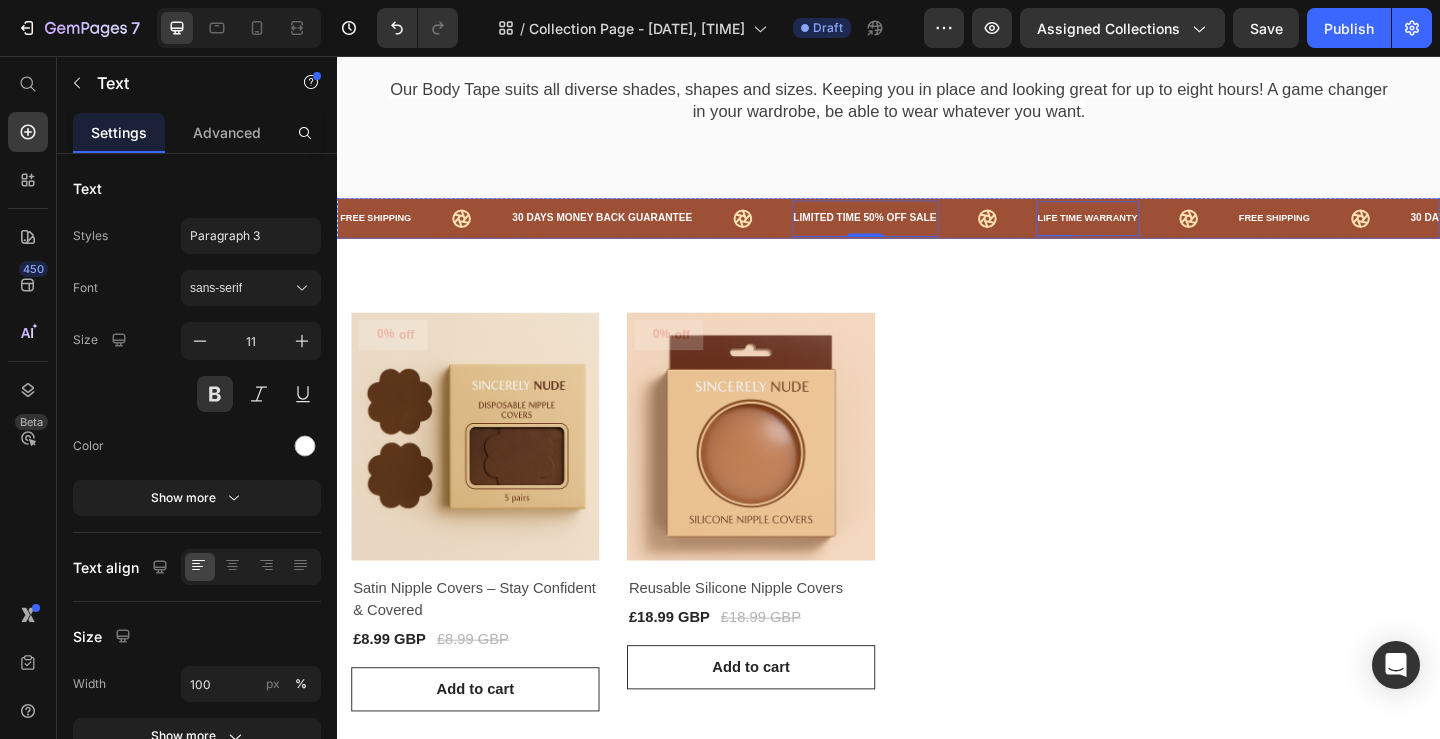 click on "LIFE TIME WARRANTY" at bounding box center [1153, 233] 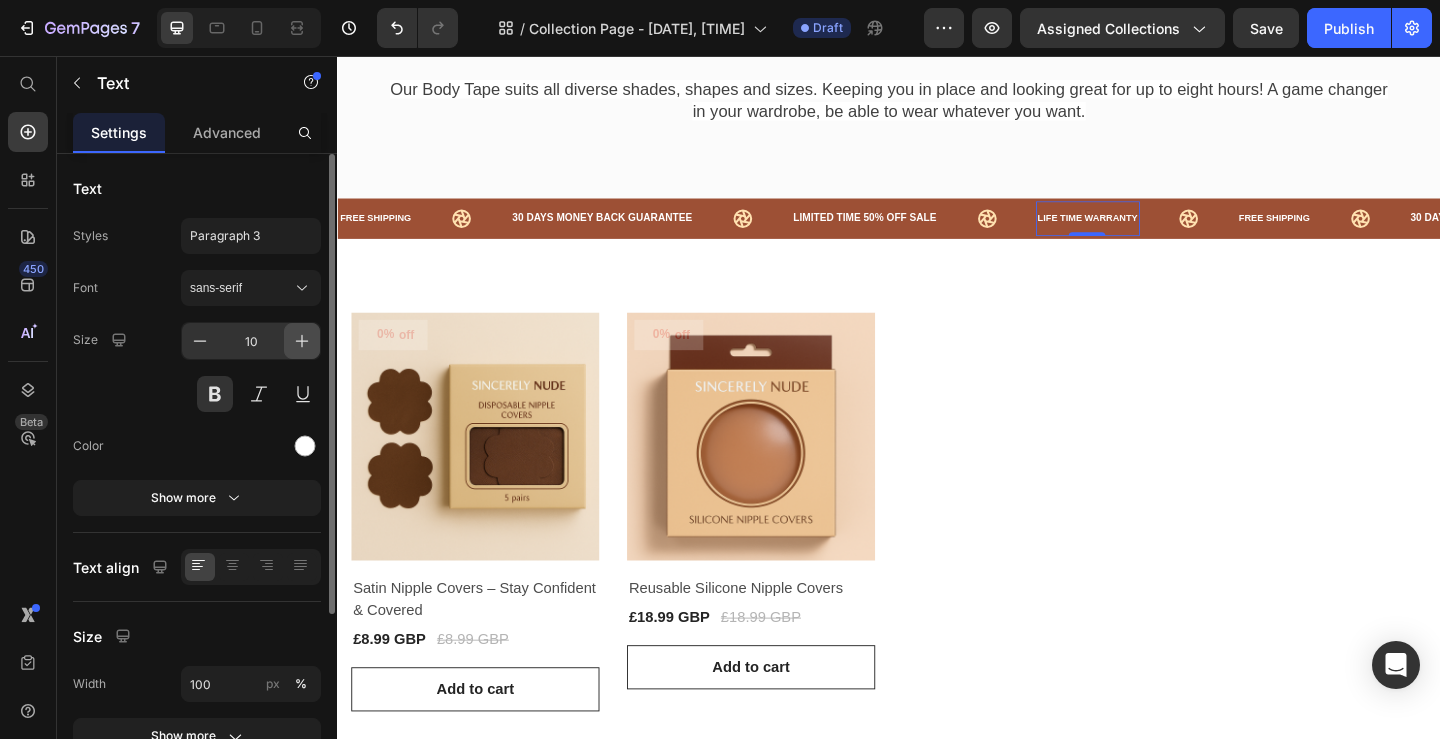 click 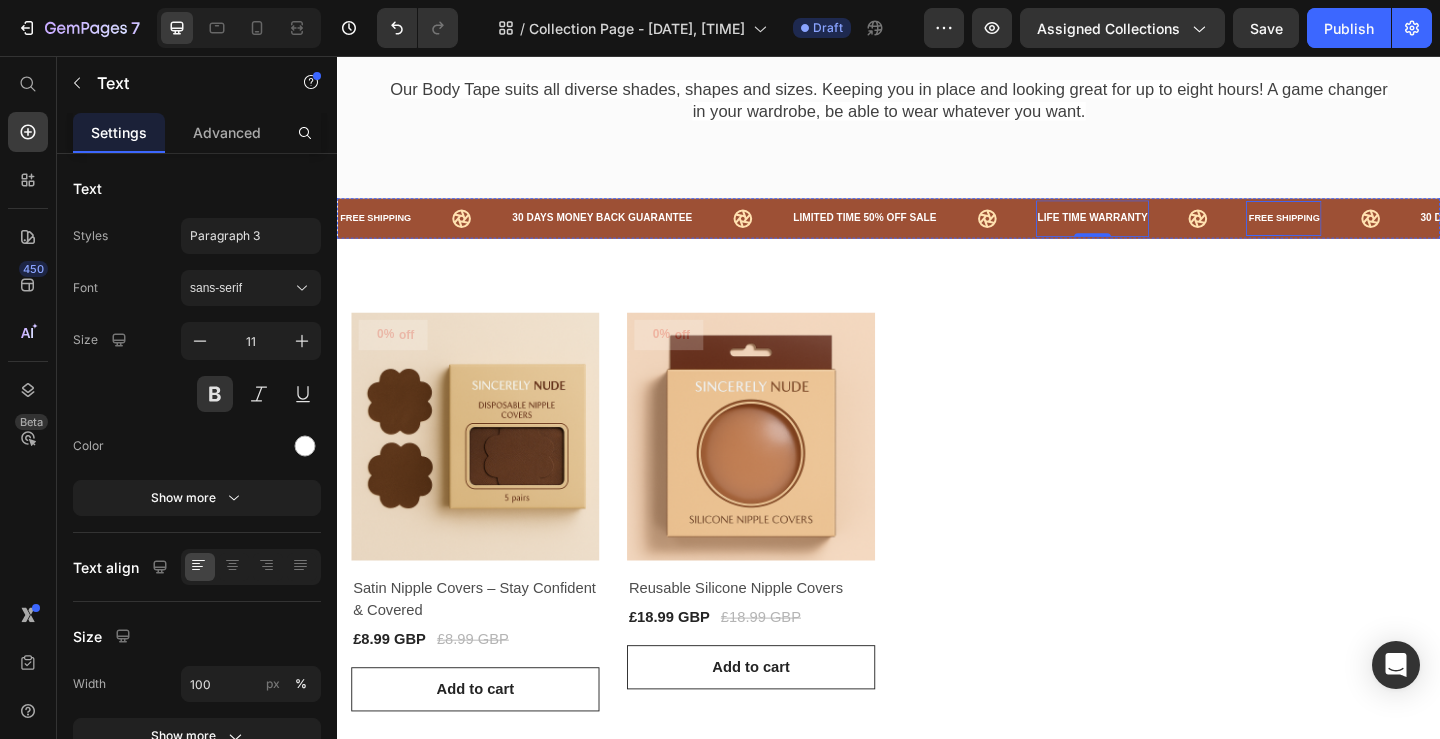 click on "FREE SHIPPING" at bounding box center (1366, 233) 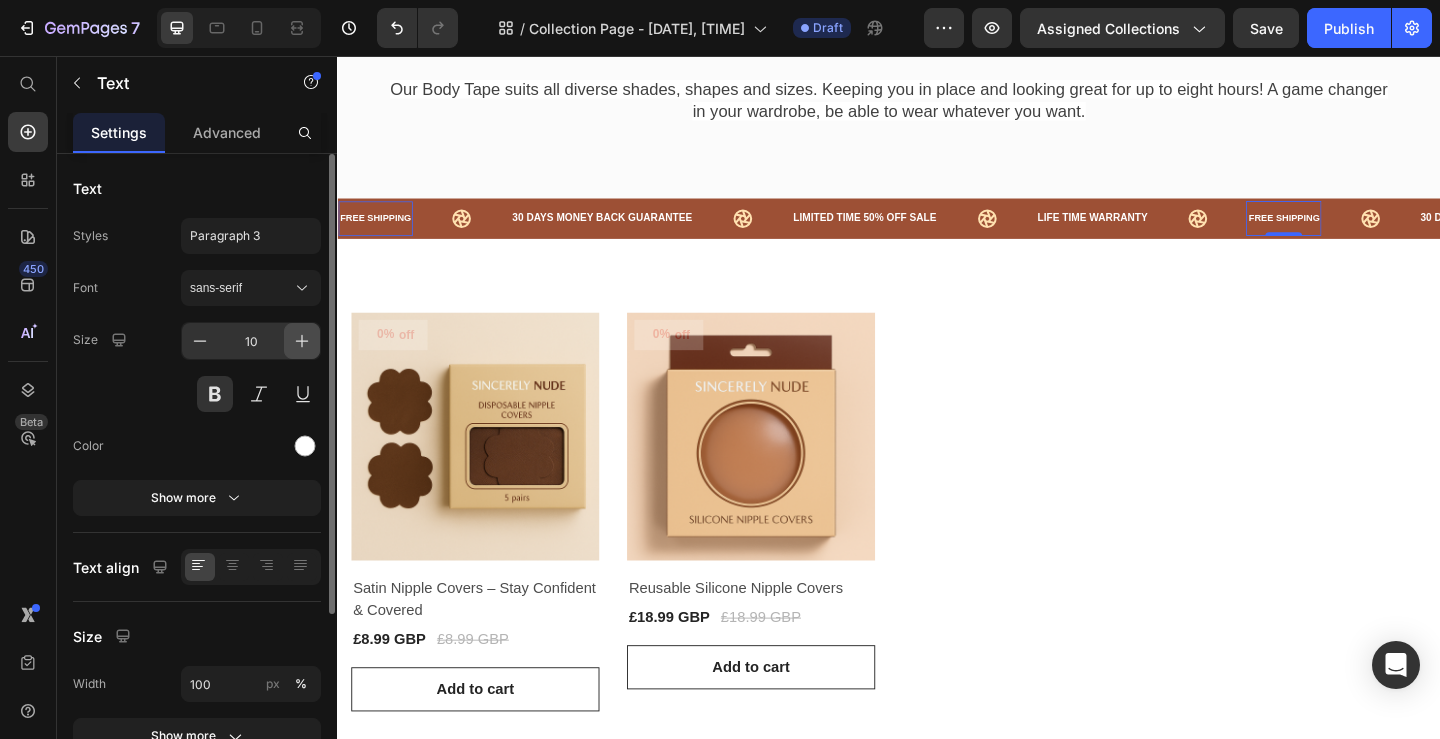click 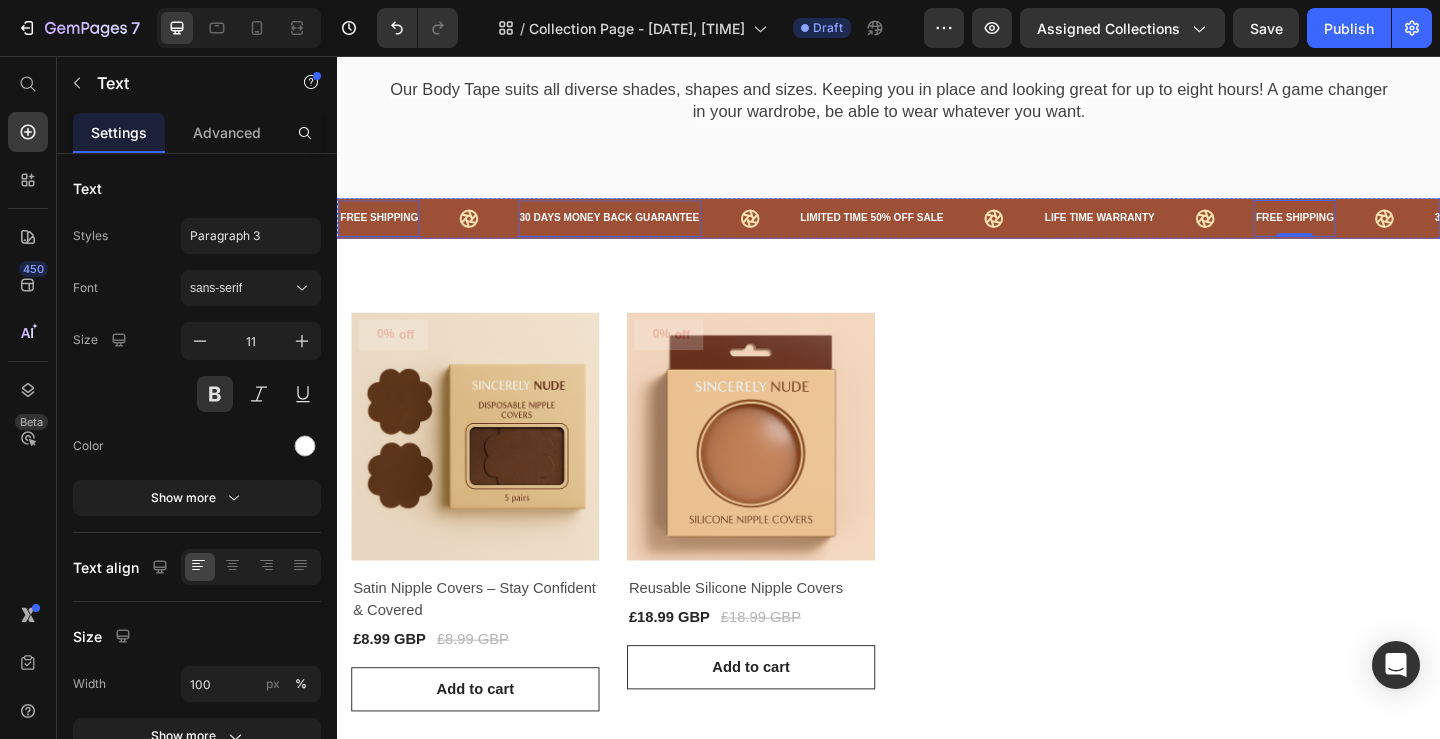 click on "30 DAYS MONEY BACK GUARANTEE" at bounding box center (633, 233) 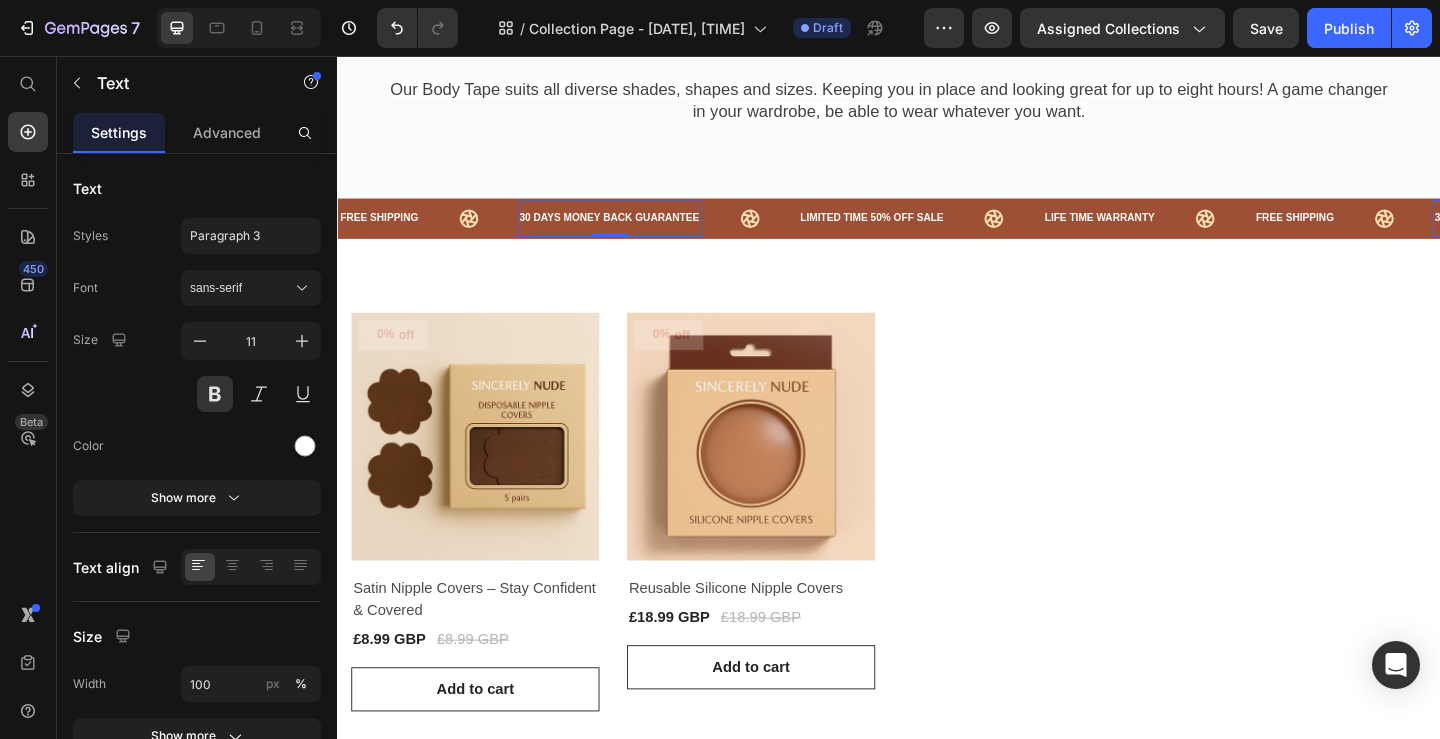 click on "30 DAYS MONEY BACK GUARANTEE" at bounding box center [633, 233] 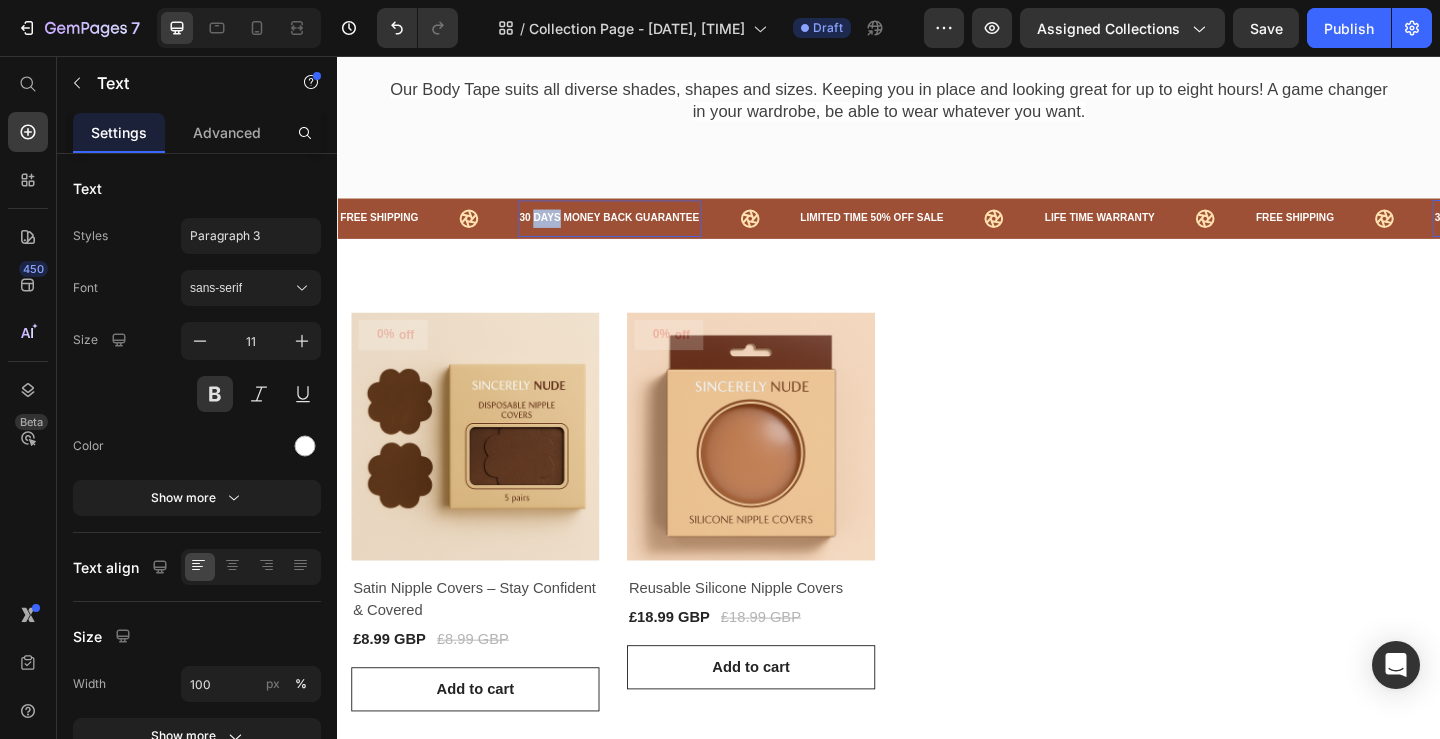 click on "30 DAYS MONEY BACK GUARANTEE" at bounding box center [633, 233] 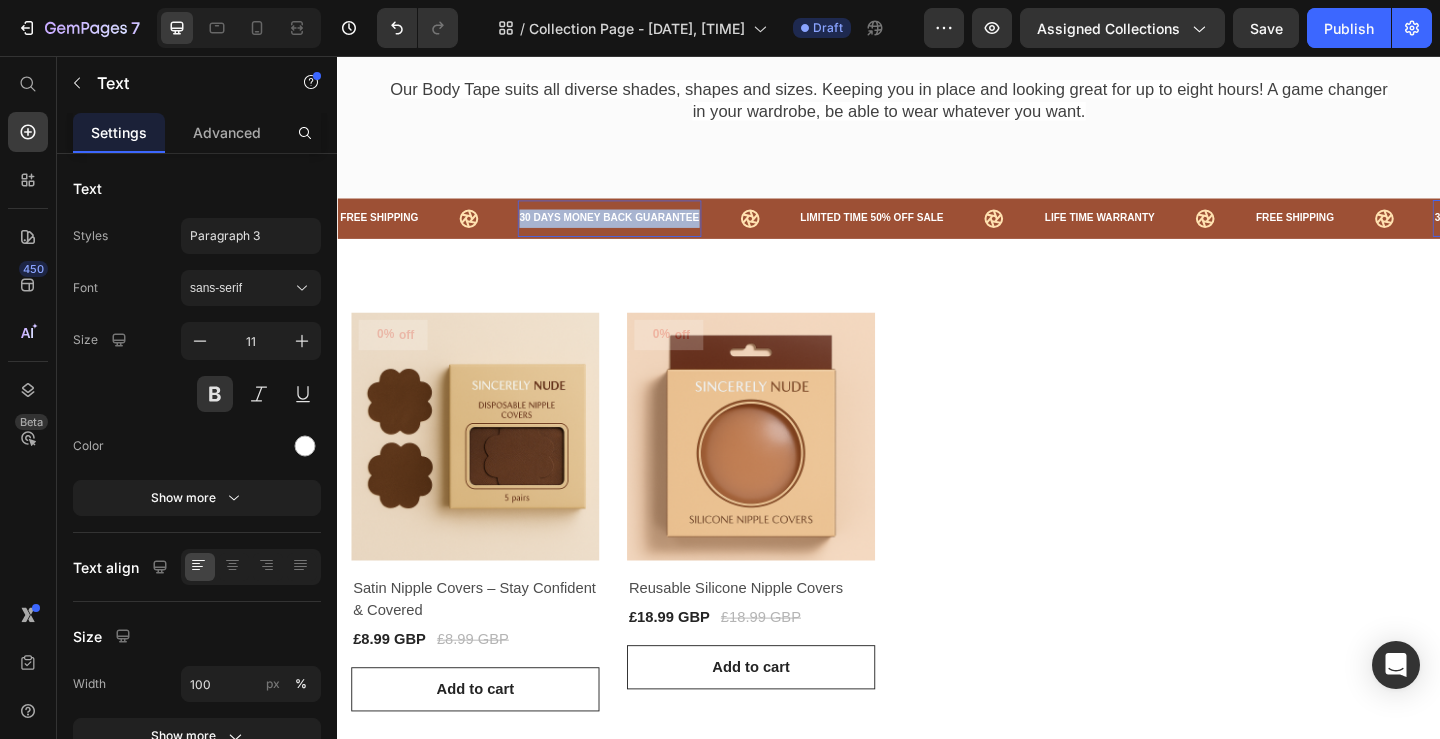 click on "30 DAYS MONEY BACK GUARANTEE" at bounding box center (633, 233) 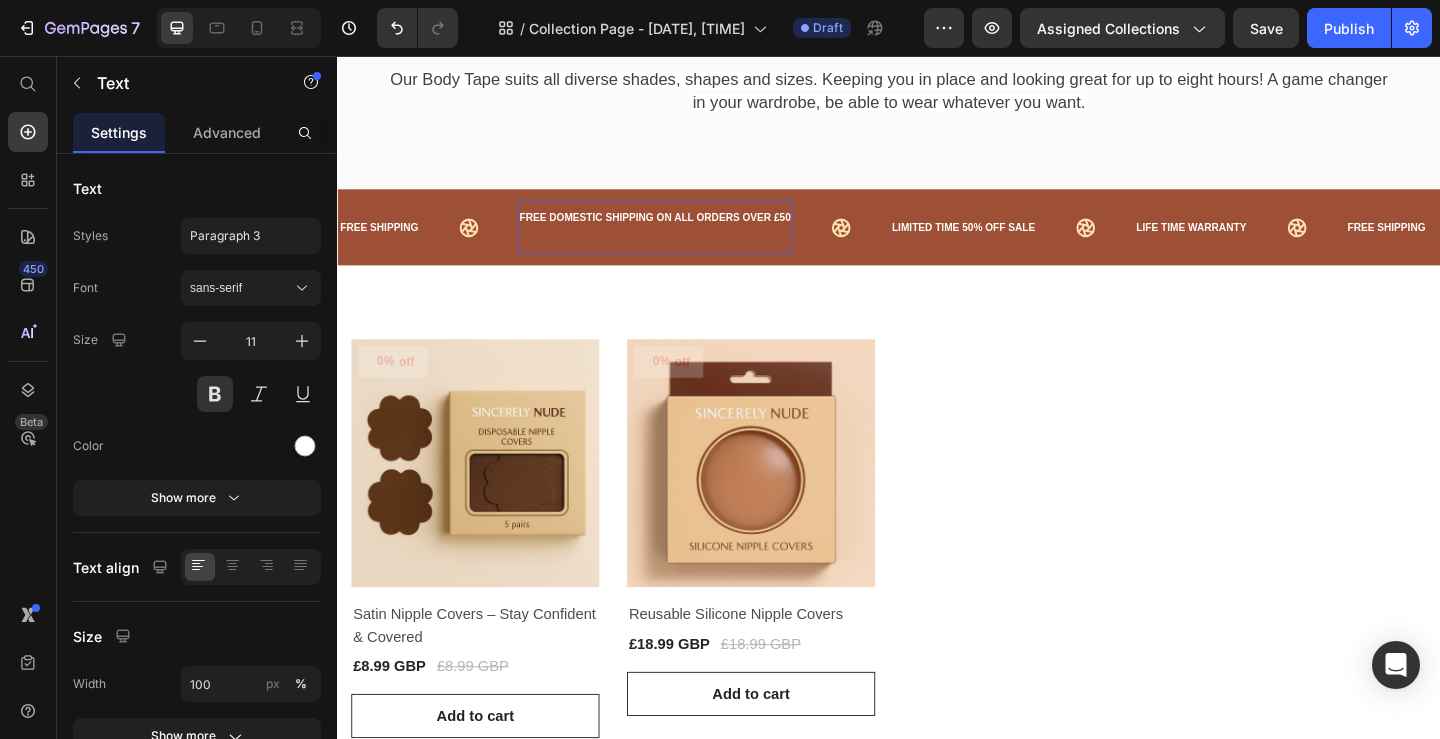 scroll, scrollTop: 263, scrollLeft: 0, axis: vertical 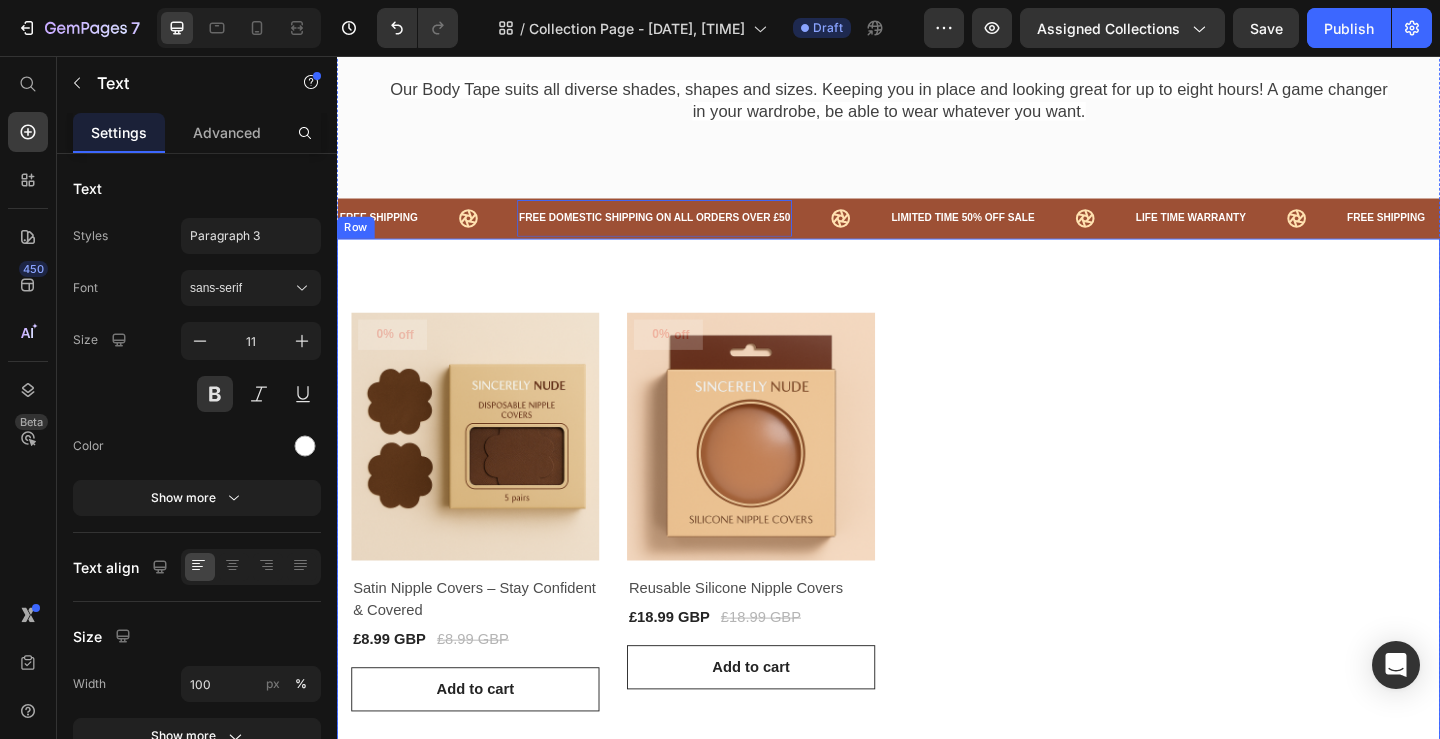 click on "0% off (P) Tag Product Images & Gallery Row Satin Nipple Covers – Stay Confident & Covered (P) Title £8.99 GBP (P) Price £8.99 GBP (P) Price Row Row Add to cart (P) Cart Button 0% off (P) Tag Product Images & Gallery Row Reusable Silicone Nipple Covers (P) Title £18.99 GBP (P) Price £18.99 GBP (P) Price Row Row Add to cart (P) Cart Button Product List Row Row" at bounding box center [937, 552] 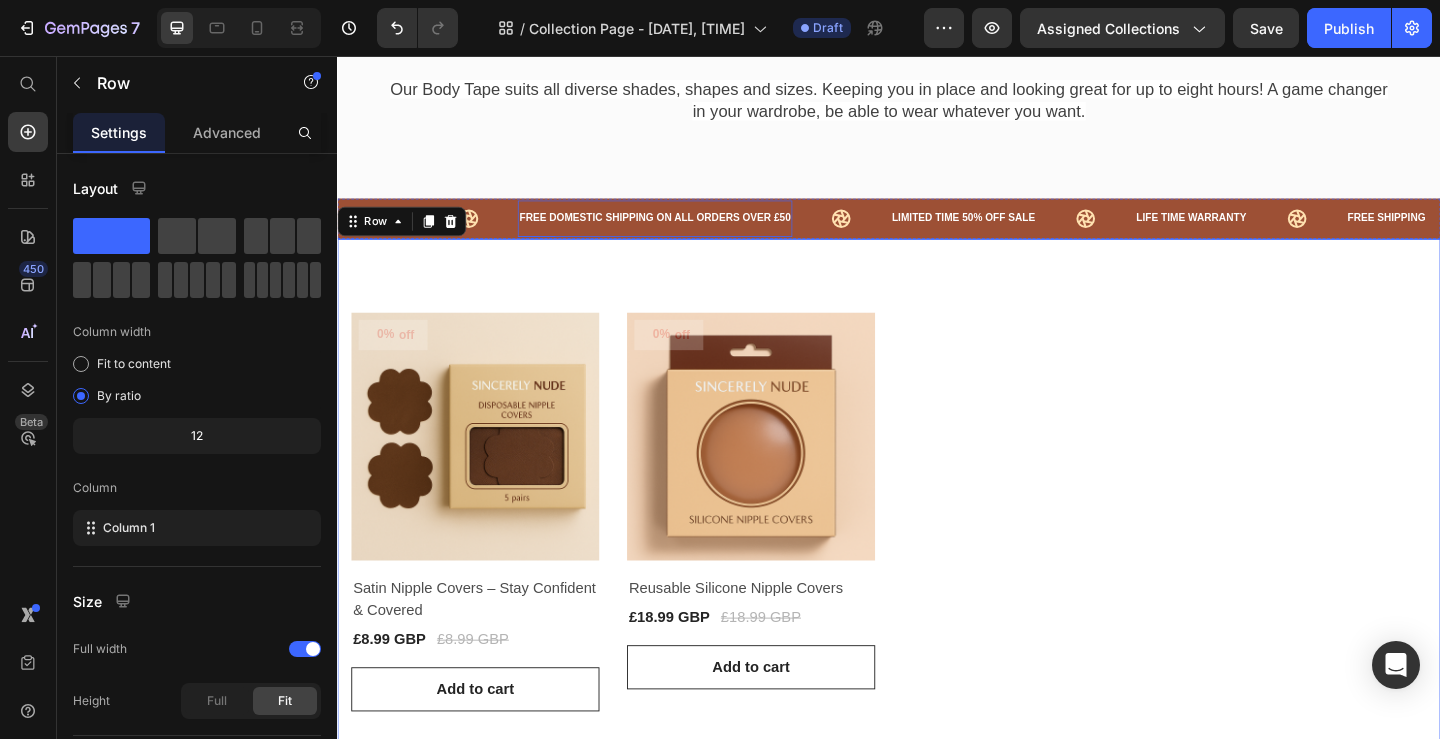 click on "FREE DOMESTIC SHIPPING ON ALL ORDERS OVER £50" at bounding box center [682, 233] 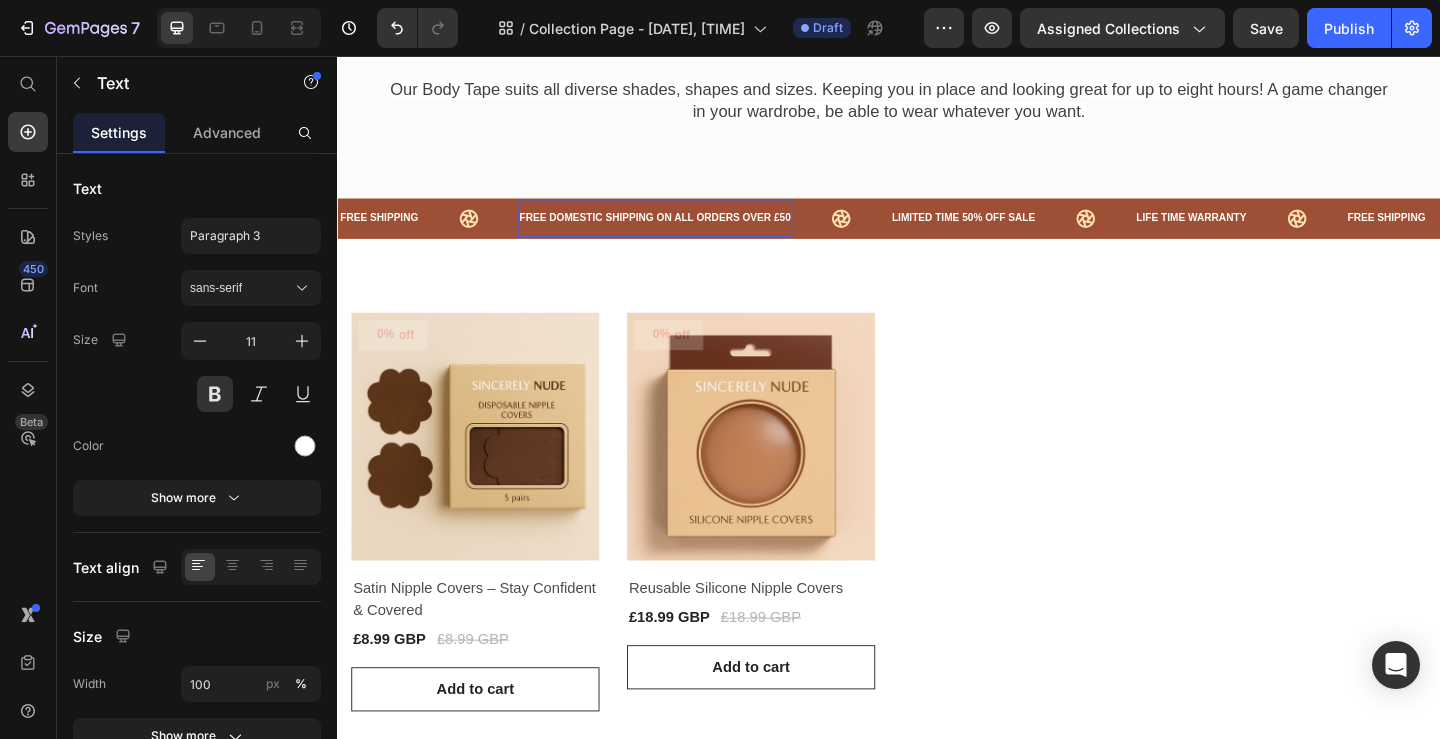 click on "FREE DOMESTIC SHIPPING ON ALL ORDERS OVER £50" at bounding box center [682, 233] 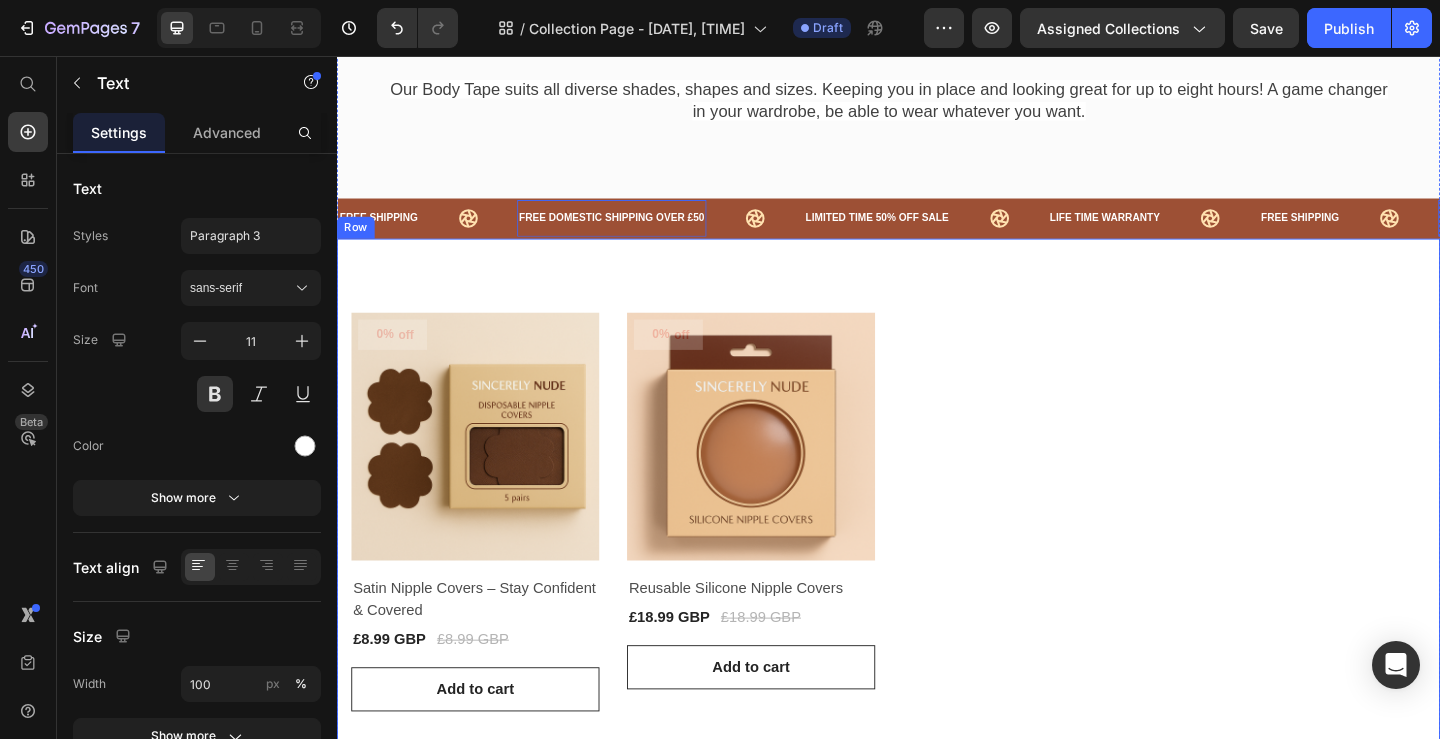 click on "0% off (P) Tag Product Images & Gallery Row Satin Nipple Covers – Stay Confident & Covered (P) Title £8.99 GBP (P) Price £8.99 GBP (P) Price Row Row Add to cart (P) Cart Button 0% off (P) Tag Product Images & Gallery Row Reusable Silicone Nipple Covers (P) Title £18.99 GBP (P) Price £18.99 GBP (P) Price Row Row Add to cart (P) Cart Button Product List Row Row" at bounding box center (937, 552) 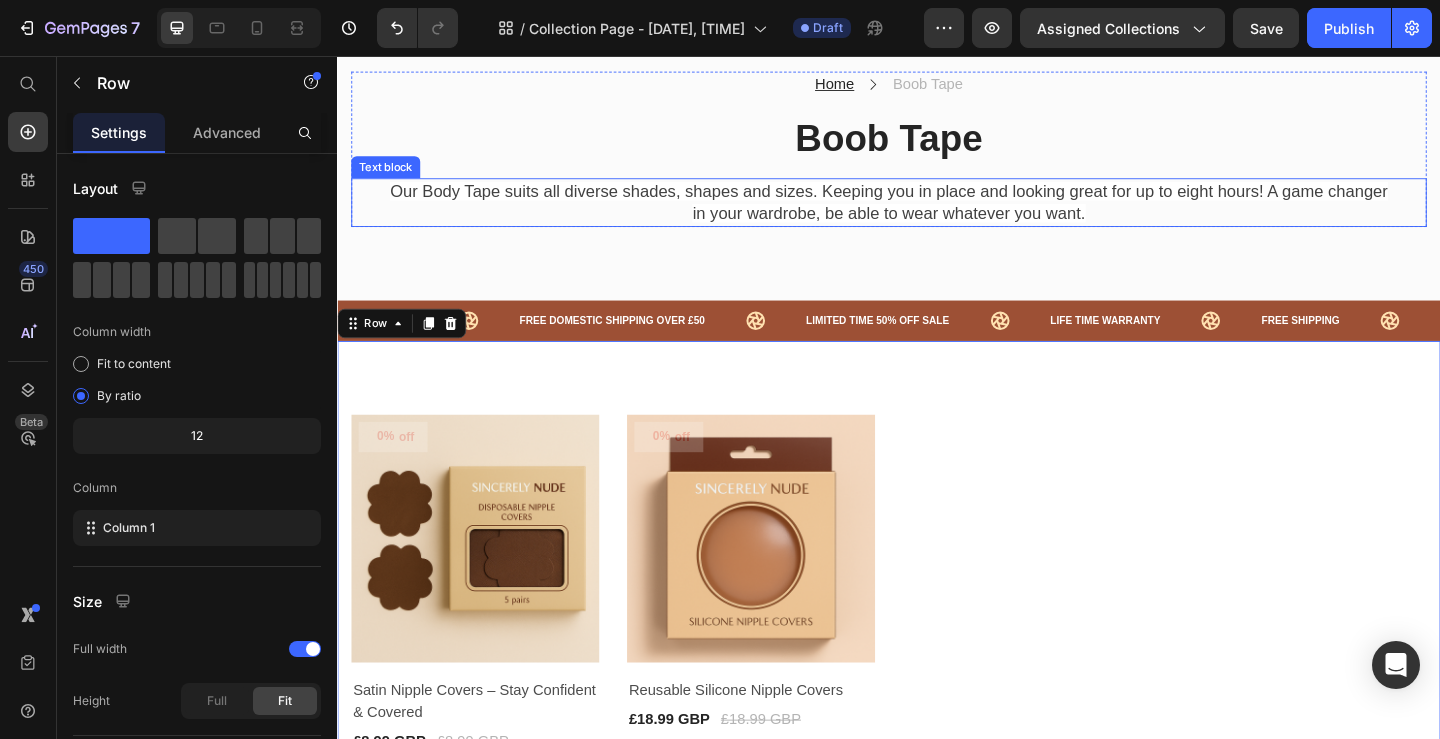 scroll, scrollTop: 0, scrollLeft: 0, axis: both 